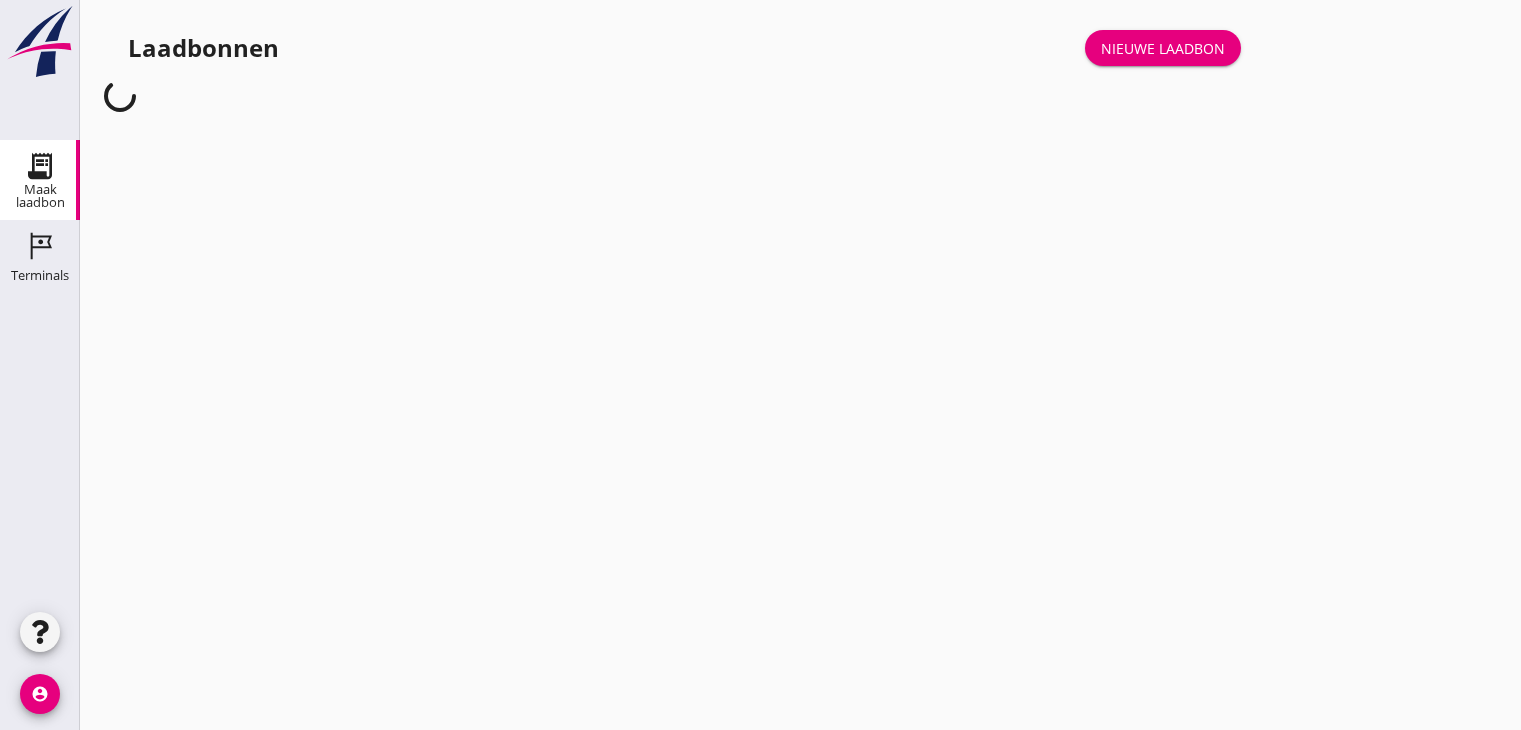 scroll, scrollTop: 0, scrollLeft: 0, axis: both 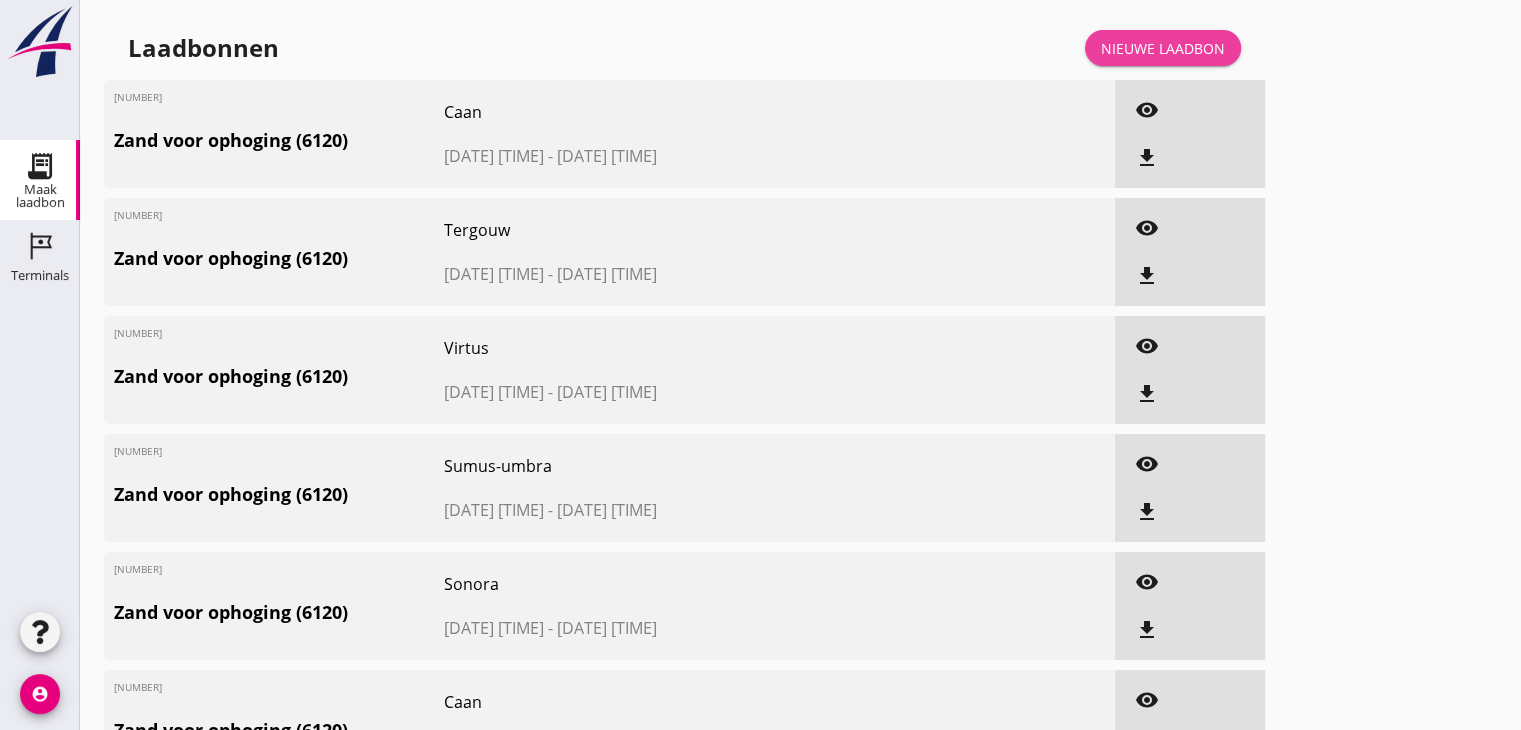 click on "Nieuwe laadbon" at bounding box center [1163, 48] 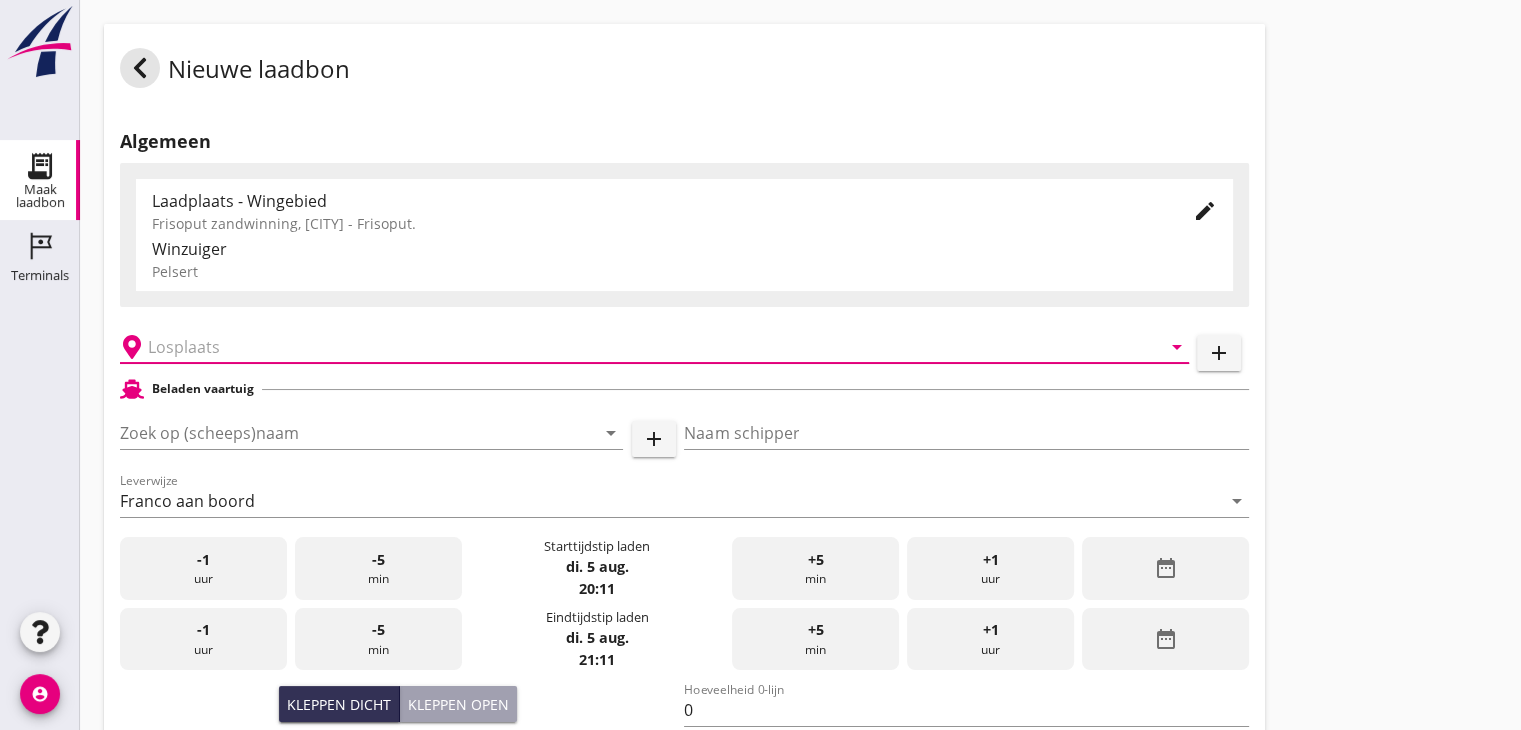click at bounding box center (640, 347) 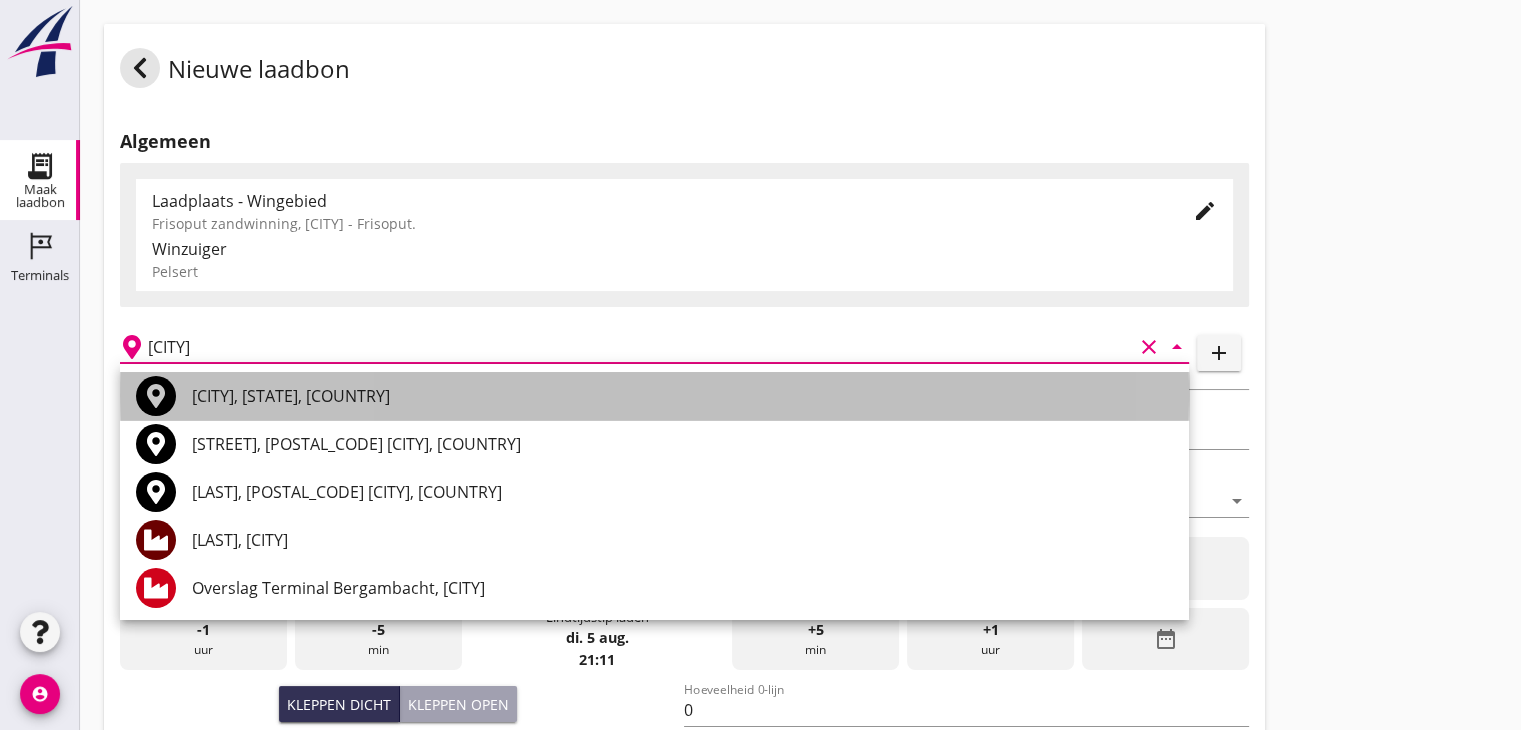 click on "Bergambacht, South Holland, Netherlands" at bounding box center (682, 396) 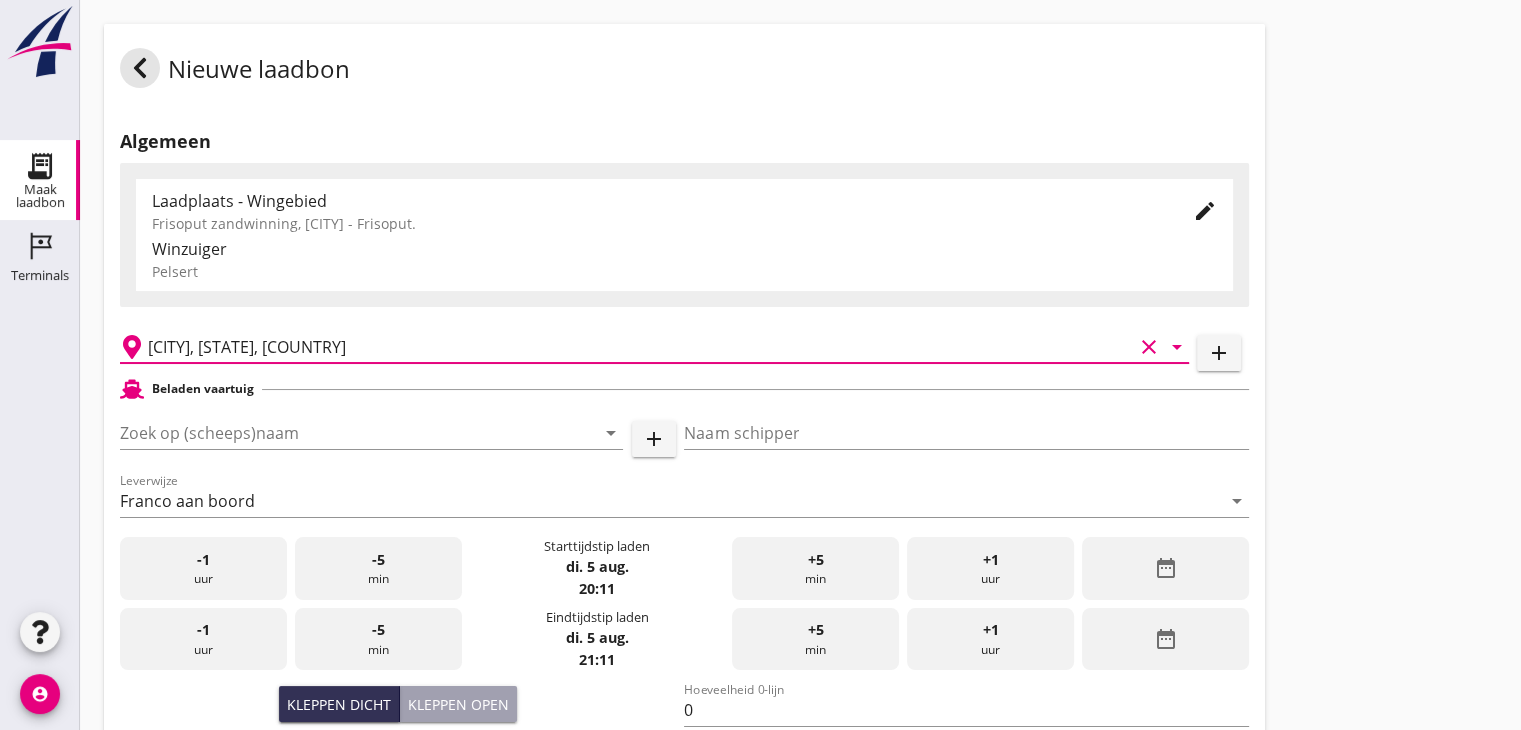 type on "Bergambacht, South Holland, Netherlands" 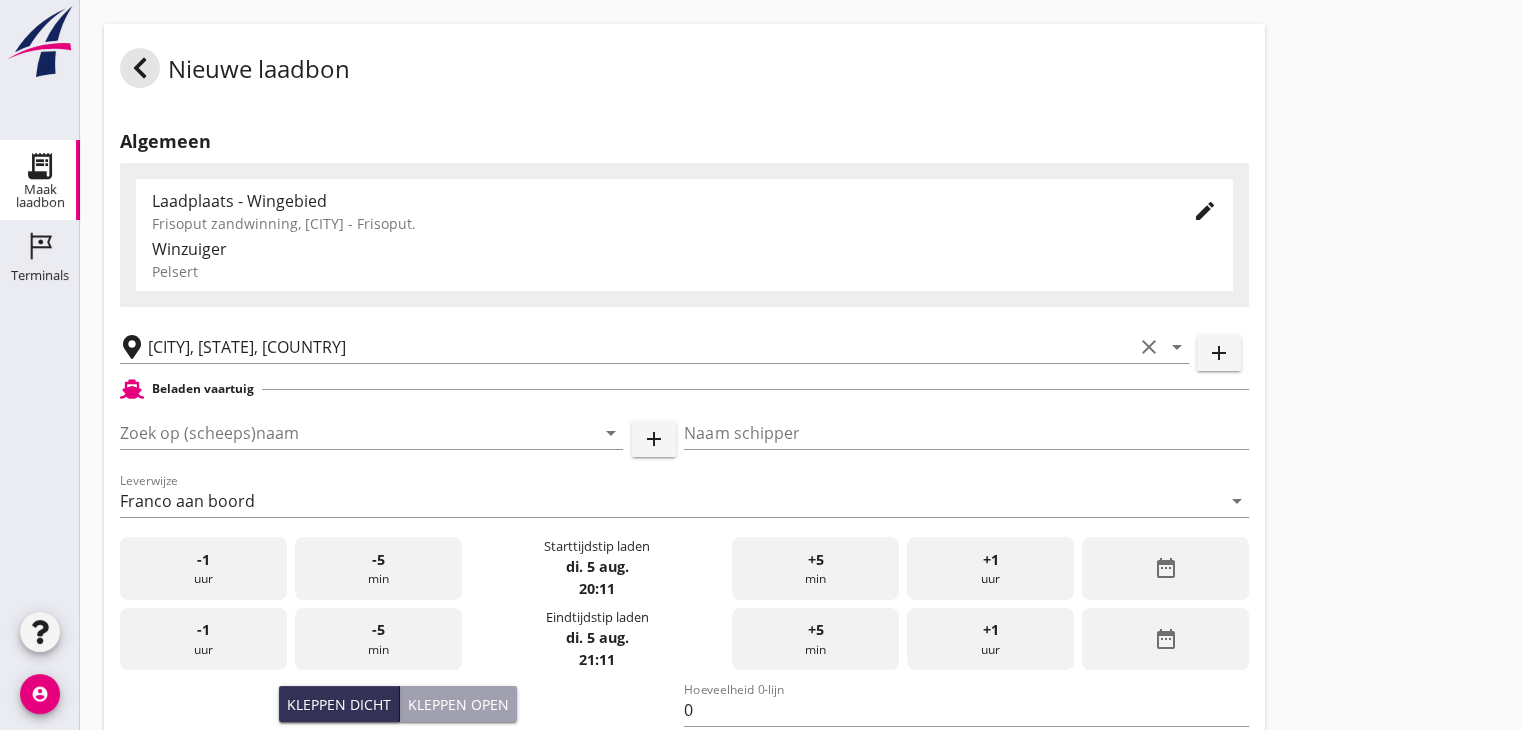 click on "Beladen vaartuig" at bounding box center [684, 389] 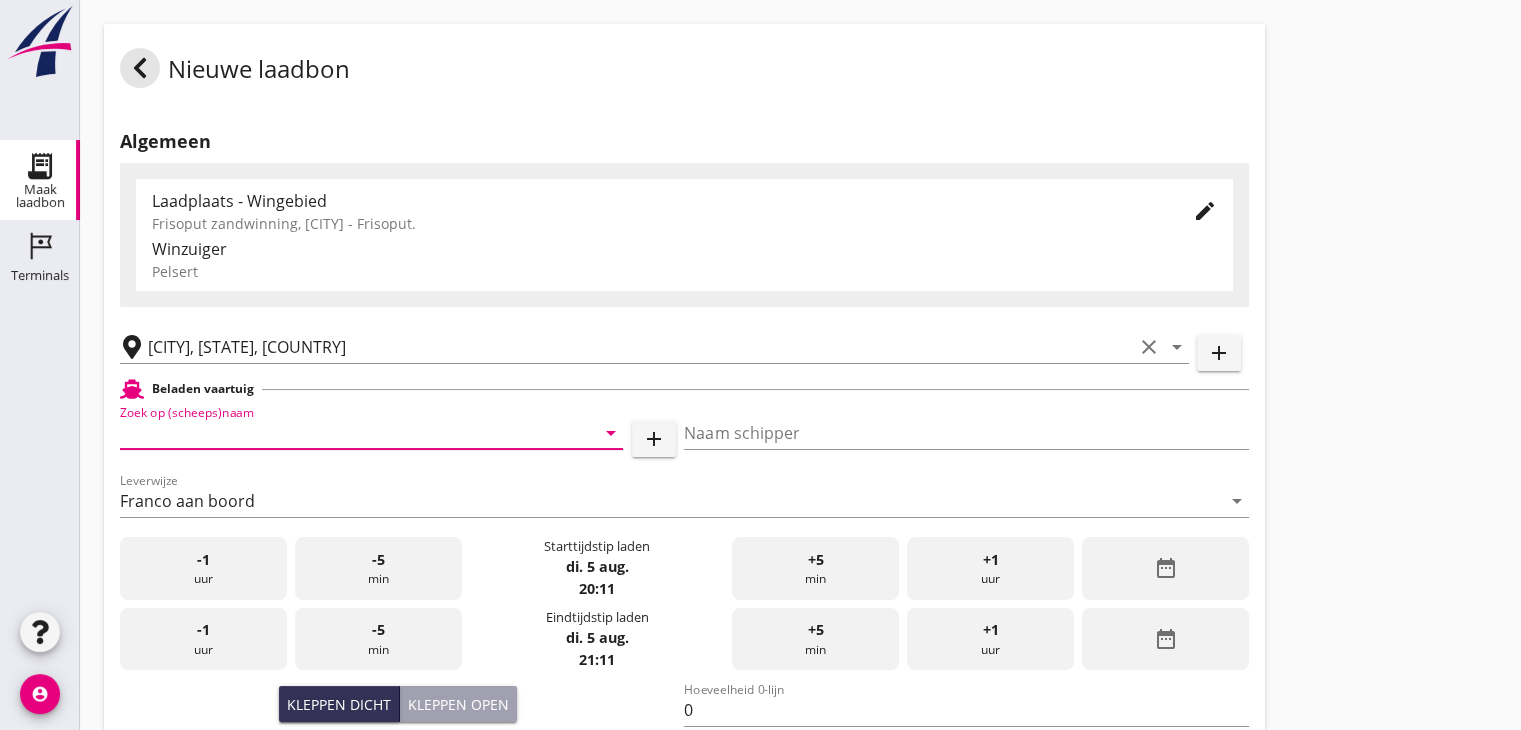 click at bounding box center [343, 433] 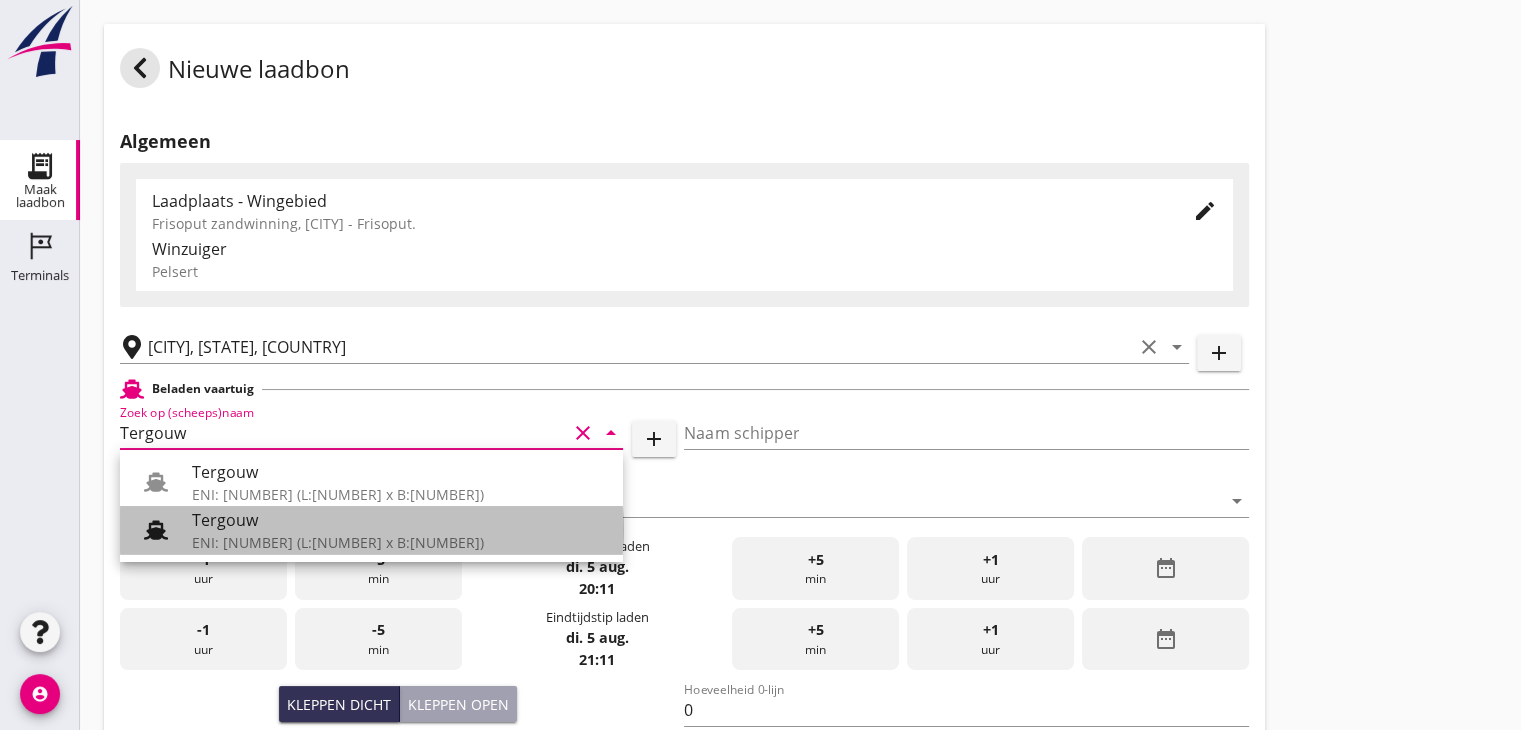 click on "ENI: 2313181 (L:65 x B:7.25)" at bounding box center (399, 542) 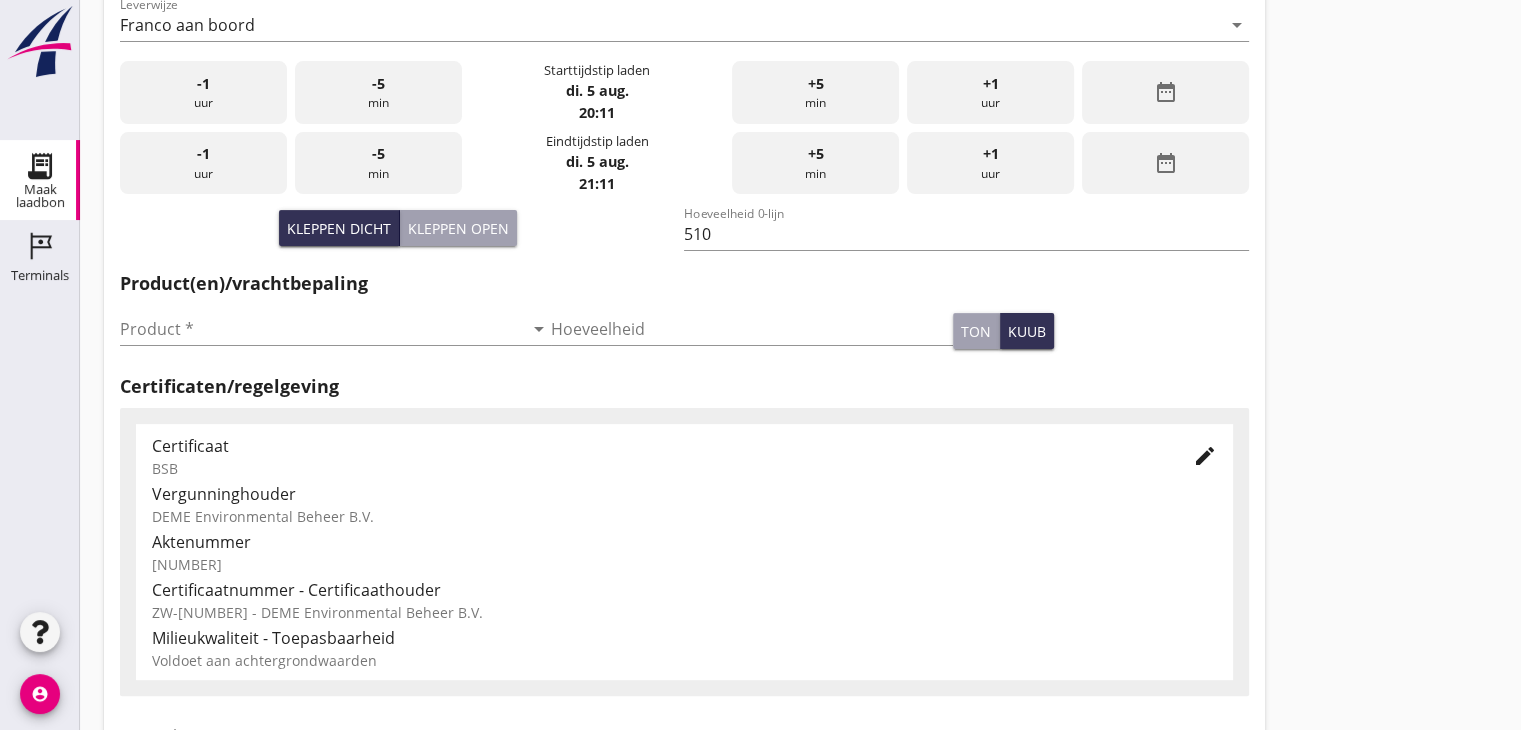scroll, scrollTop: 390, scrollLeft: 0, axis: vertical 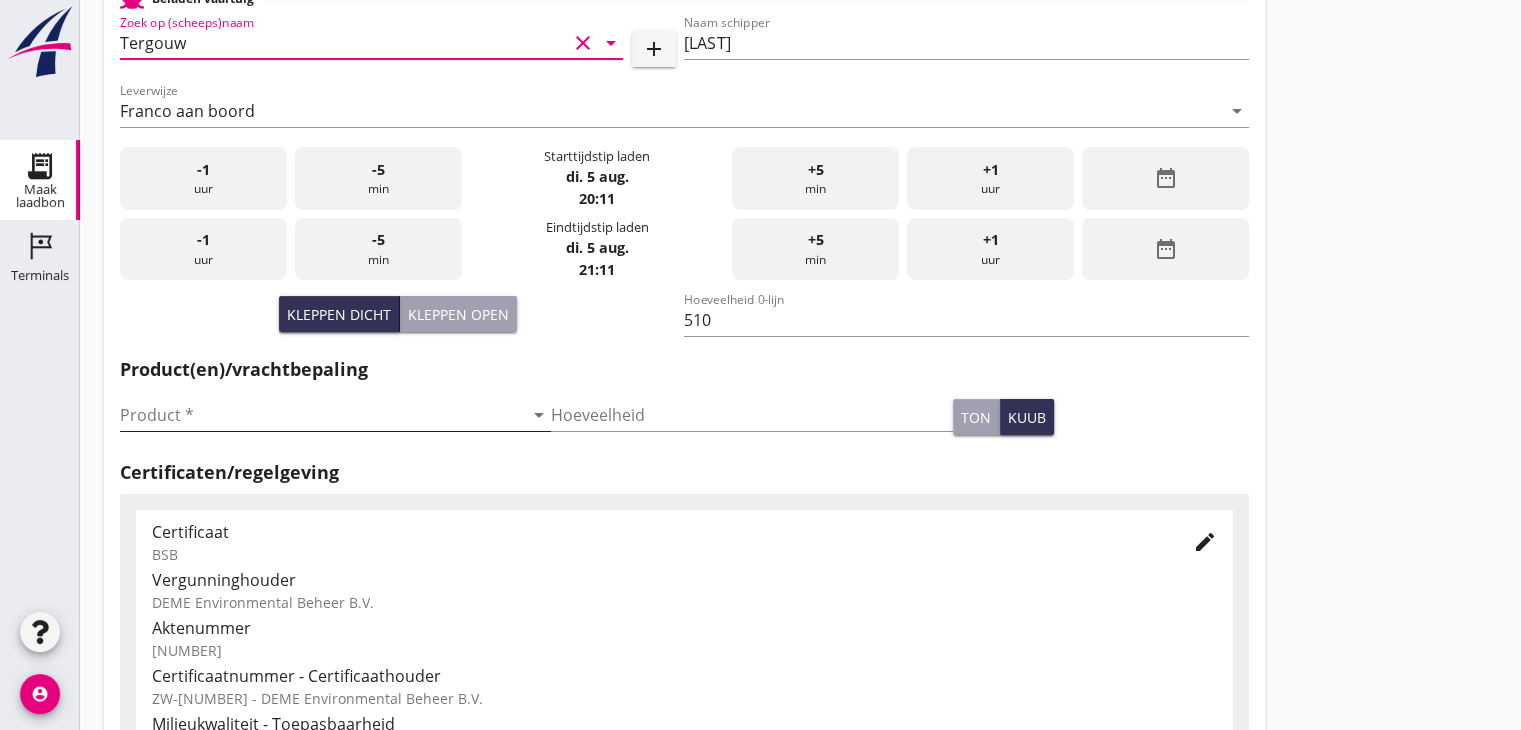 type on "Tergouw" 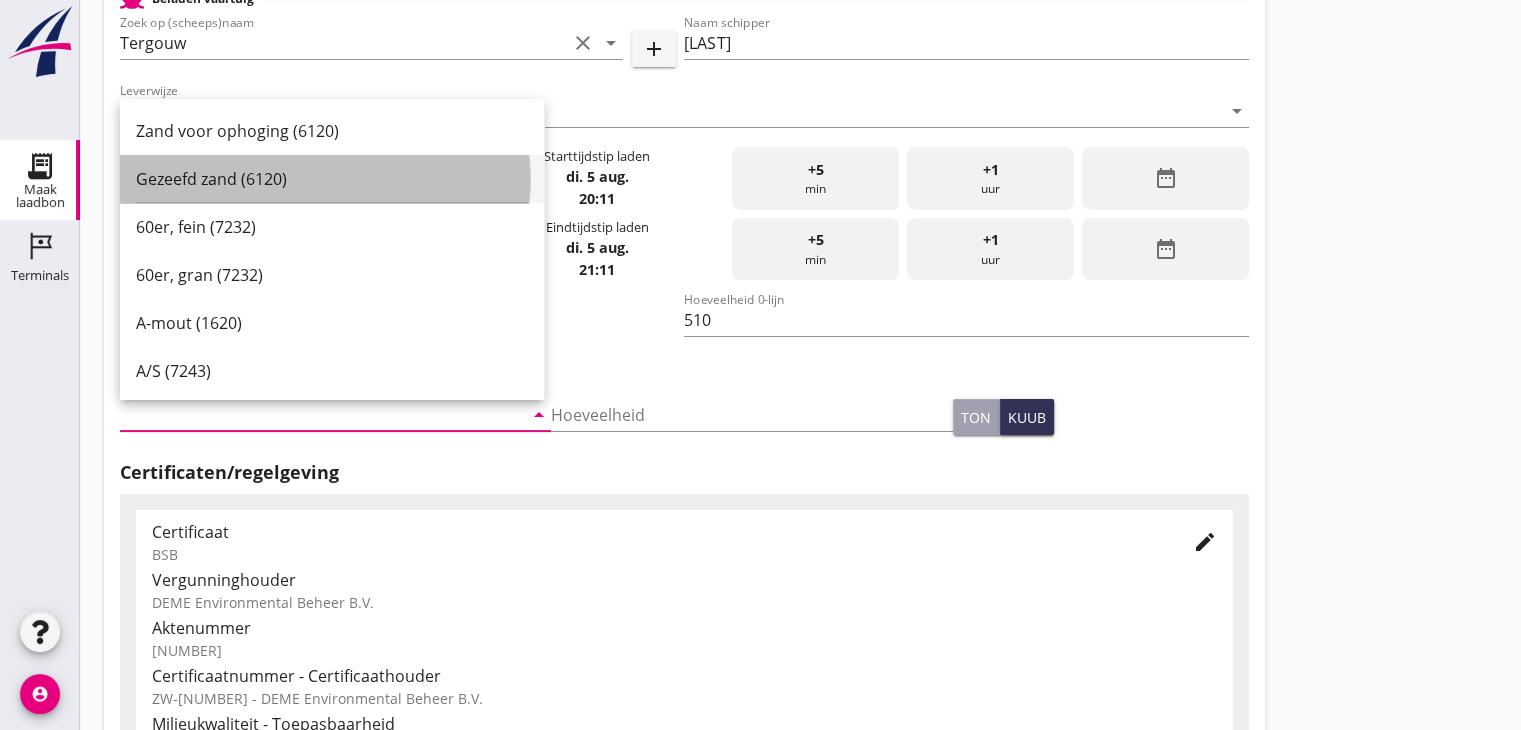 click on "Gezeefd zand (6120)" at bounding box center [332, 179] 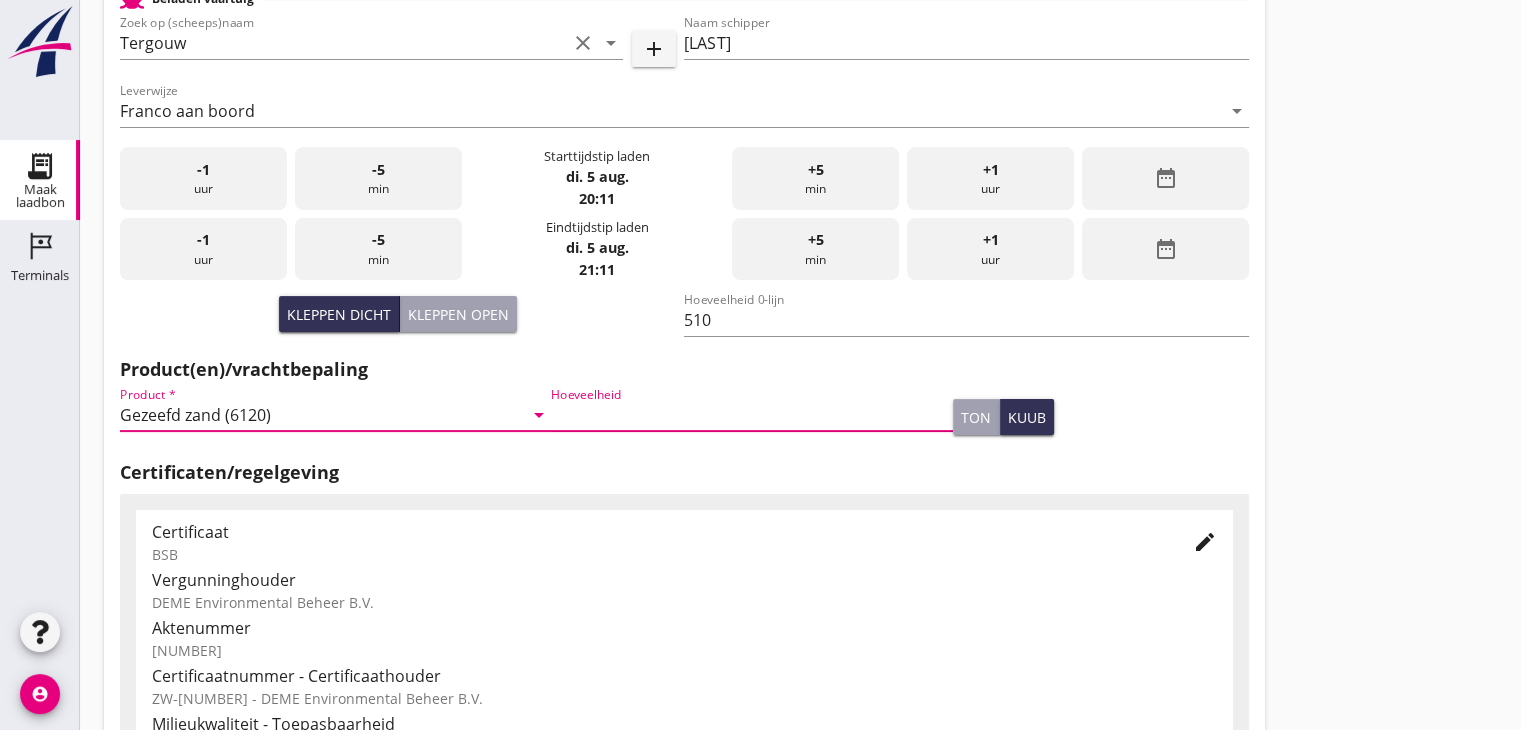 click at bounding box center (752, 415) 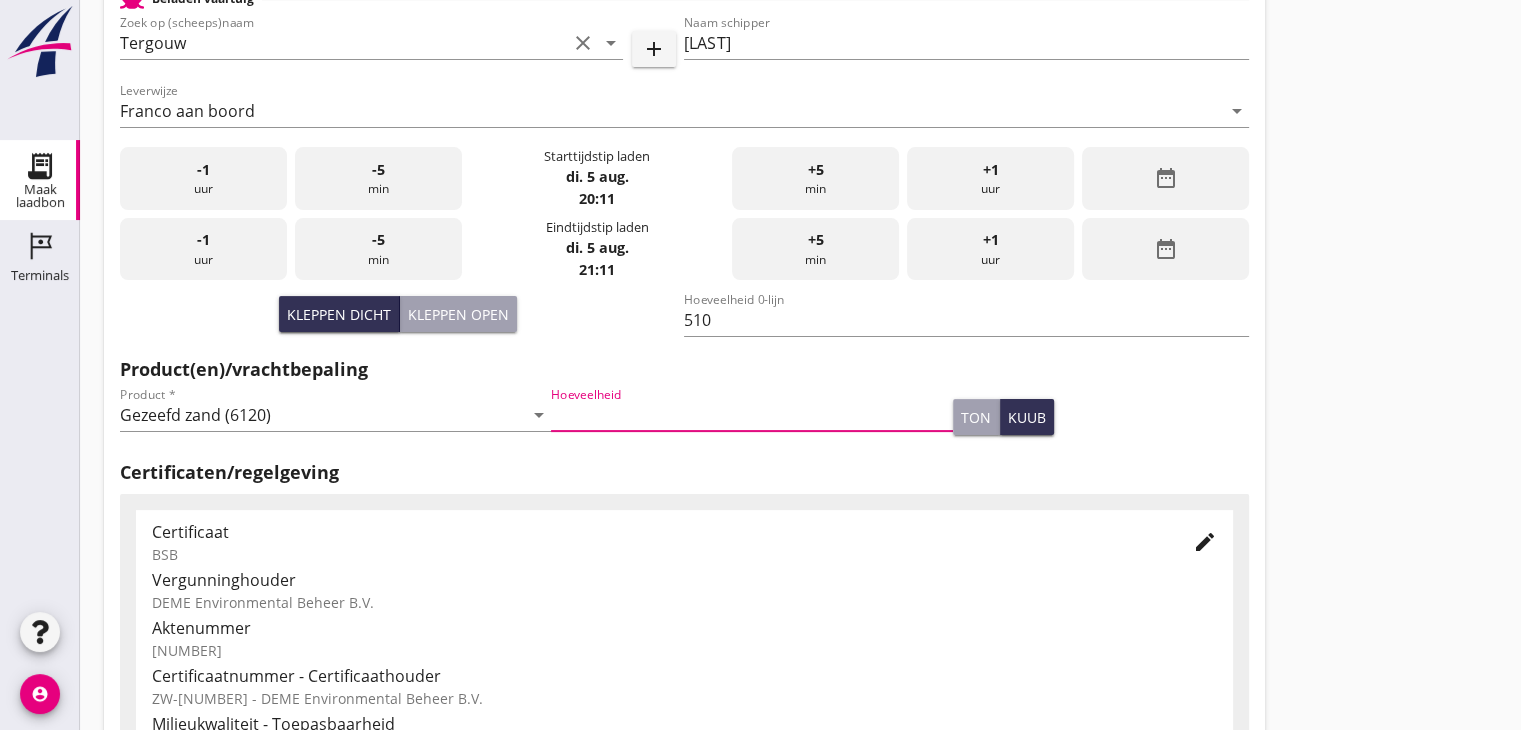 scroll, scrollTop: 700, scrollLeft: 0, axis: vertical 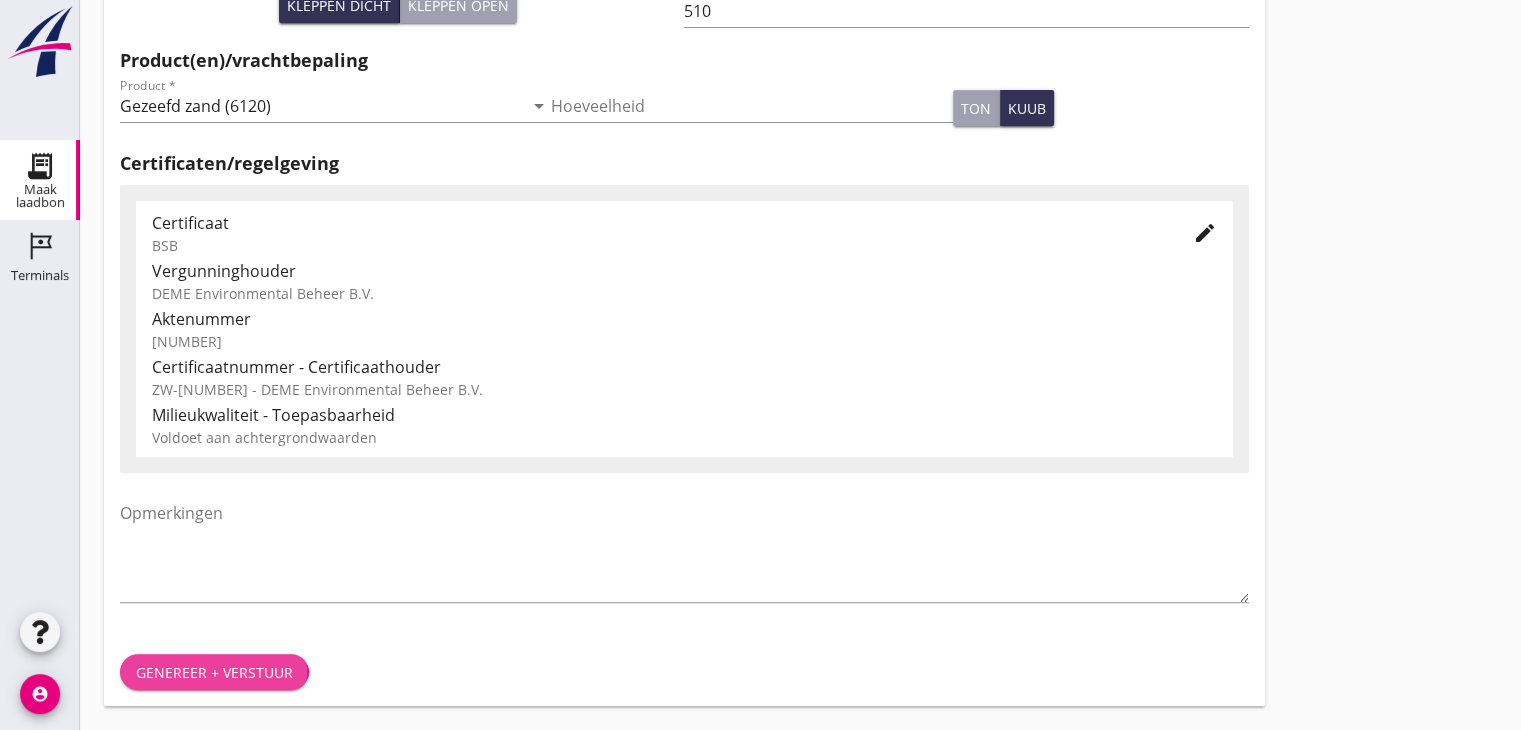 click on "Genereer + verstuur" at bounding box center [214, 672] 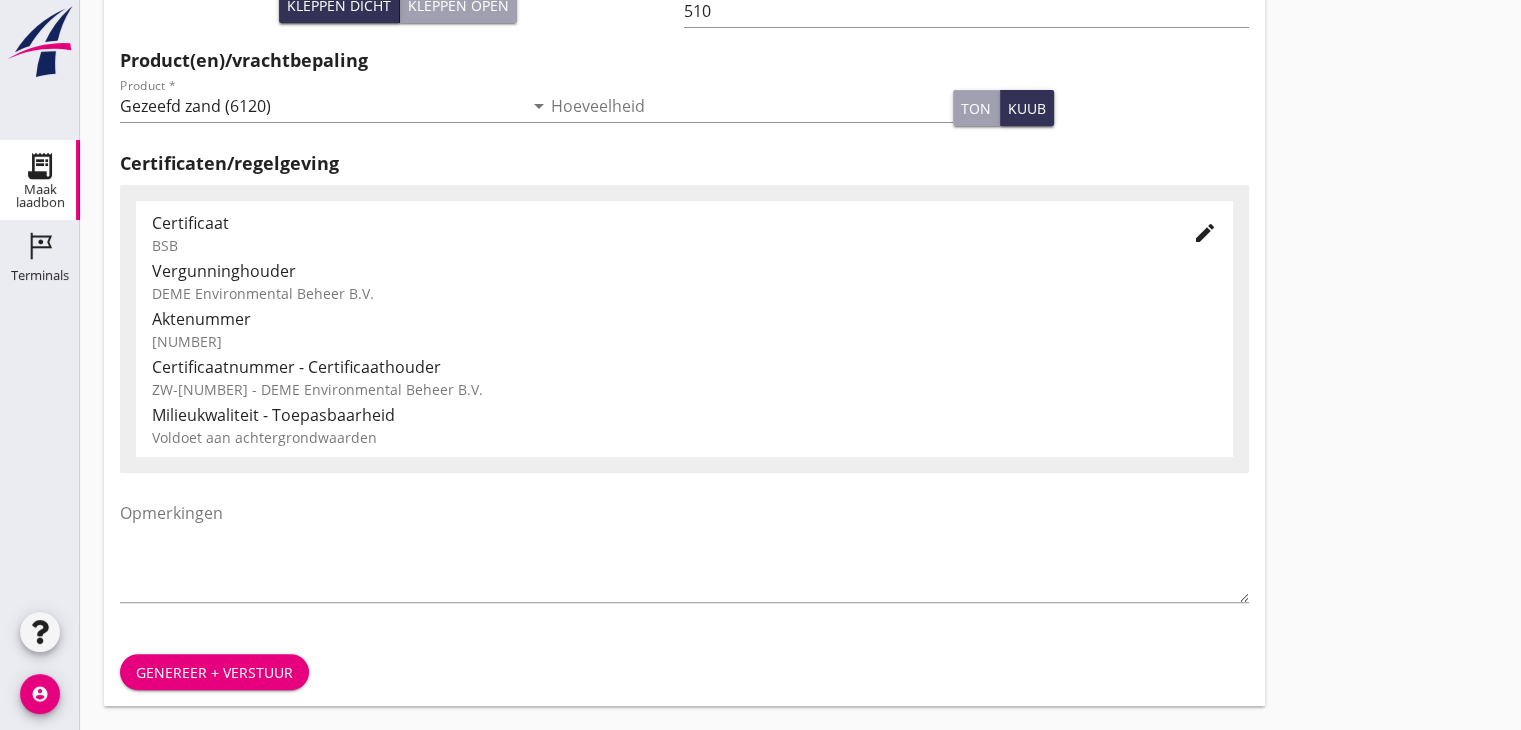 click on "Opmerkingen" at bounding box center (684, 559) 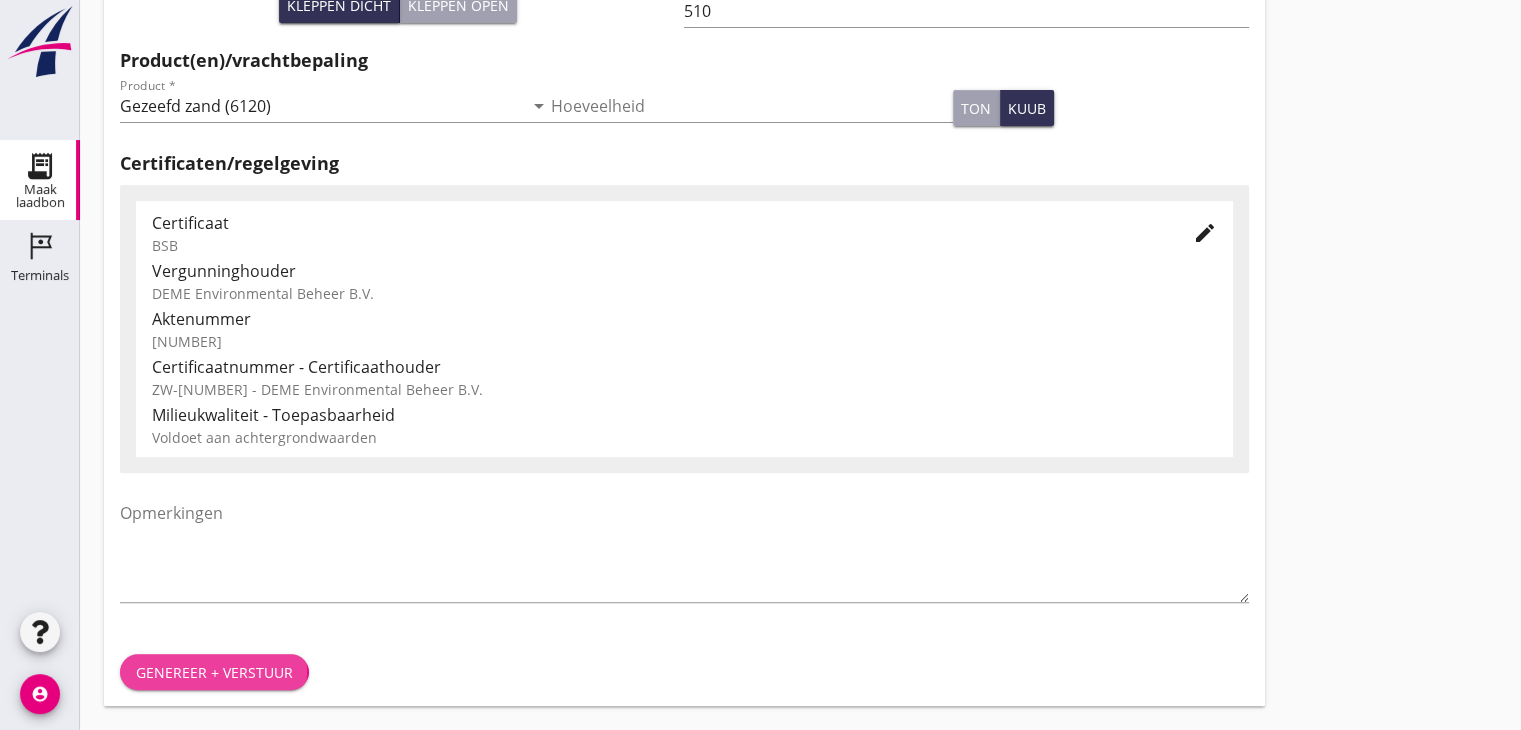click on "Genereer + verstuur" at bounding box center (214, 672) 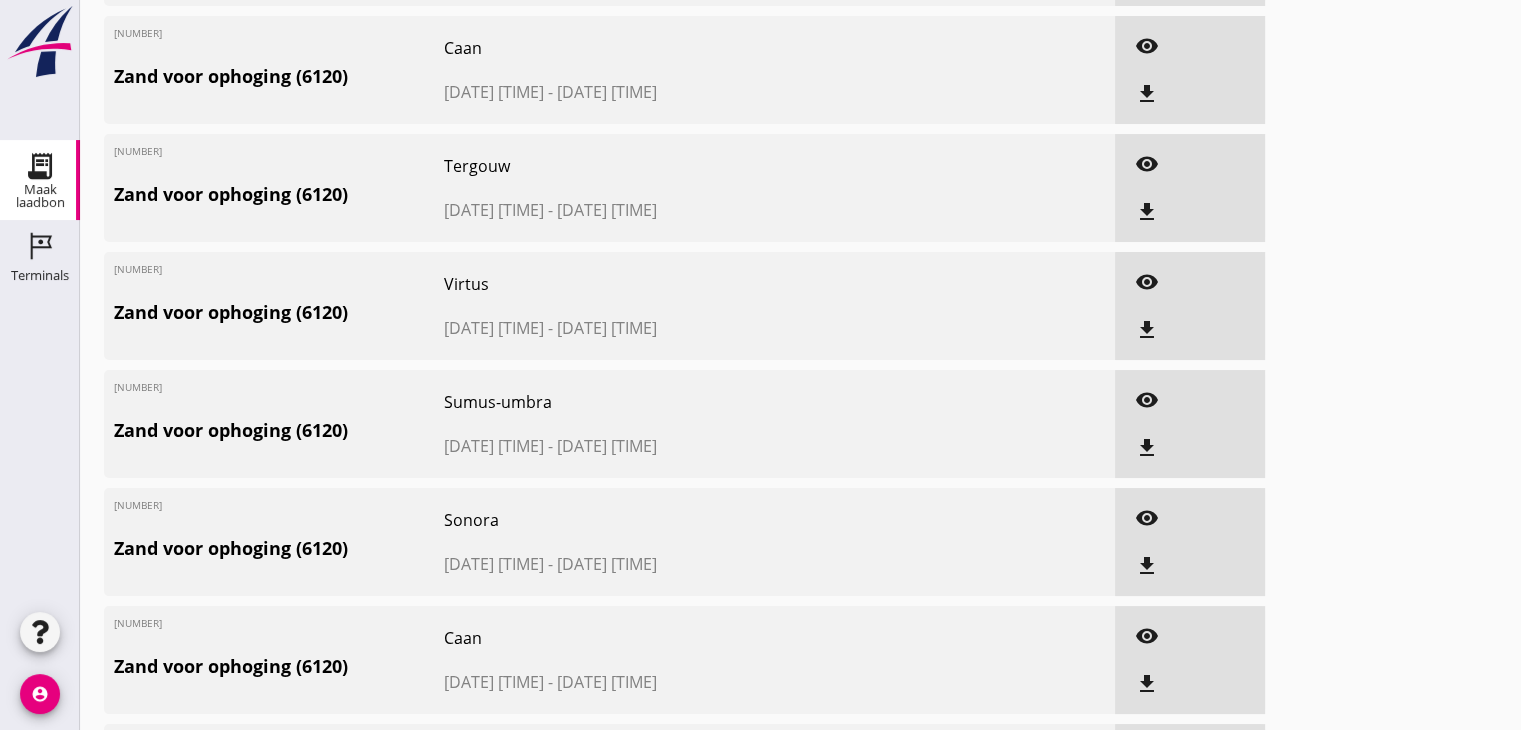 scroll, scrollTop: 0, scrollLeft: 0, axis: both 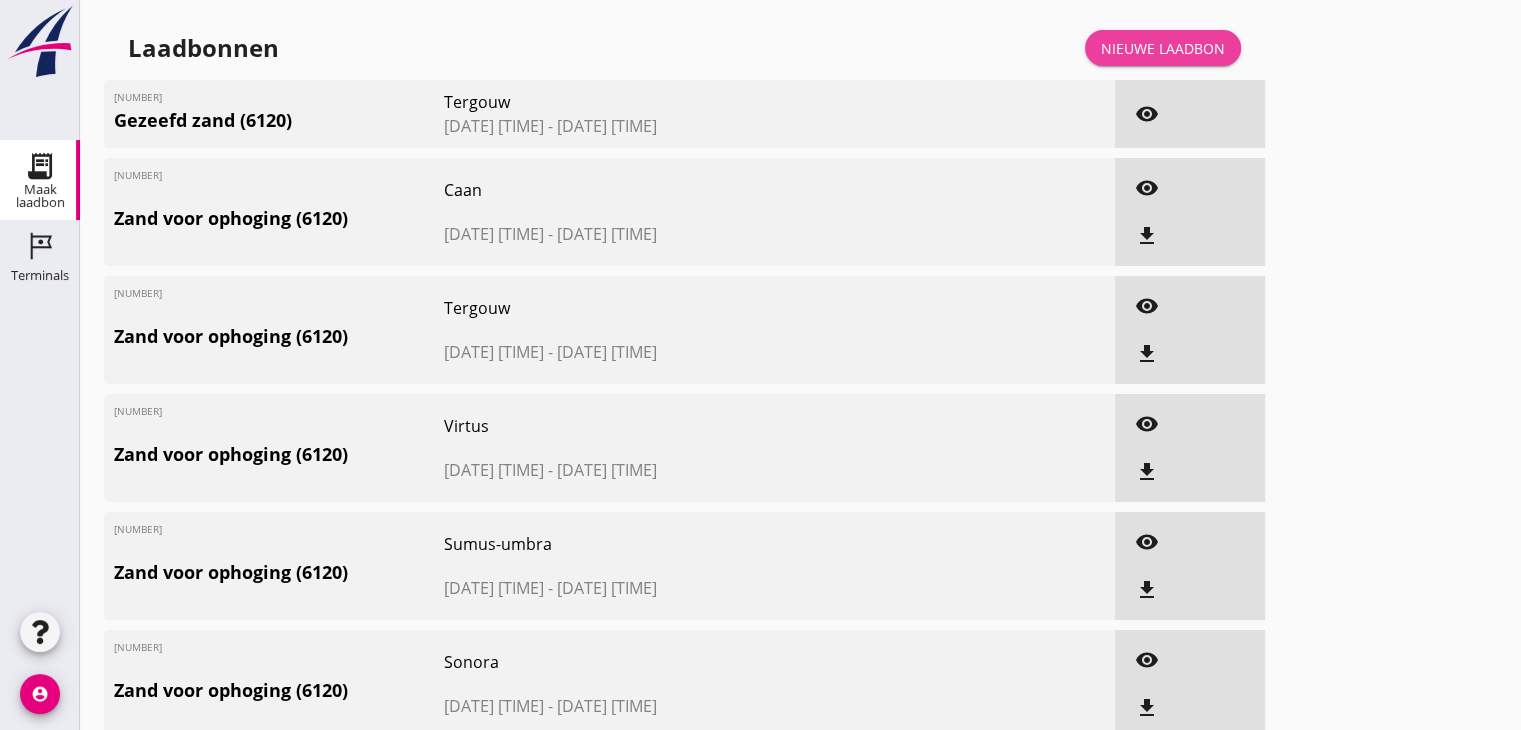 click on "Nieuwe laadbon" at bounding box center (1163, 48) 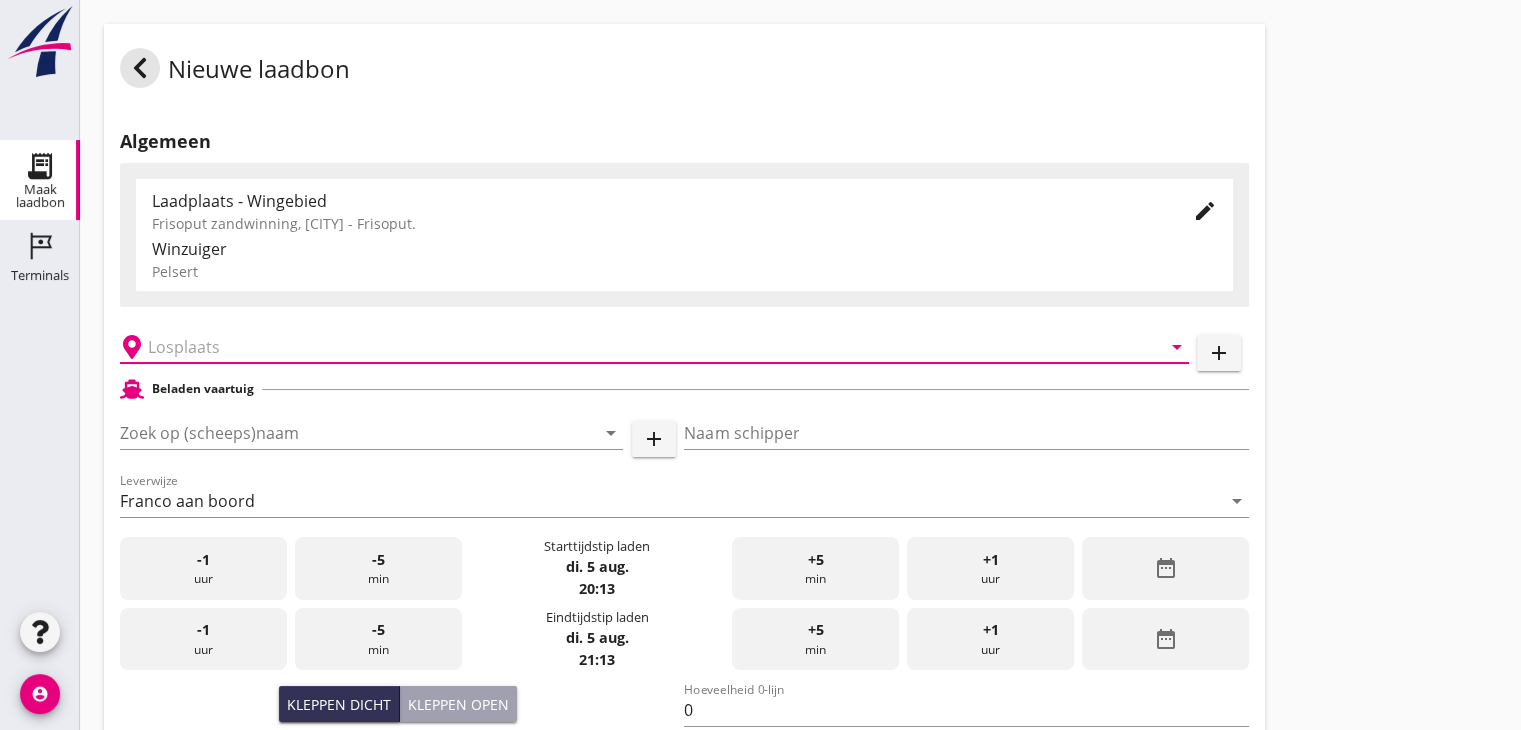click at bounding box center (640, 347) 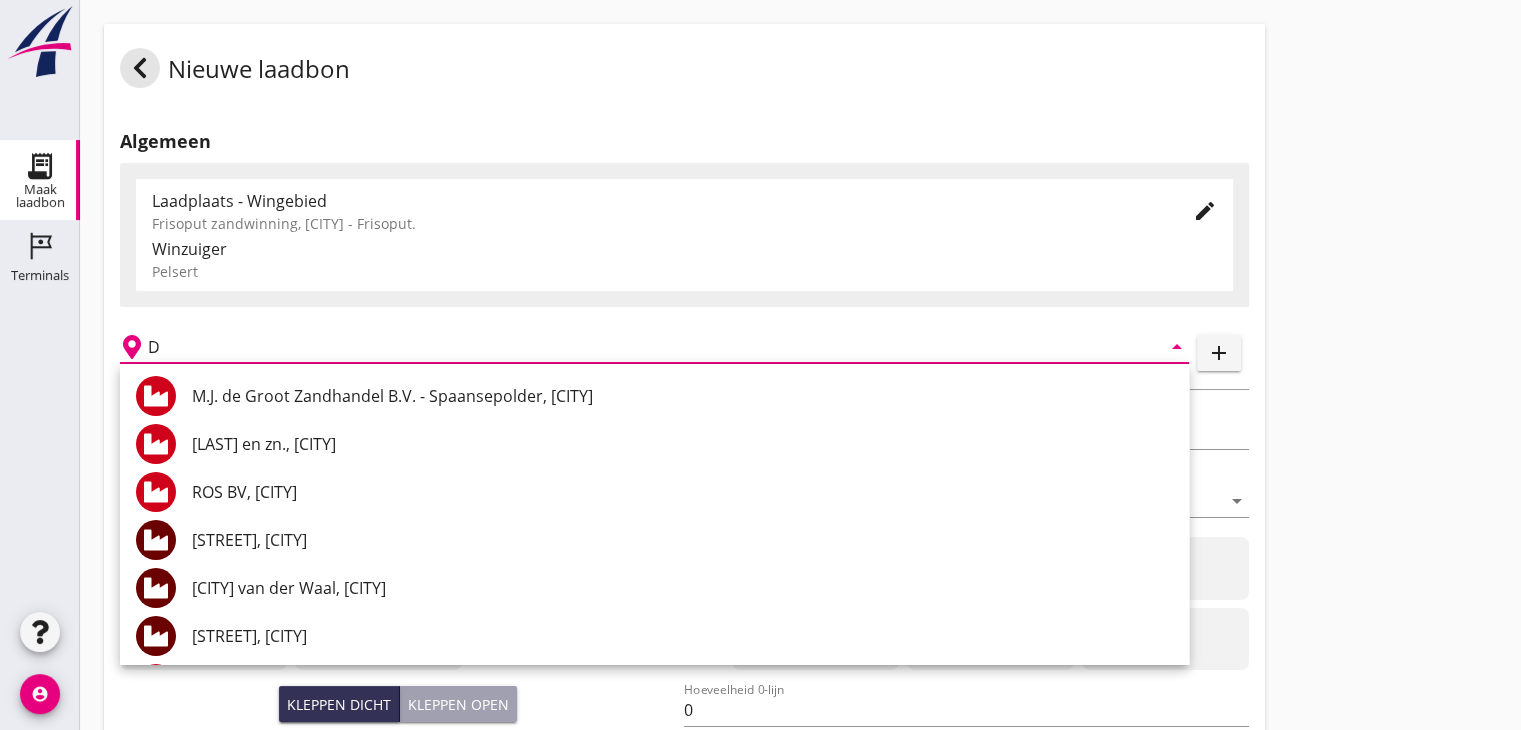 click on "D" at bounding box center (640, 347) 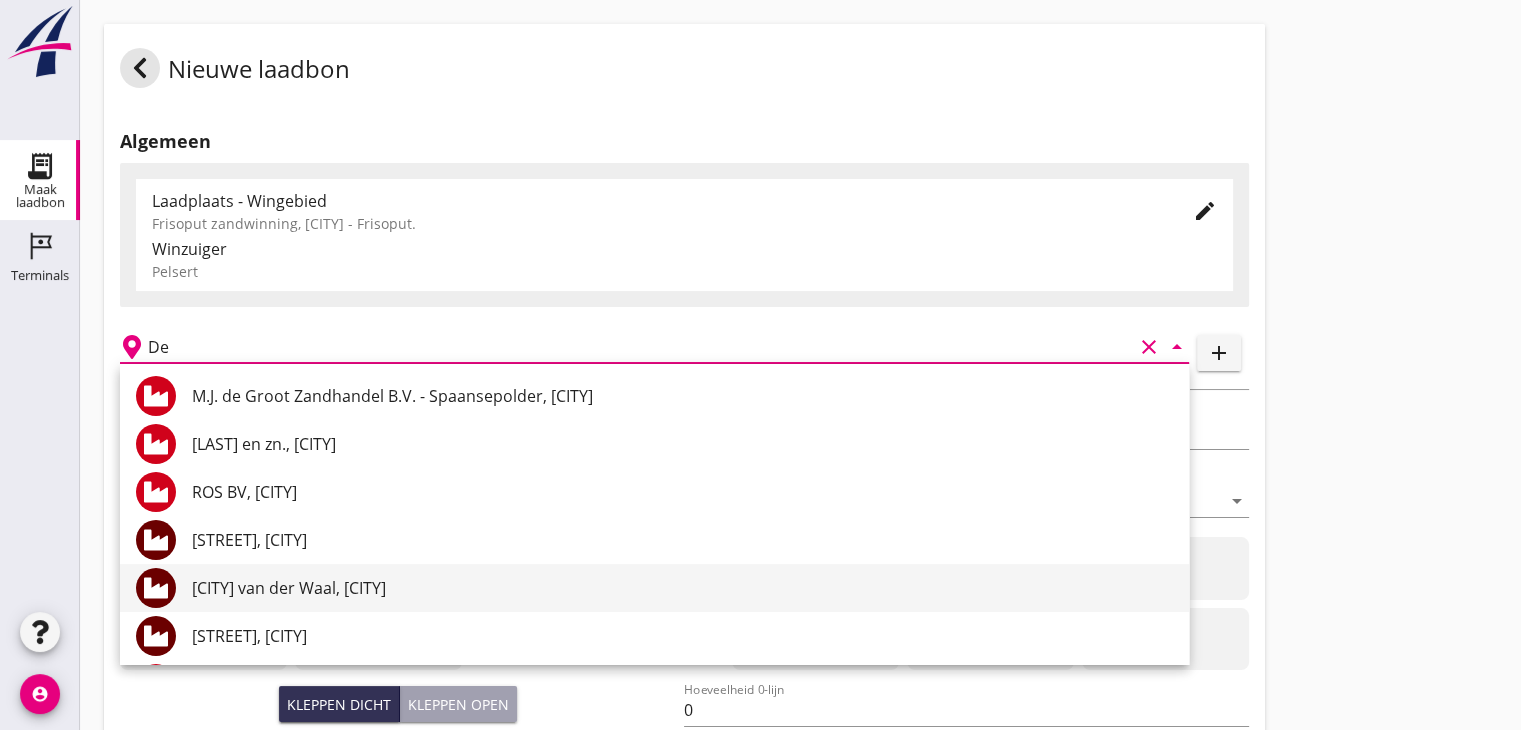 click on "[CITY] [LAST], [CITY]" at bounding box center [682, 588] 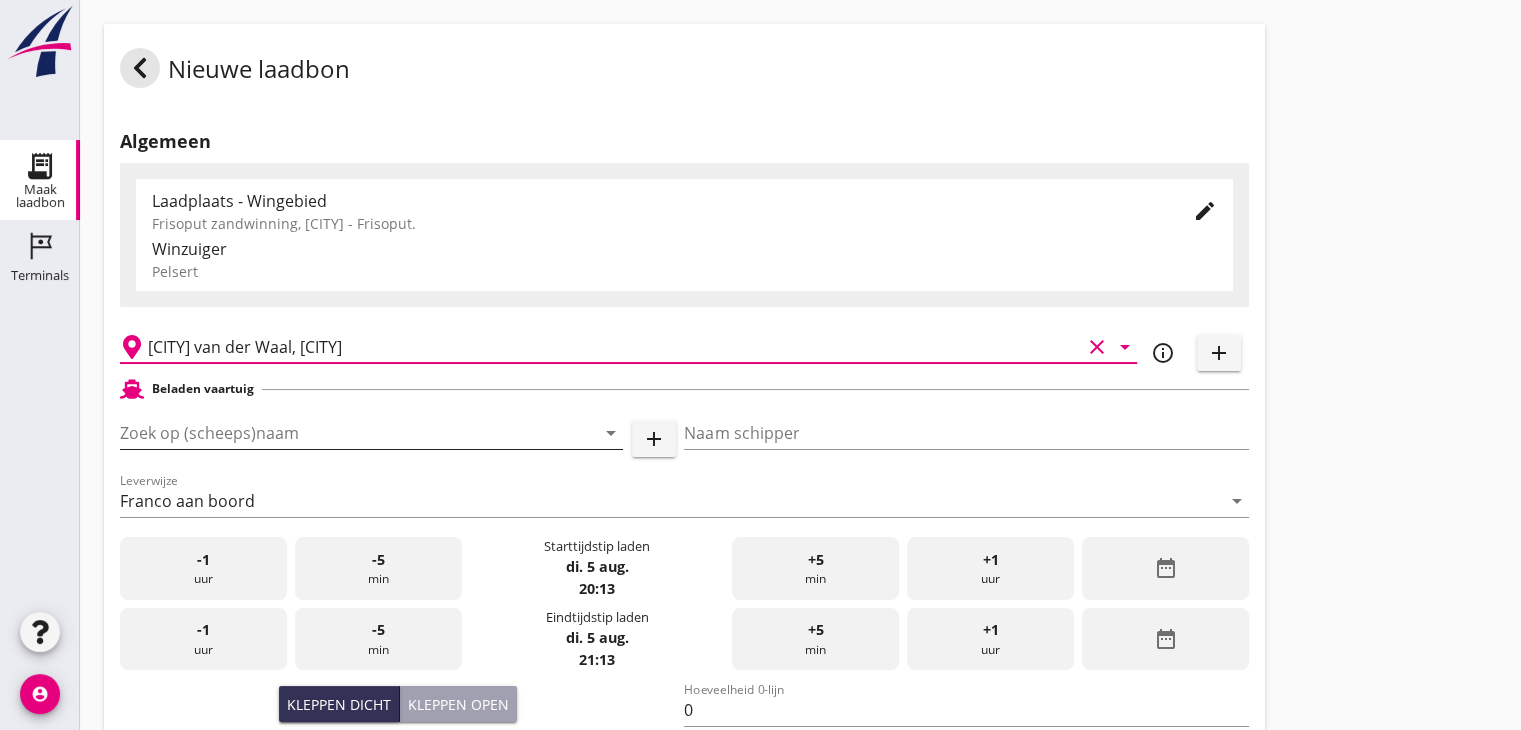 type on "[CITY] [LAST], [CITY]" 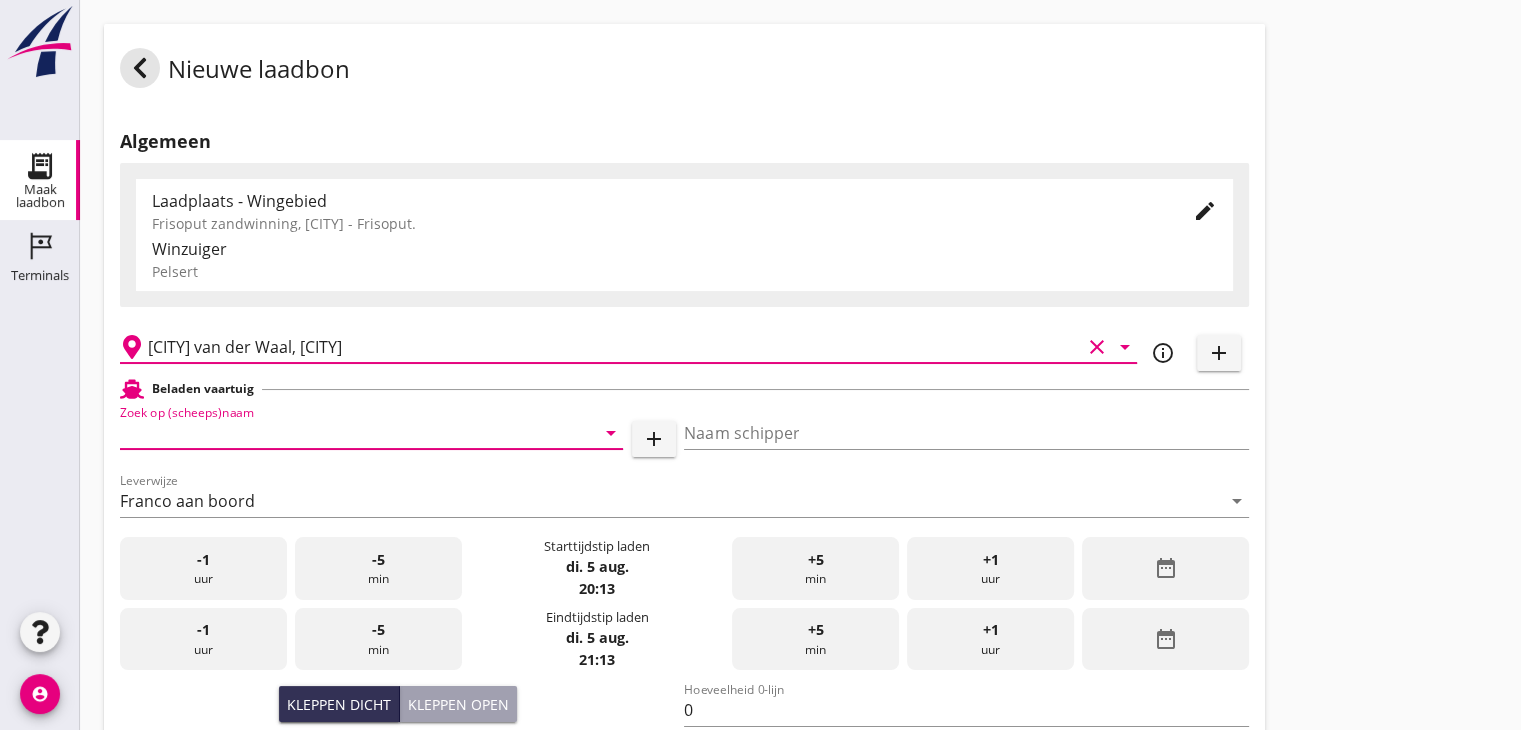 click at bounding box center [343, 433] 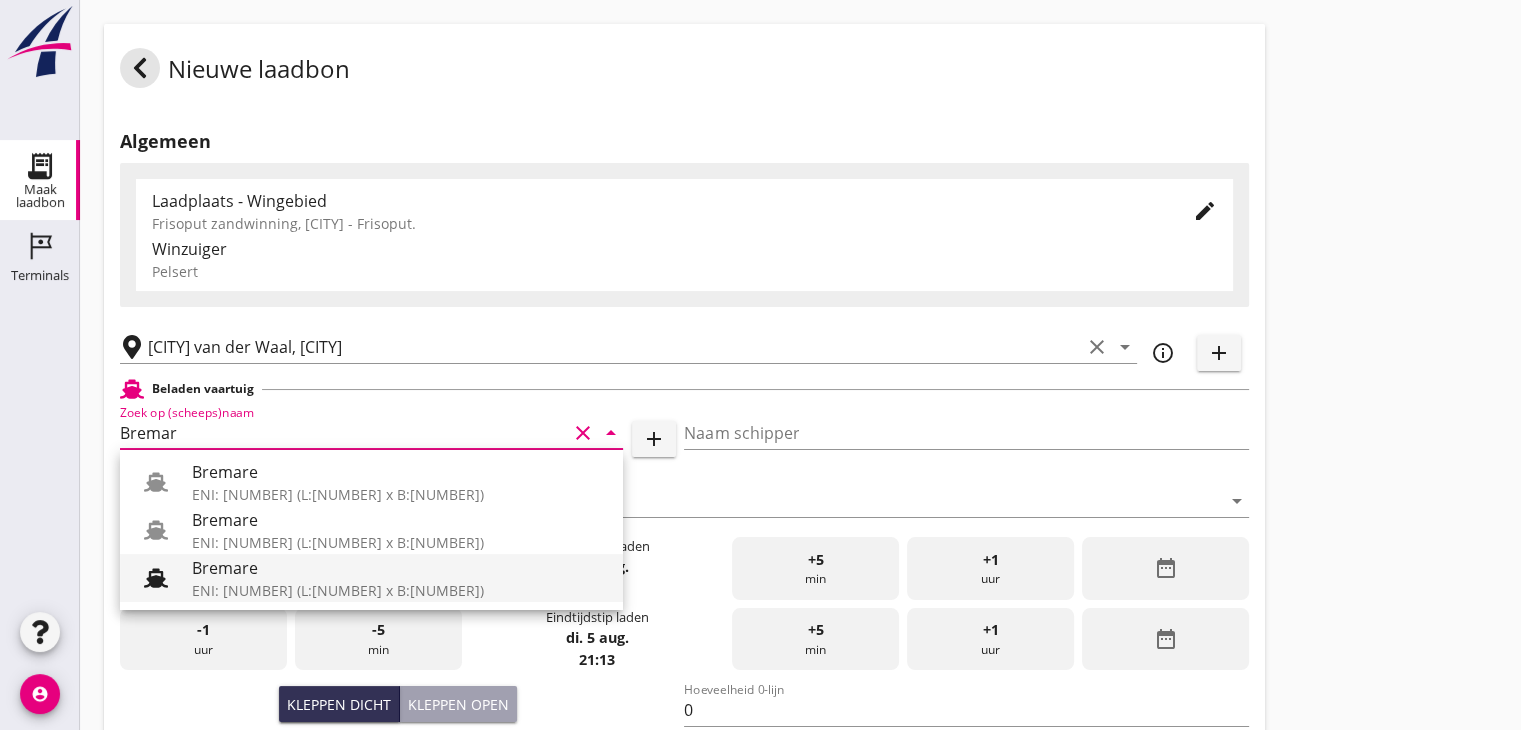 click on "ENI: 2313614 (L:65 x B:7.50)" at bounding box center (399, 590) 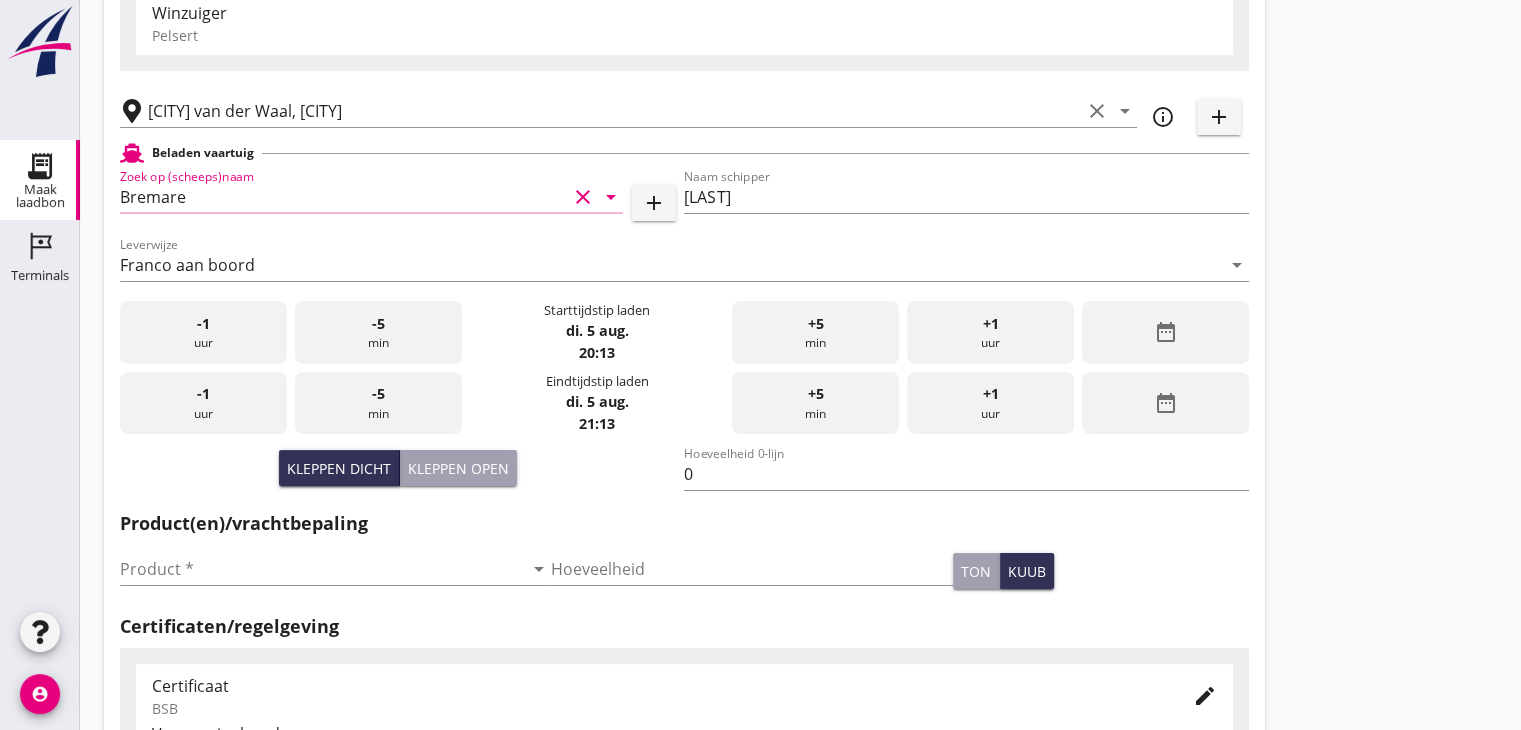 scroll, scrollTop: 240, scrollLeft: 0, axis: vertical 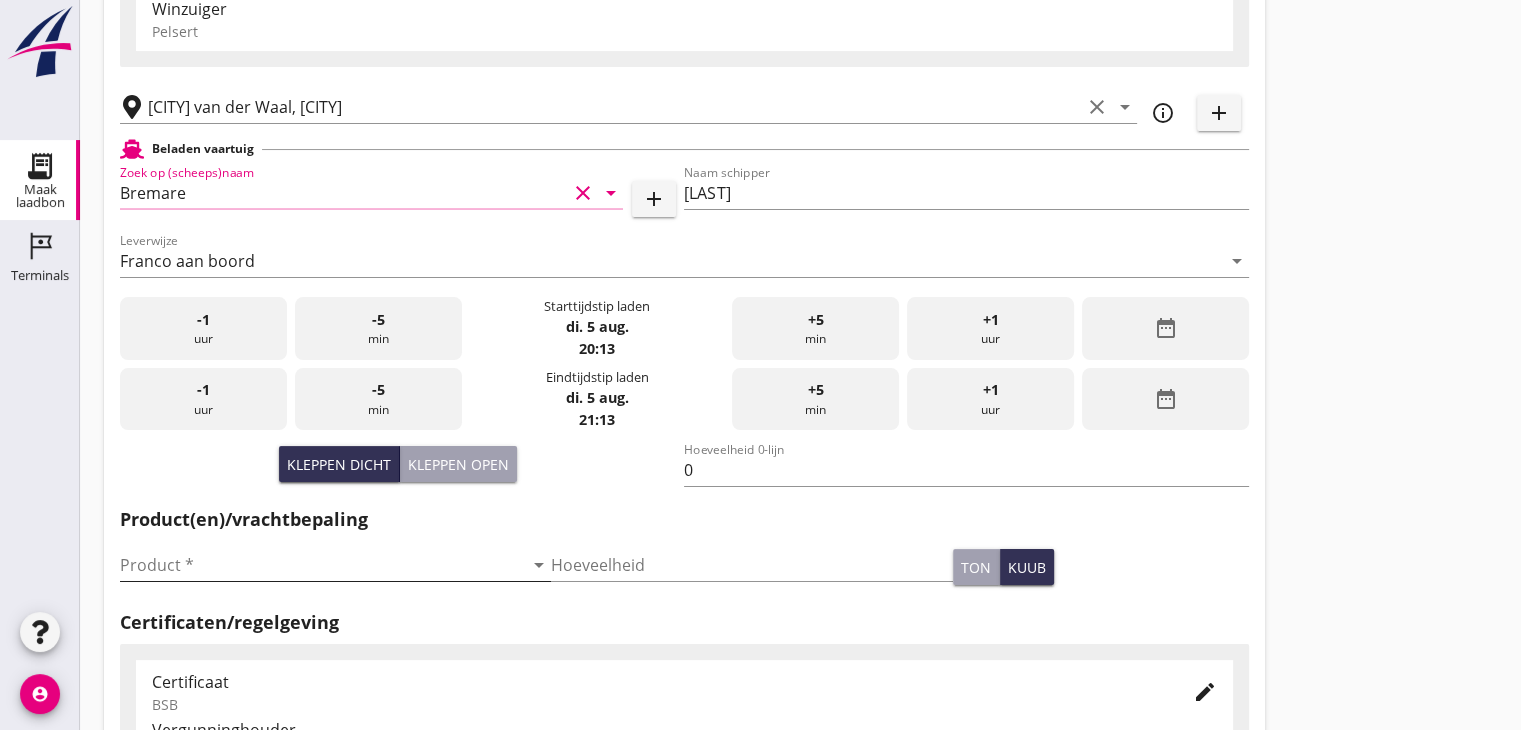 type on "Bremare" 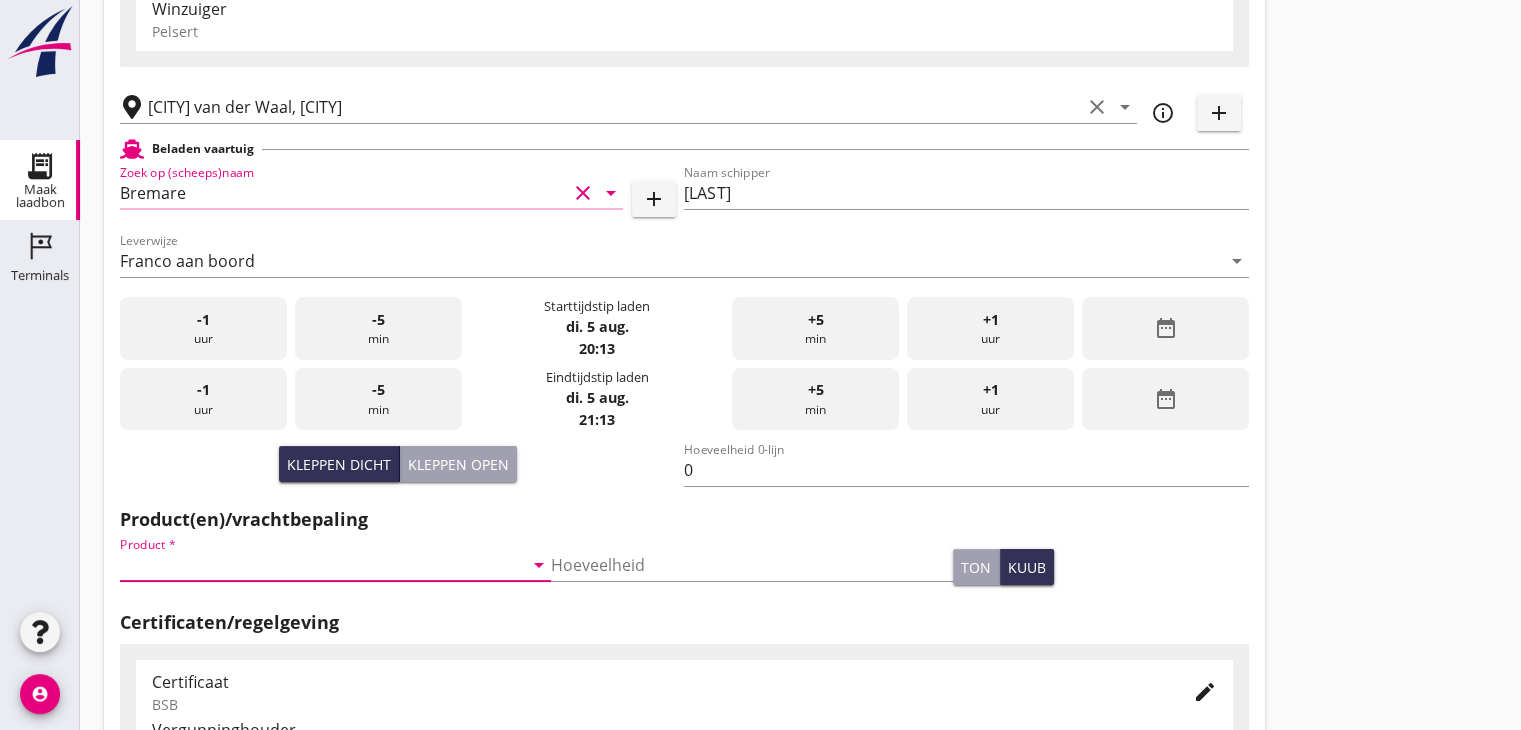 click at bounding box center [321, 565] 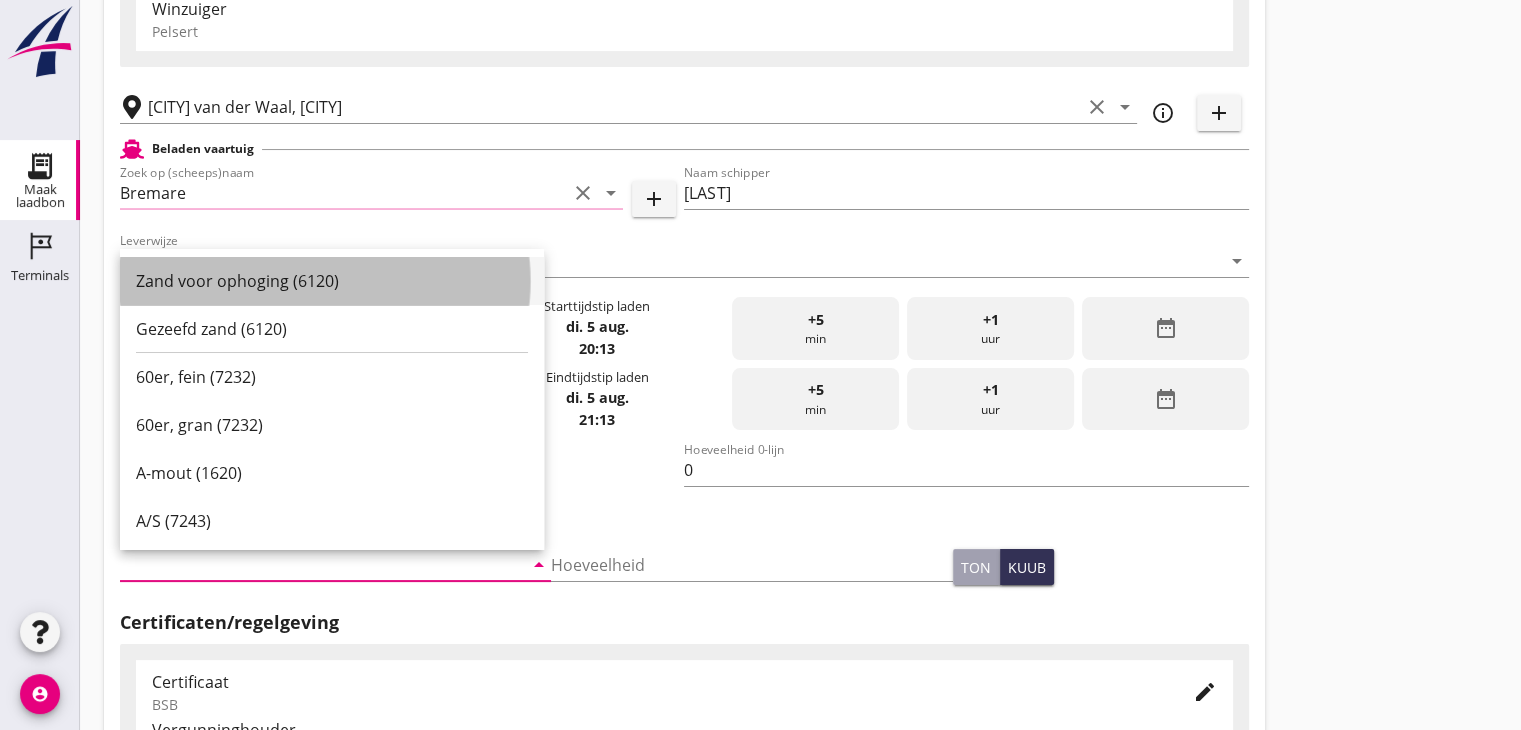 click on "Zand voor ophoging (6120)" at bounding box center (332, 281) 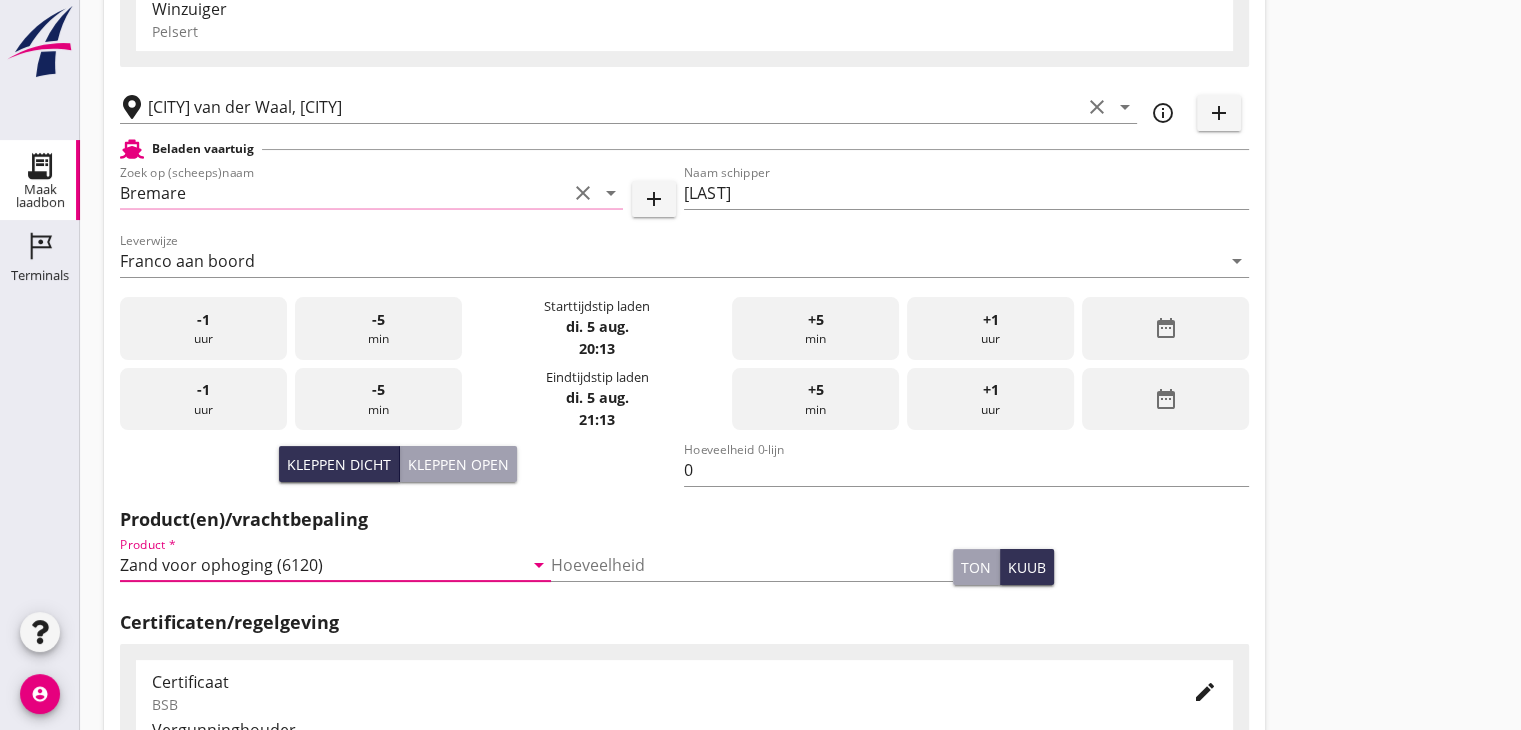 scroll, scrollTop: 700, scrollLeft: 0, axis: vertical 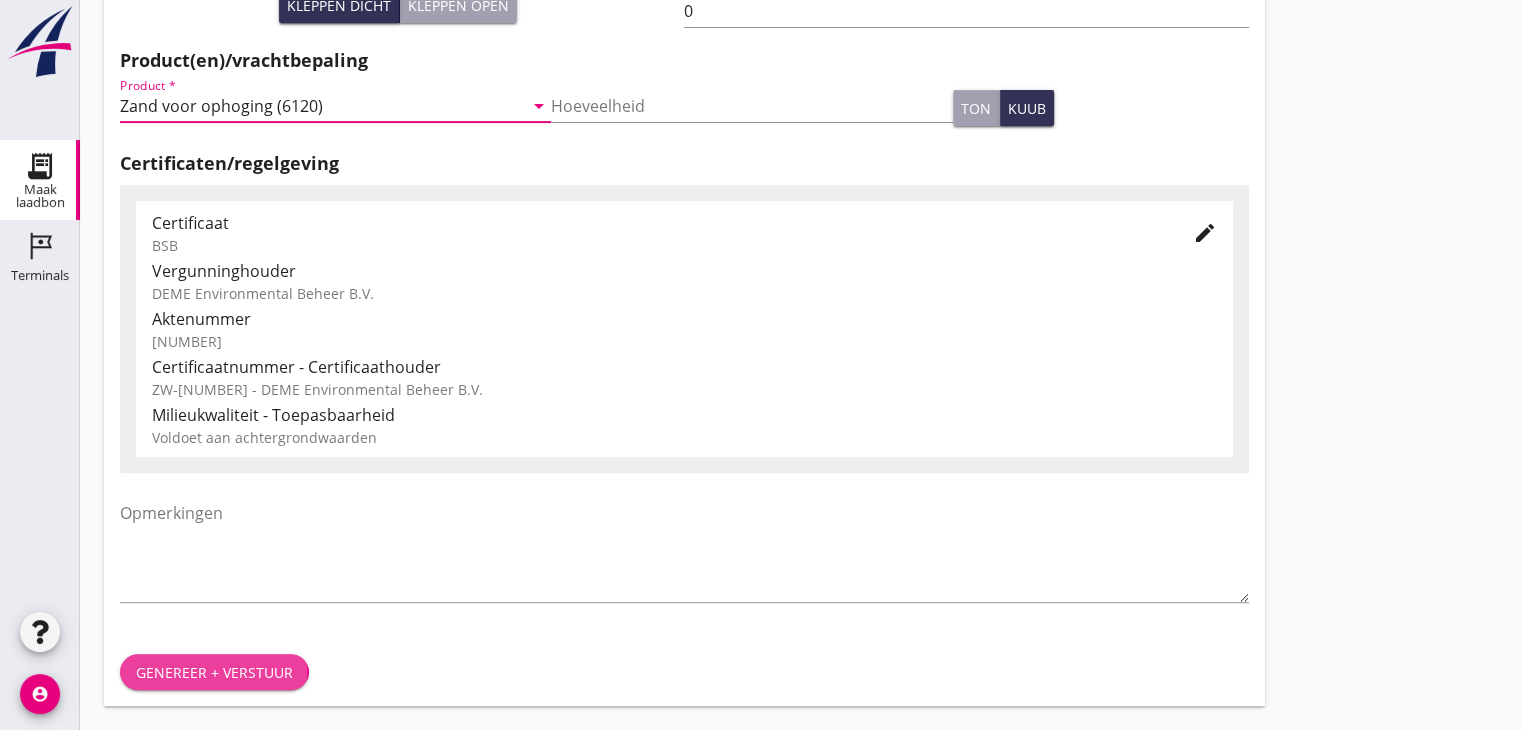 click on "Genereer + verstuur" at bounding box center (214, 672) 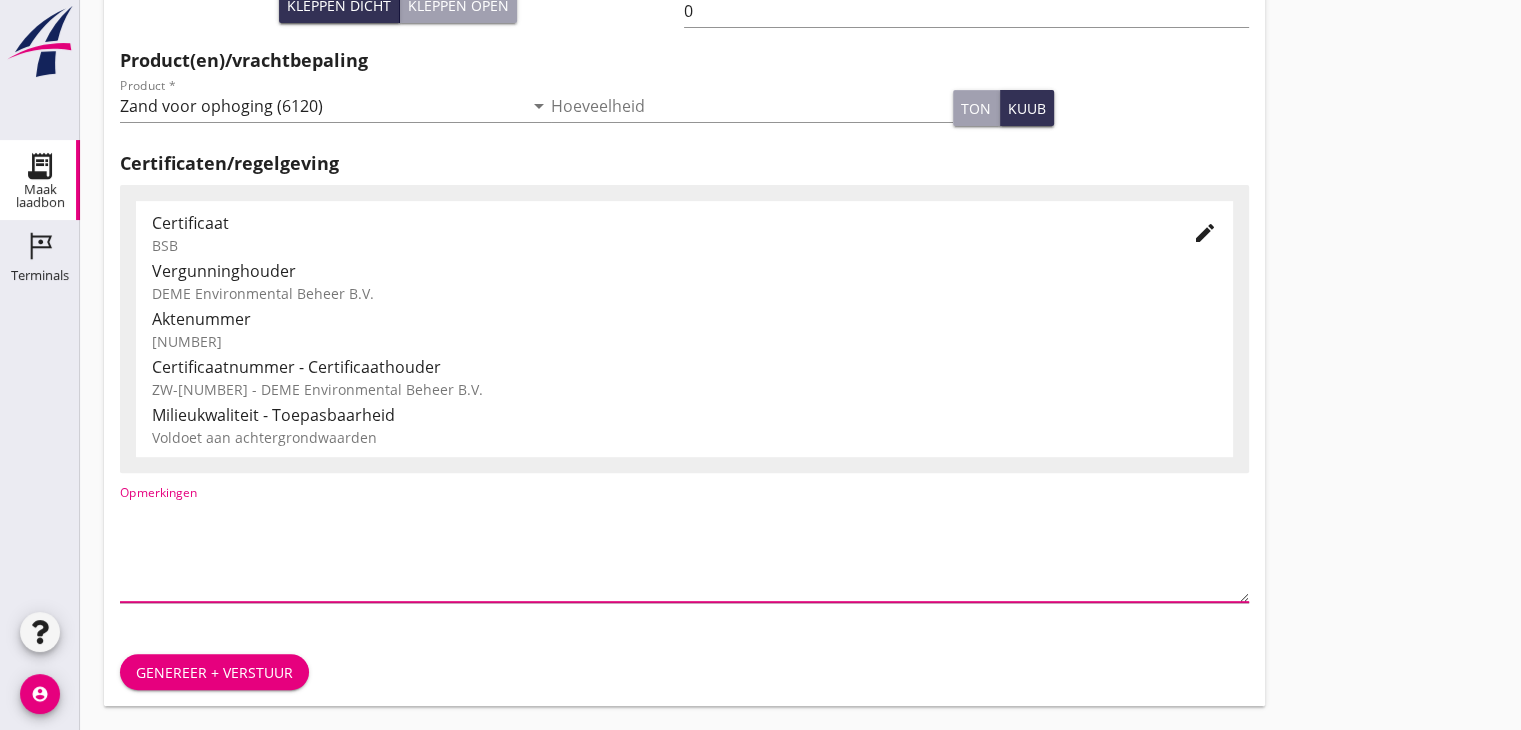 click at bounding box center (684, 549) 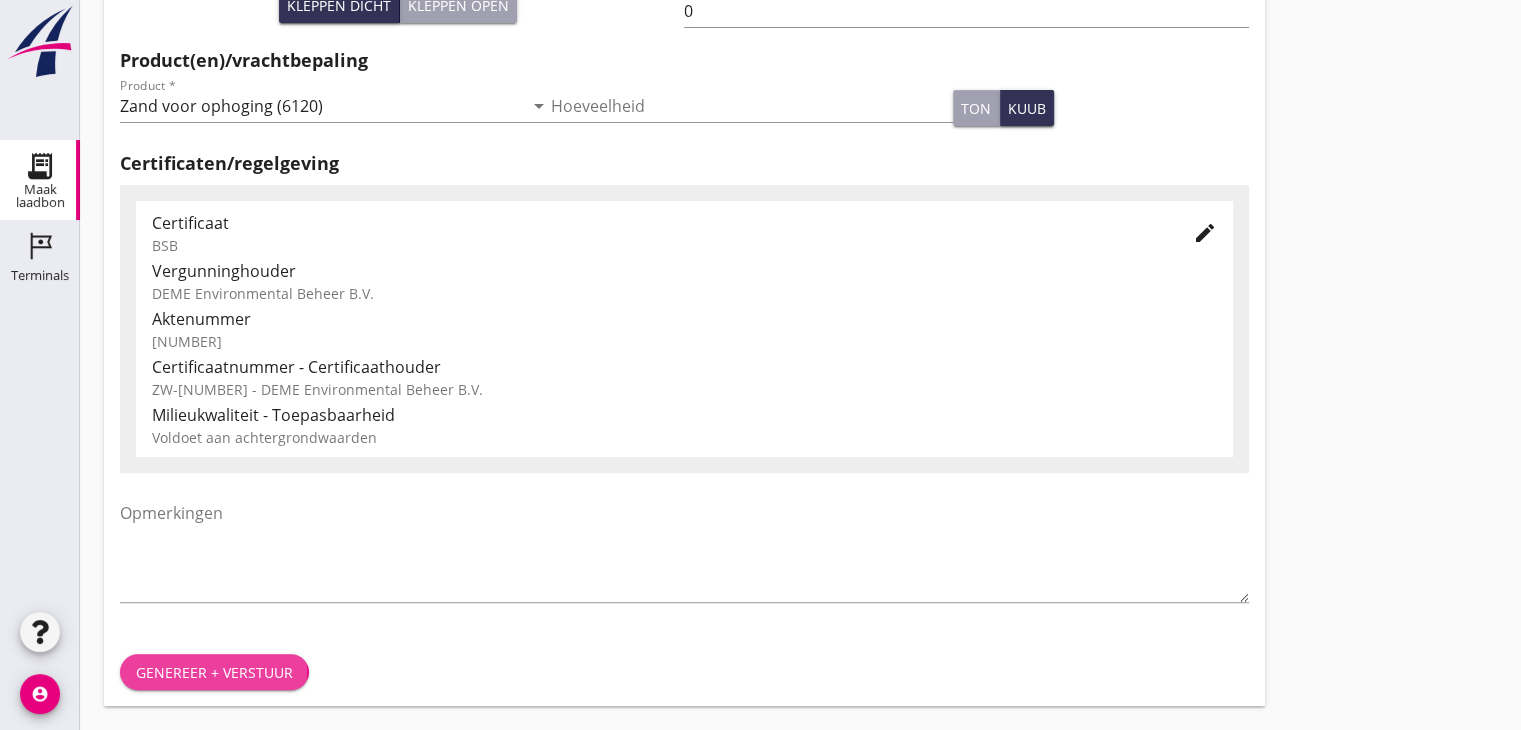 click on "Genereer + verstuur" at bounding box center (214, 672) 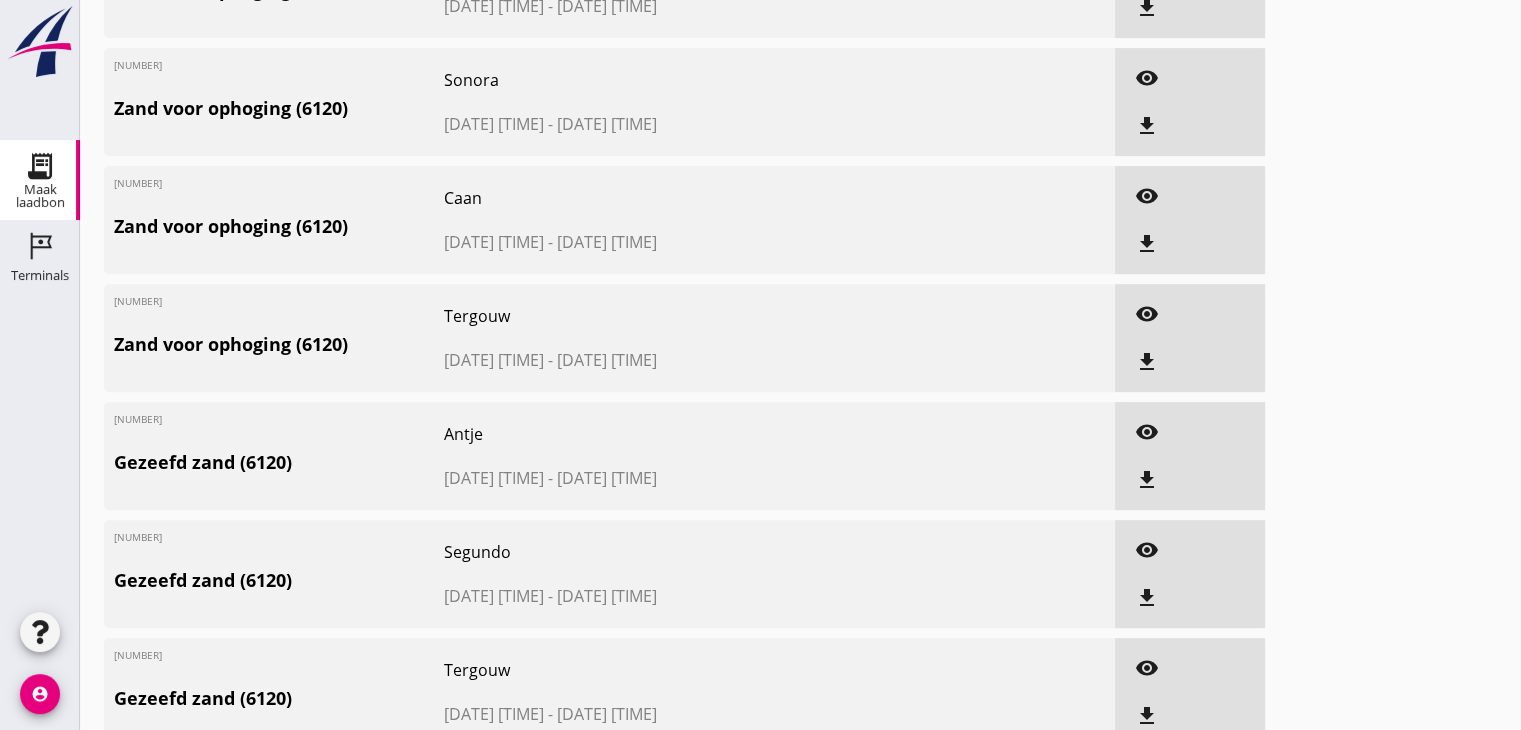 scroll, scrollTop: 0, scrollLeft: 0, axis: both 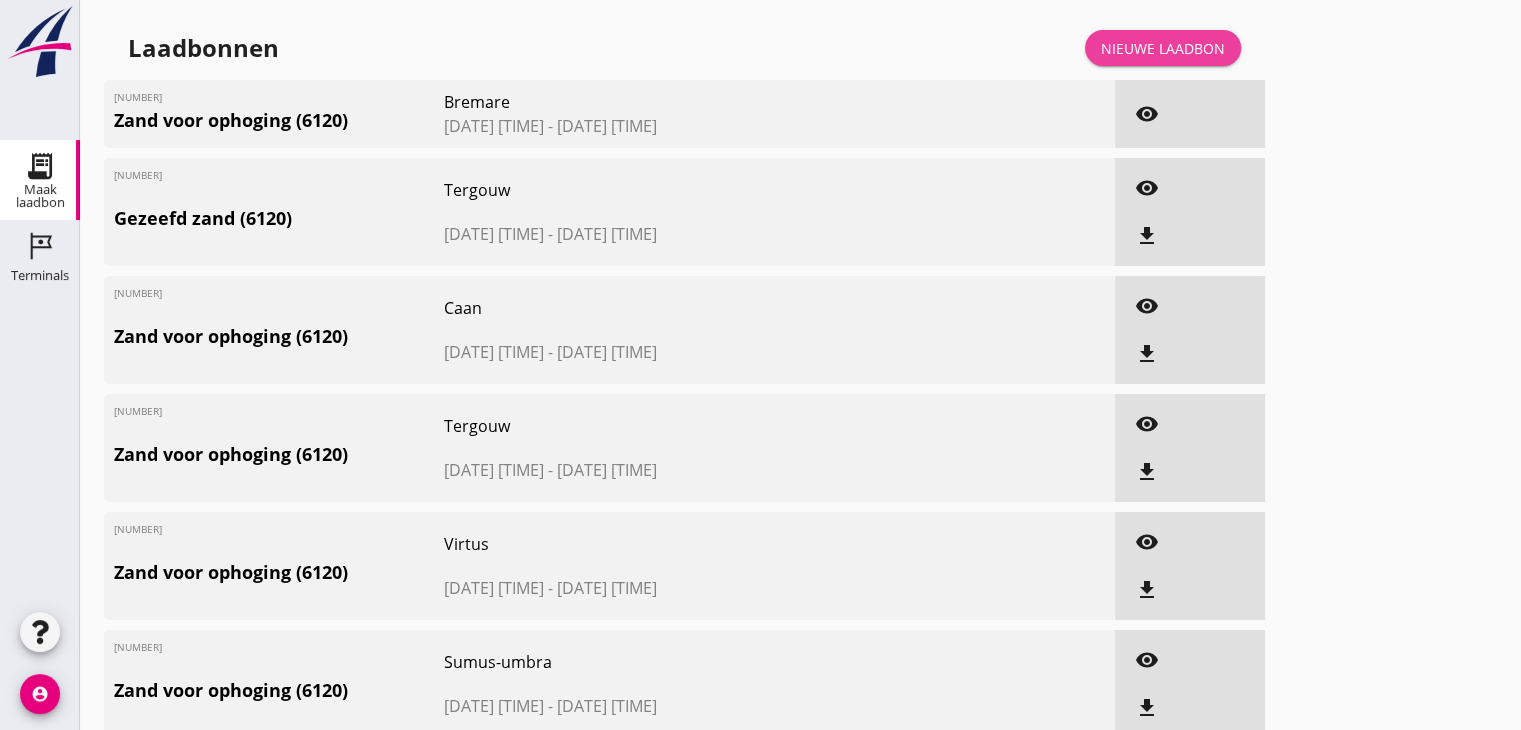 click on "Nieuwe laadbon" at bounding box center (1163, 48) 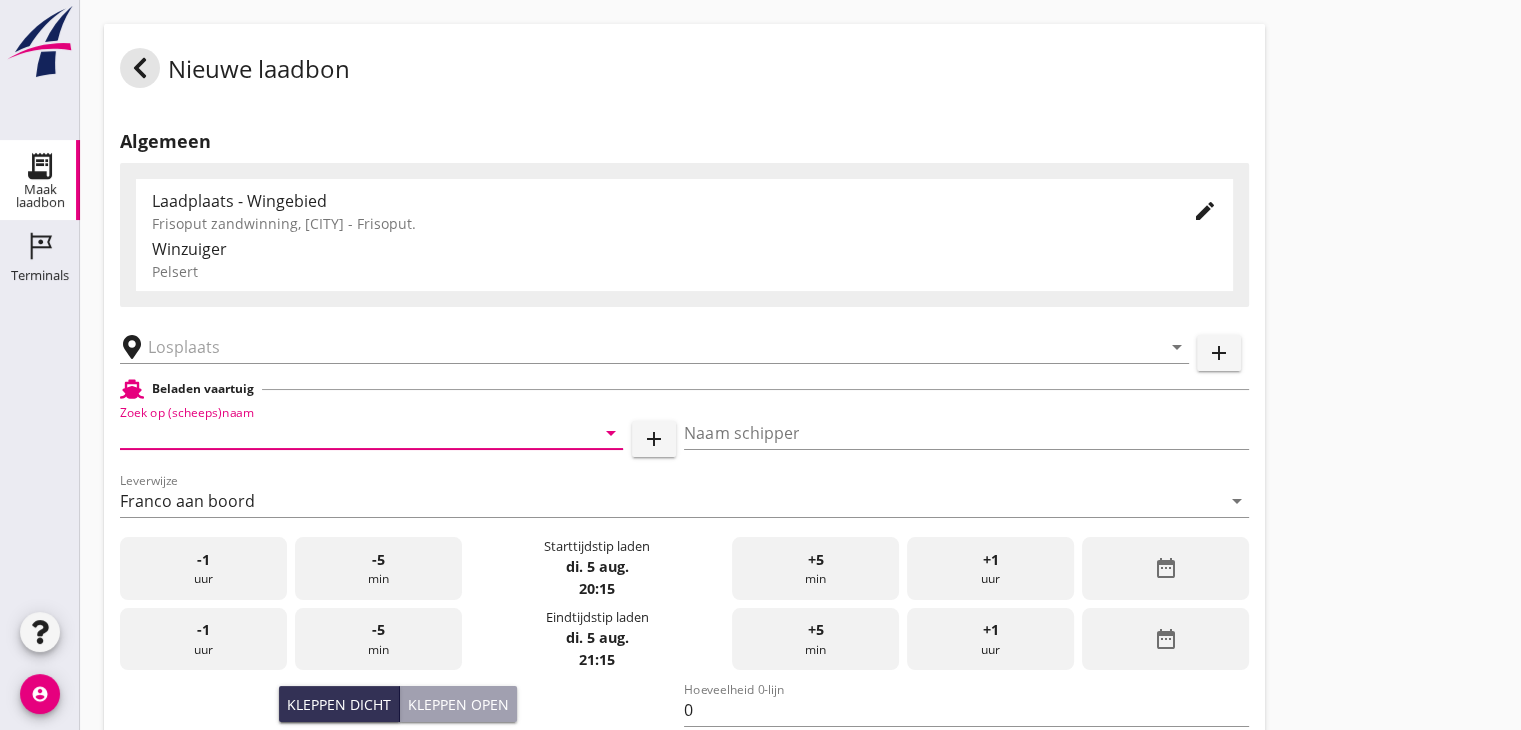click at bounding box center (343, 433) 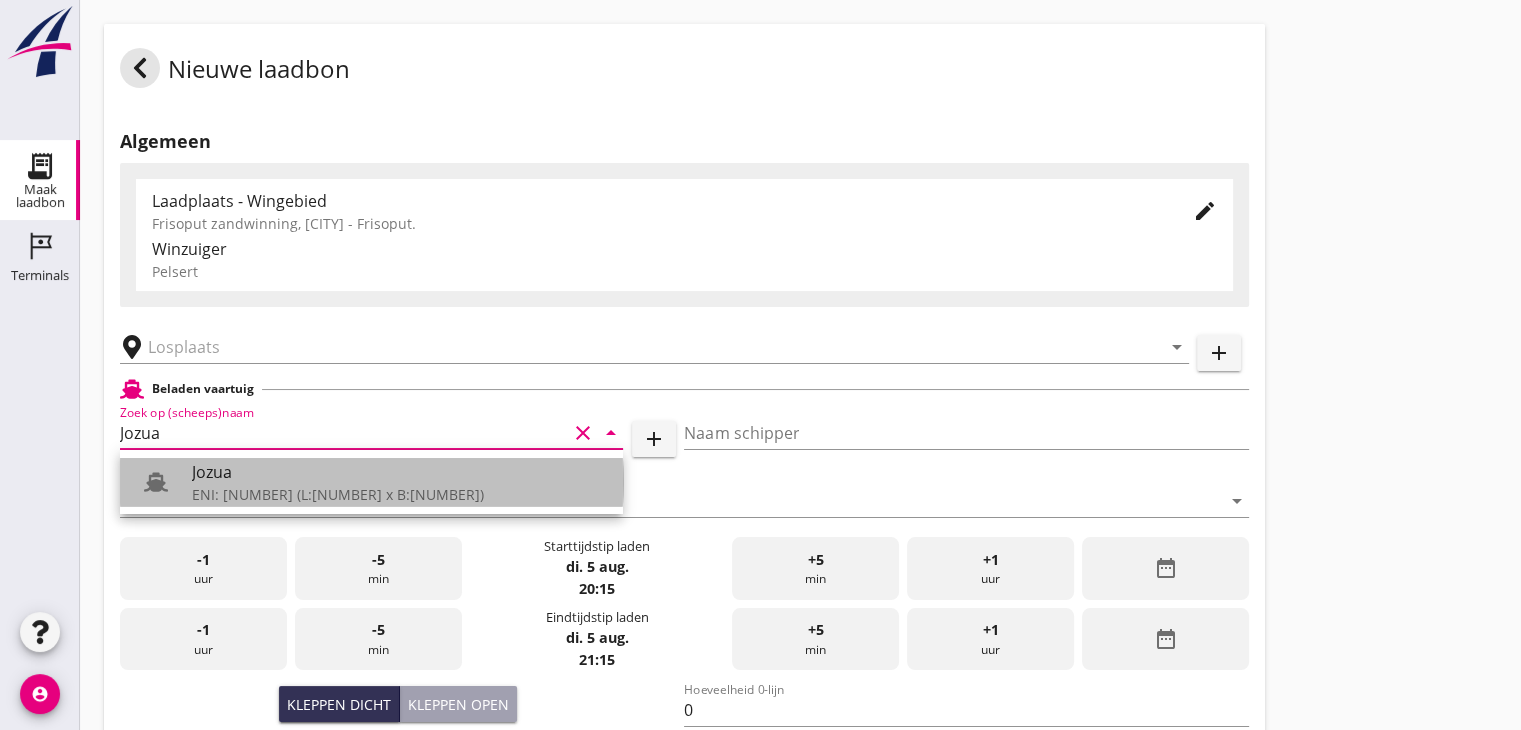 click on "ENI: [NUMBER] (L:[NUMBER] x B:[NUMBER])" at bounding box center [399, 494] 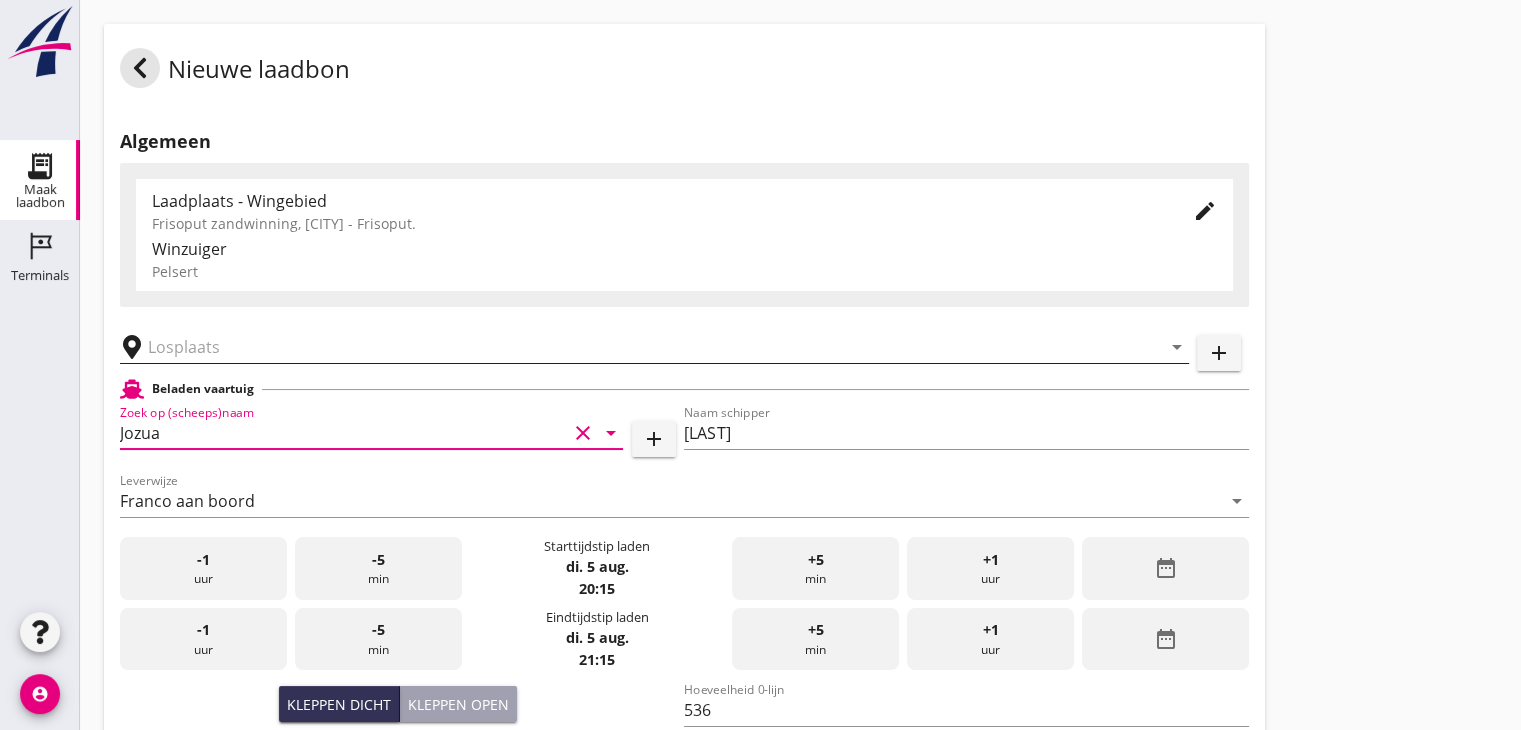type on "Jozua" 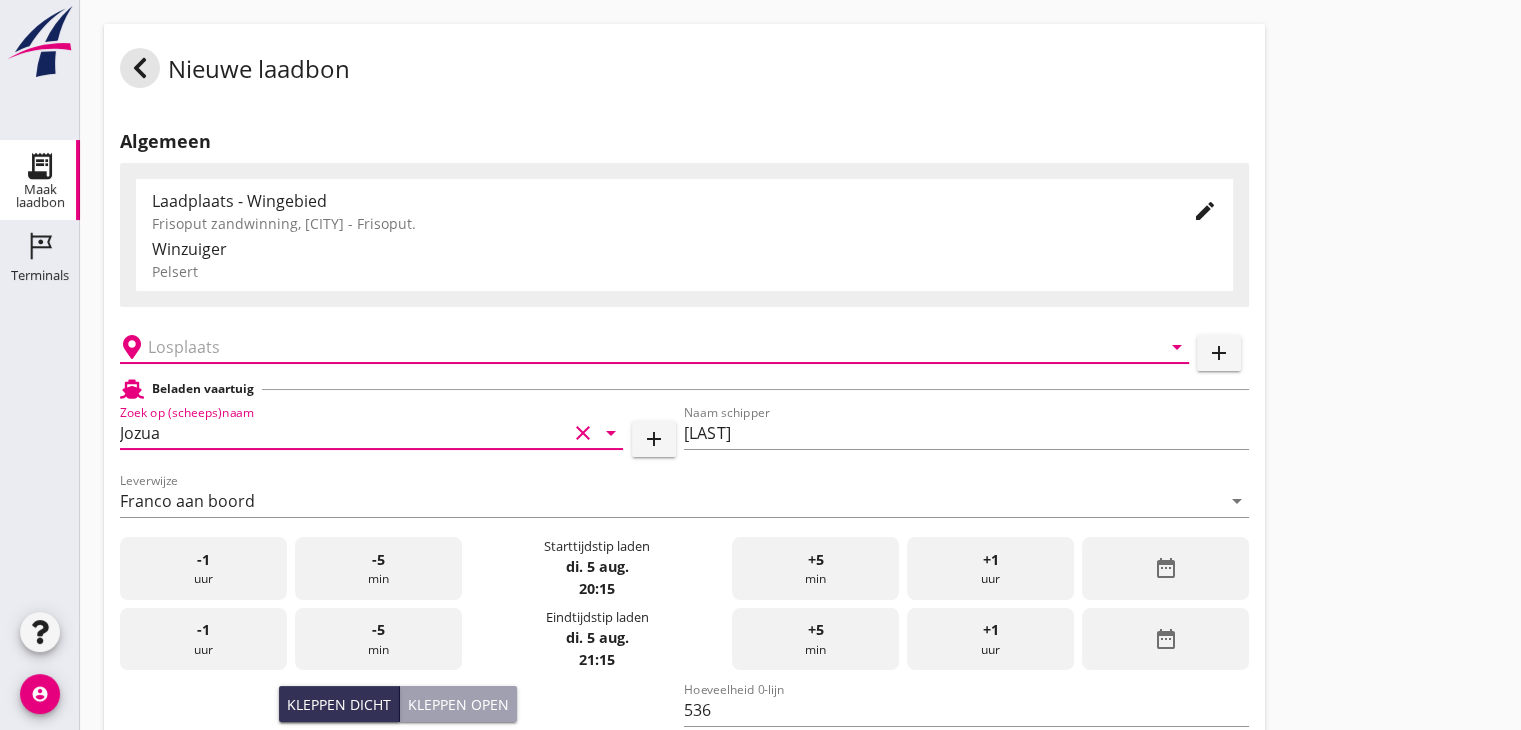 click at bounding box center [640, 347] 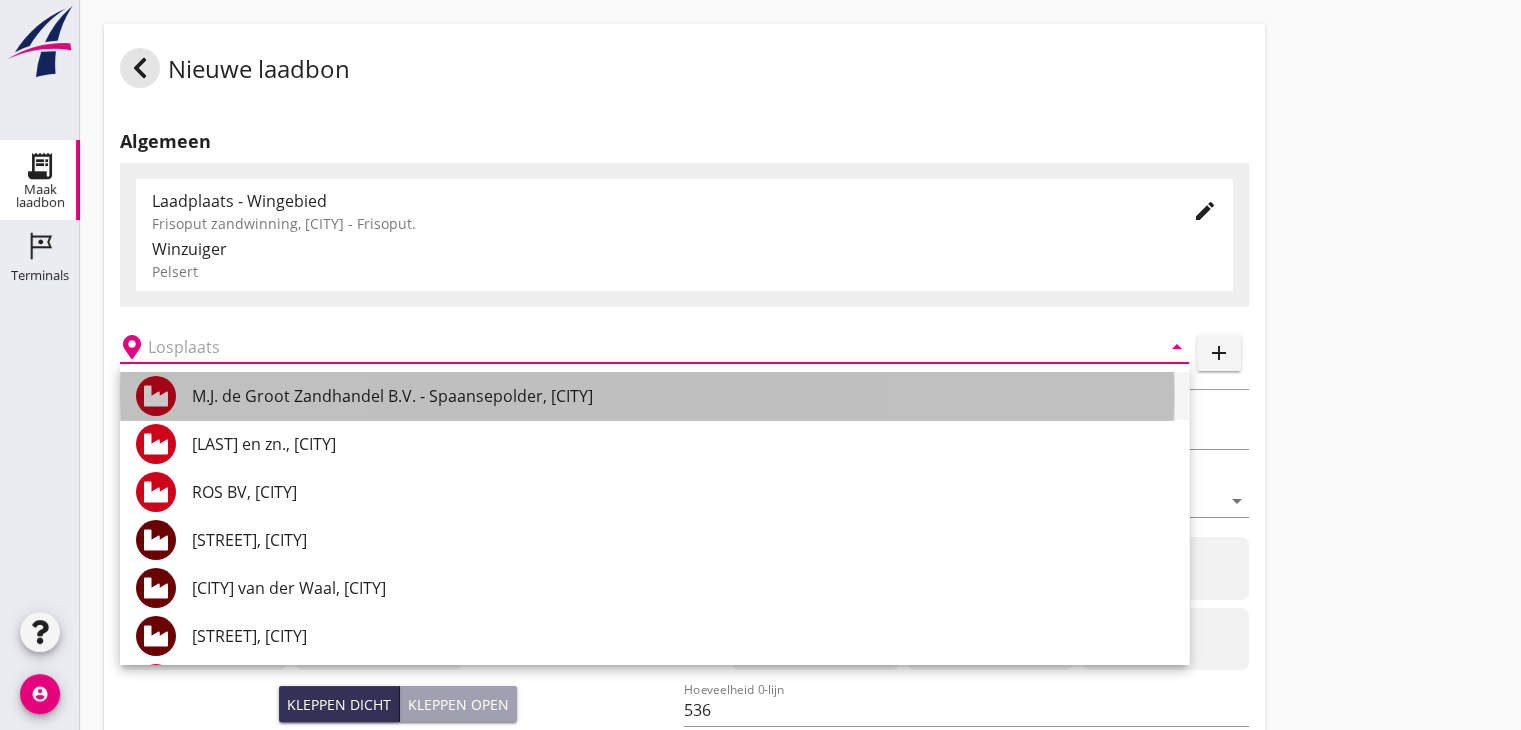 click on "[FIRST] [LAST] B.V. - [STREET], [CITY]" at bounding box center [682, 396] 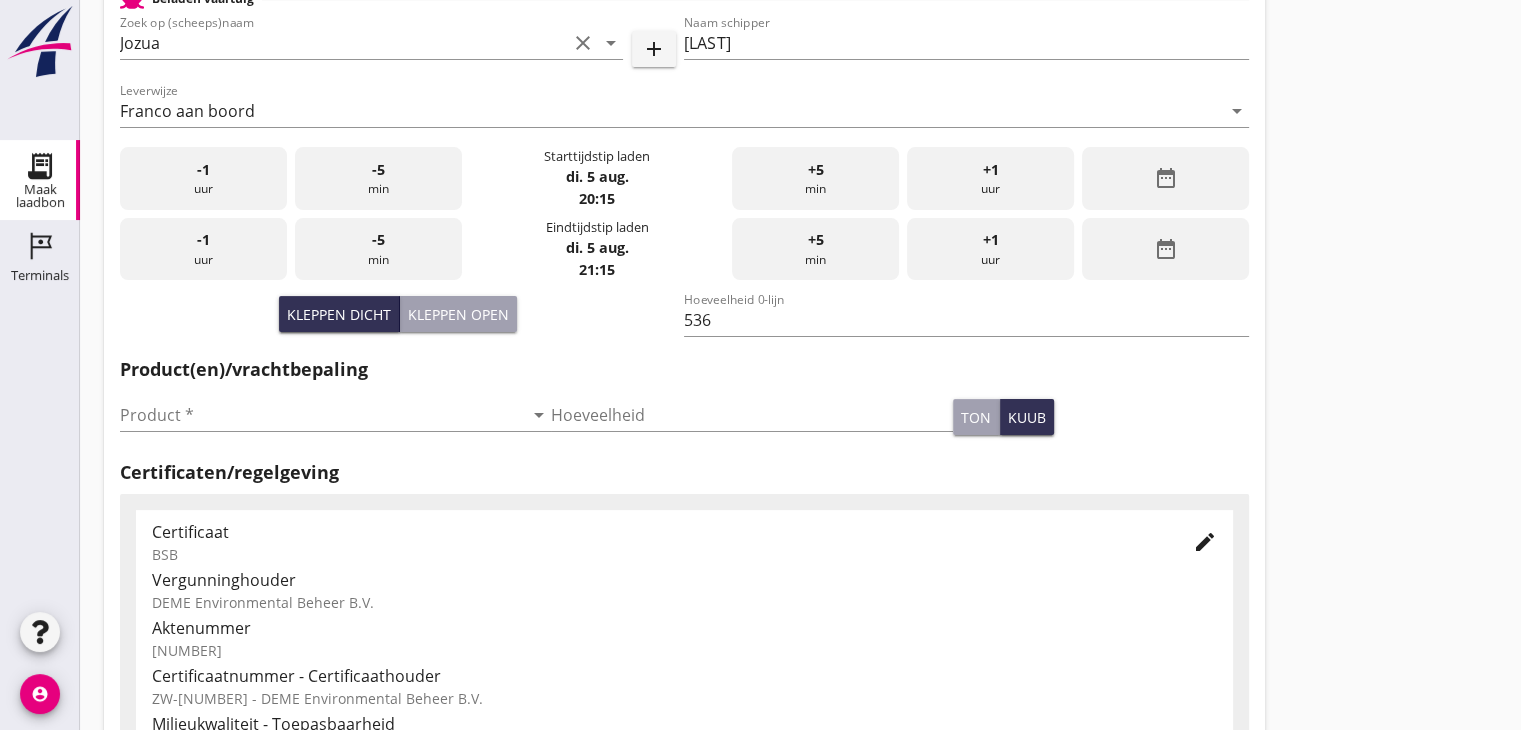 scroll, scrollTop: 391, scrollLeft: 0, axis: vertical 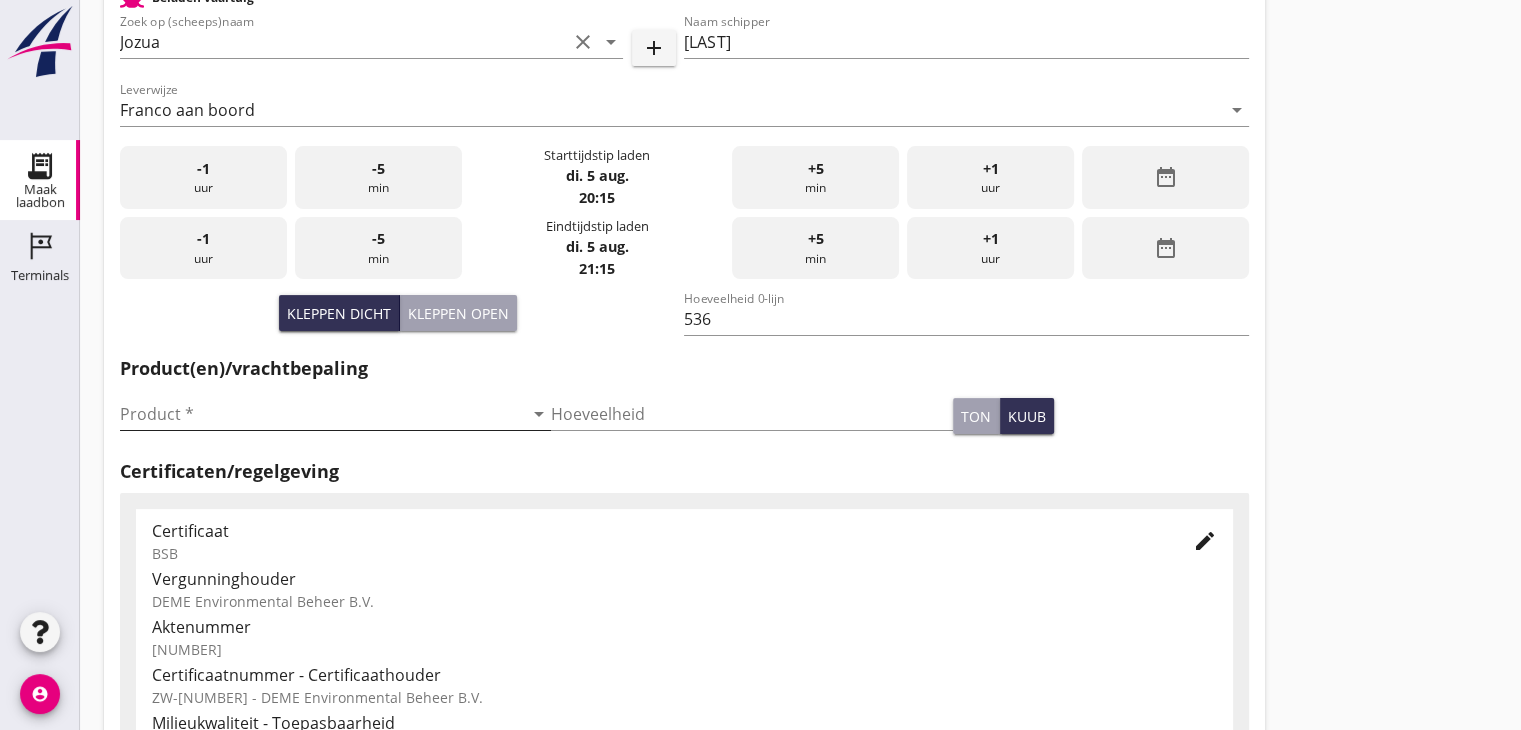 click on "arrow_drop_down" at bounding box center (539, 414) 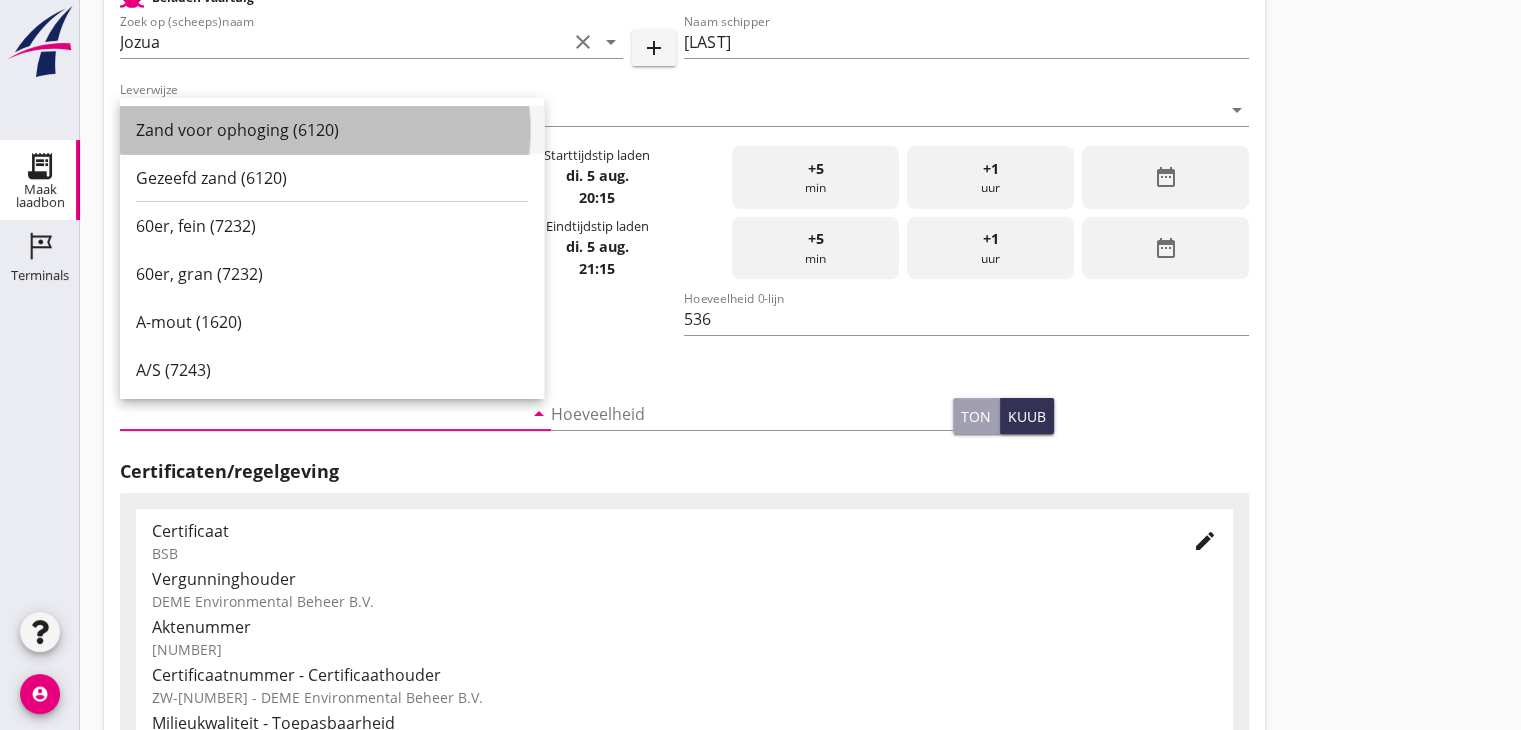 click on "Zand voor ophoging (6120)" at bounding box center (332, 130) 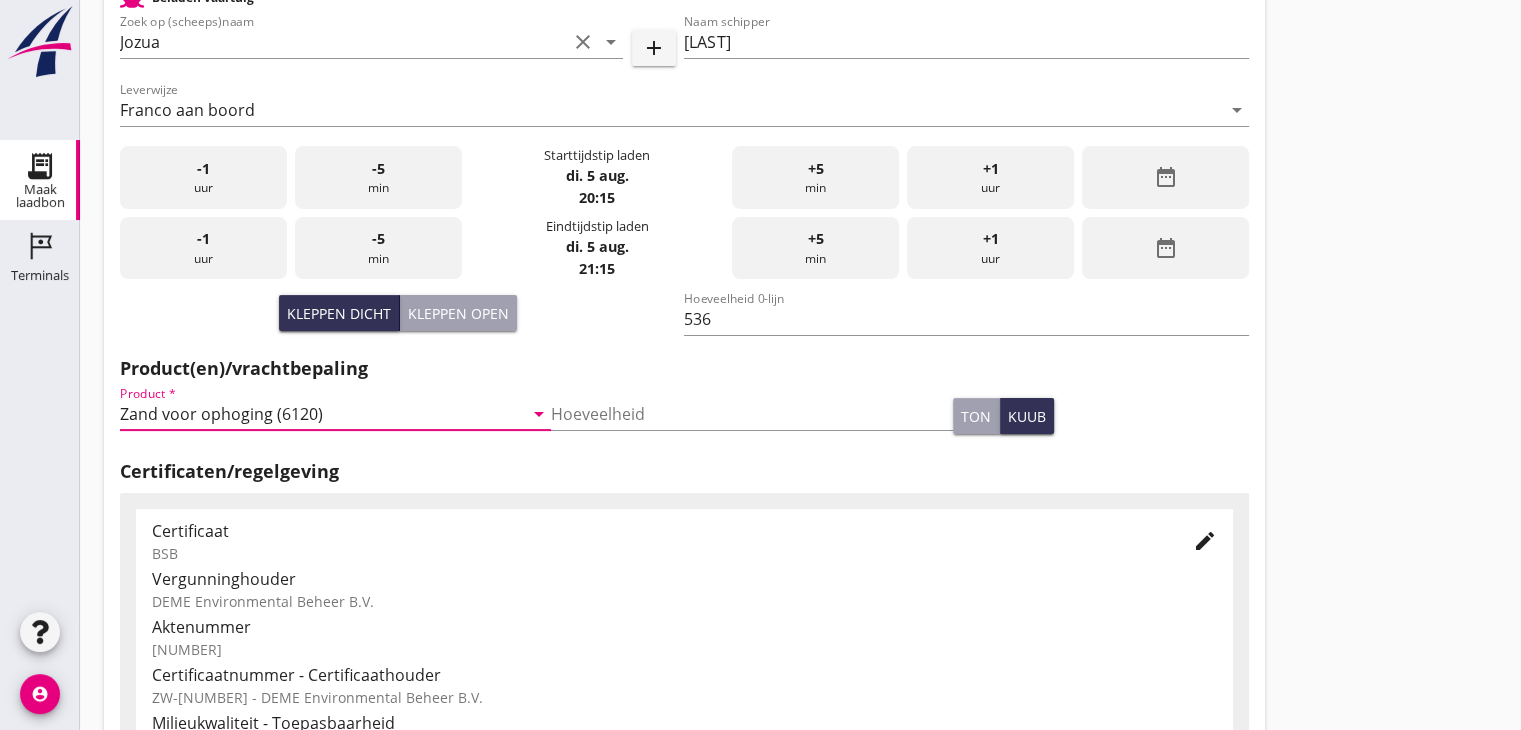 scroll, scrollTop: 700, scrollLeft: 0, axis: vertical 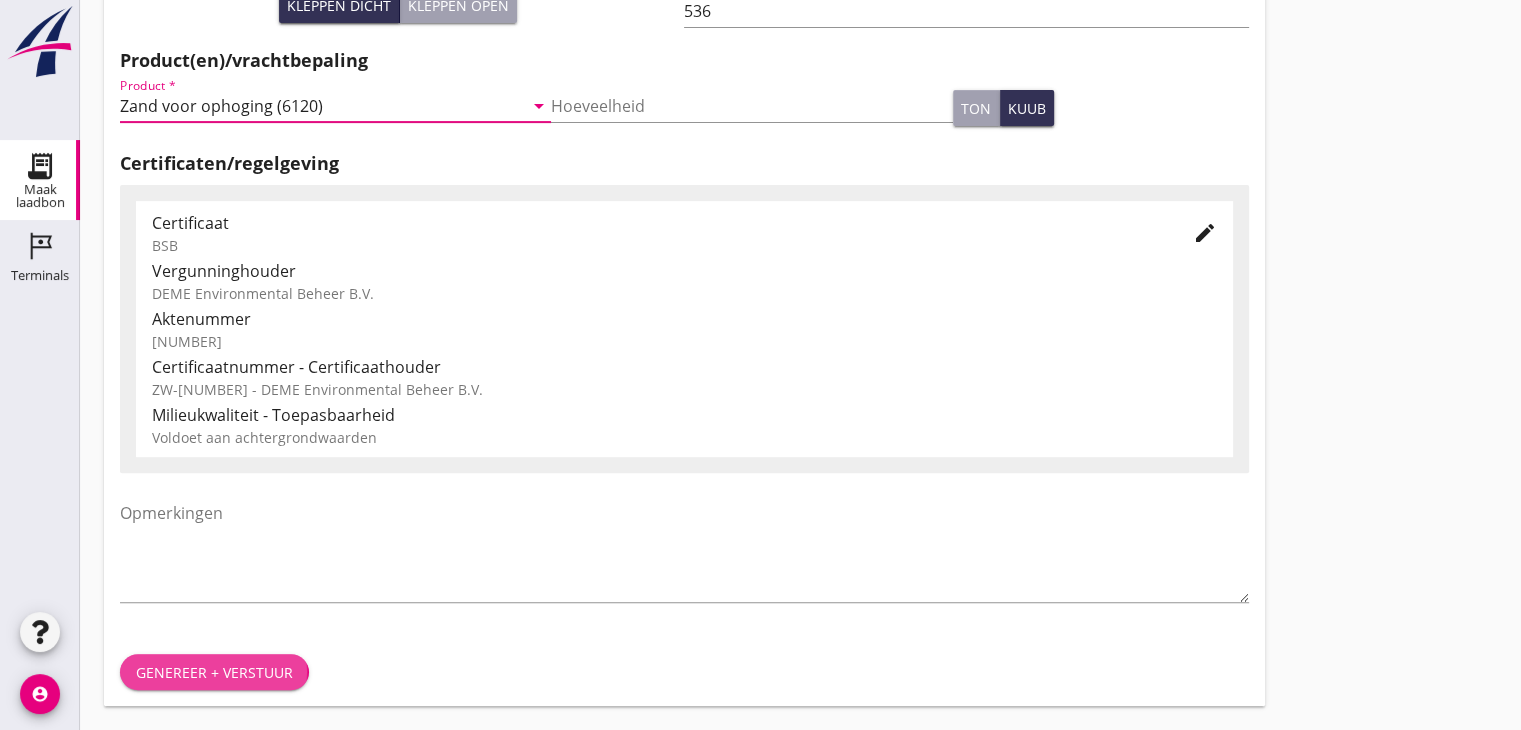 click on "Genereer + verstuur" at bounding box center (214, 672) 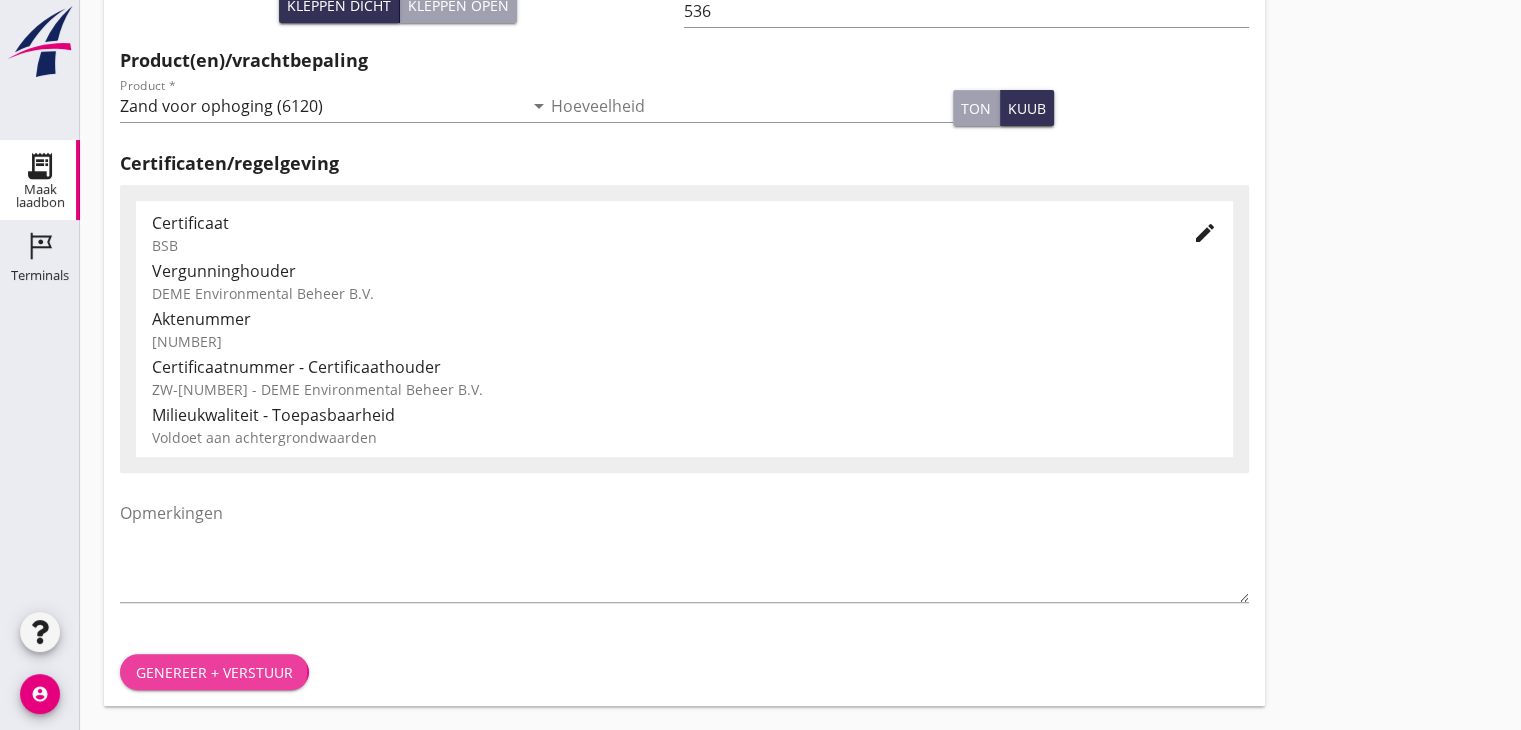 click on "Genereer + verstuur" at bounding box center (214, 672) 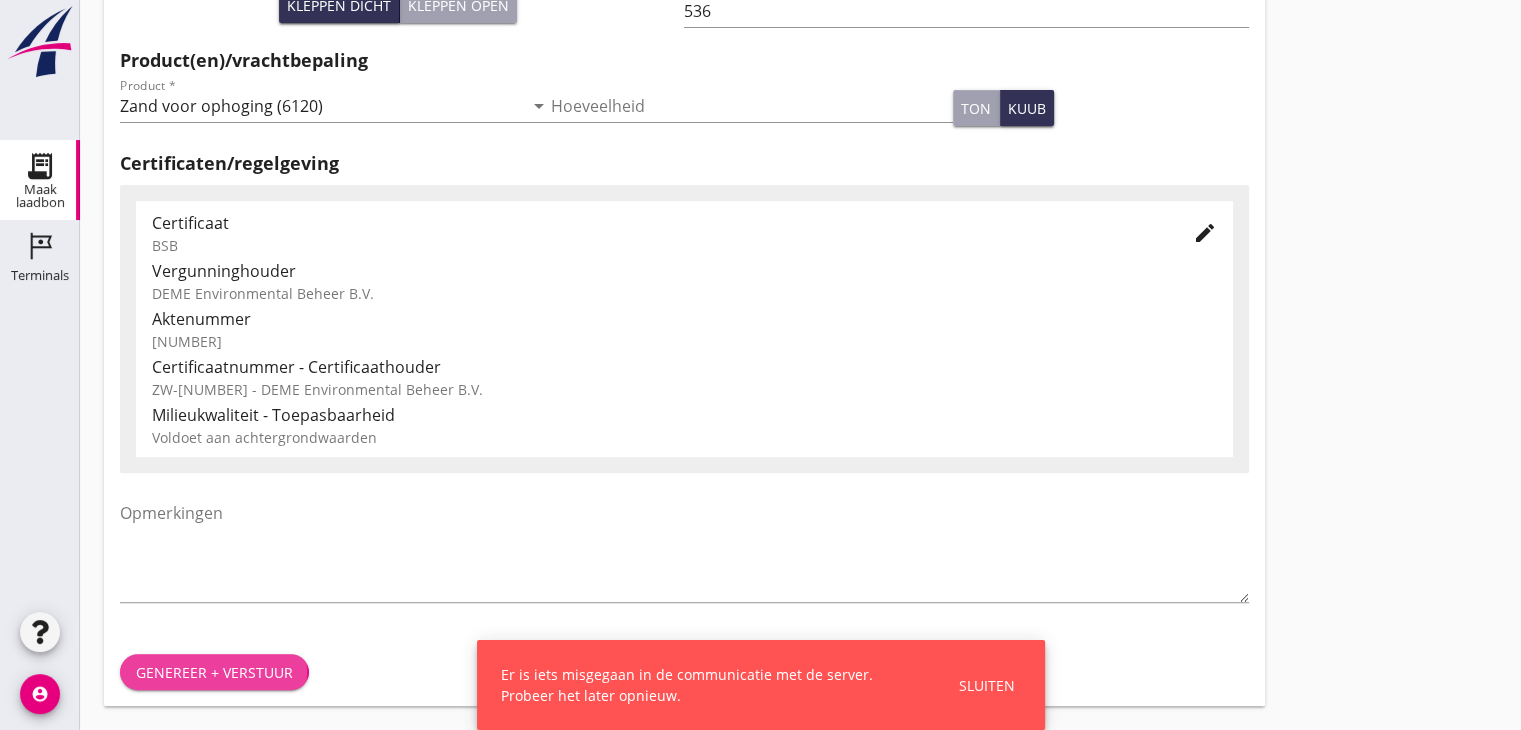 click on "Genereer + verstuur" at bounding box center [214, 672] 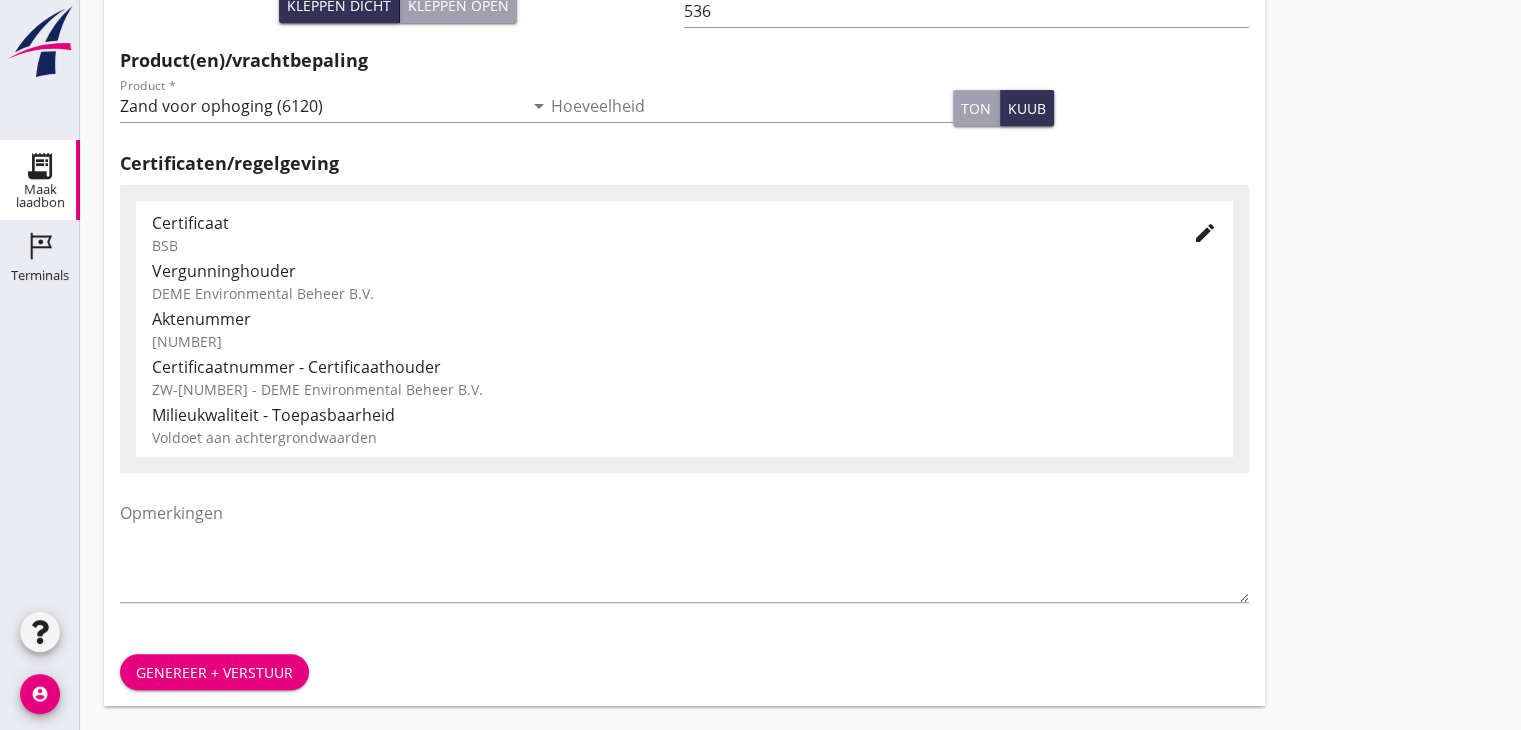 click on "Genereer + verstuur" at bounding box center (214, 672) 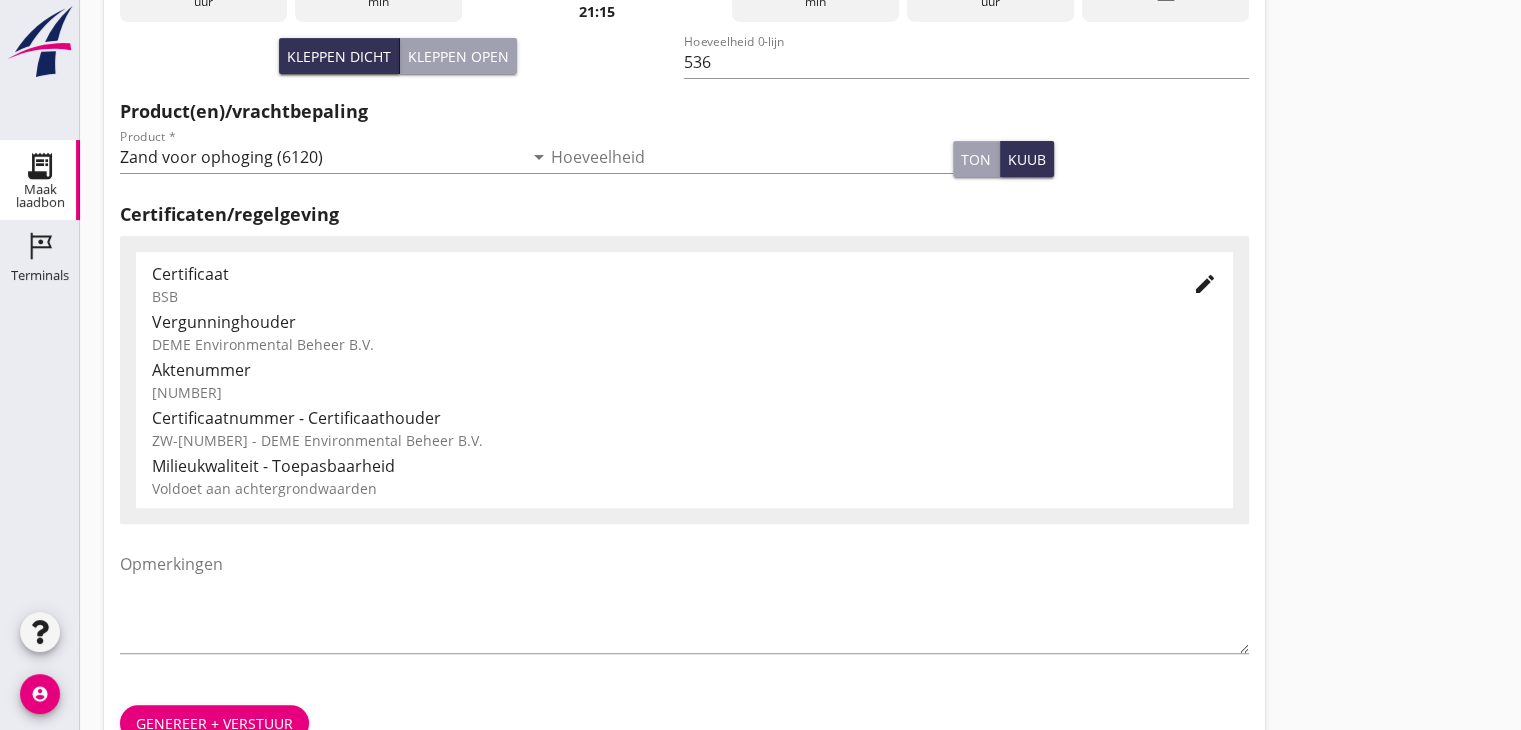 scroll, scrollTop: 700, scrollLeft: 0, axis: vertical 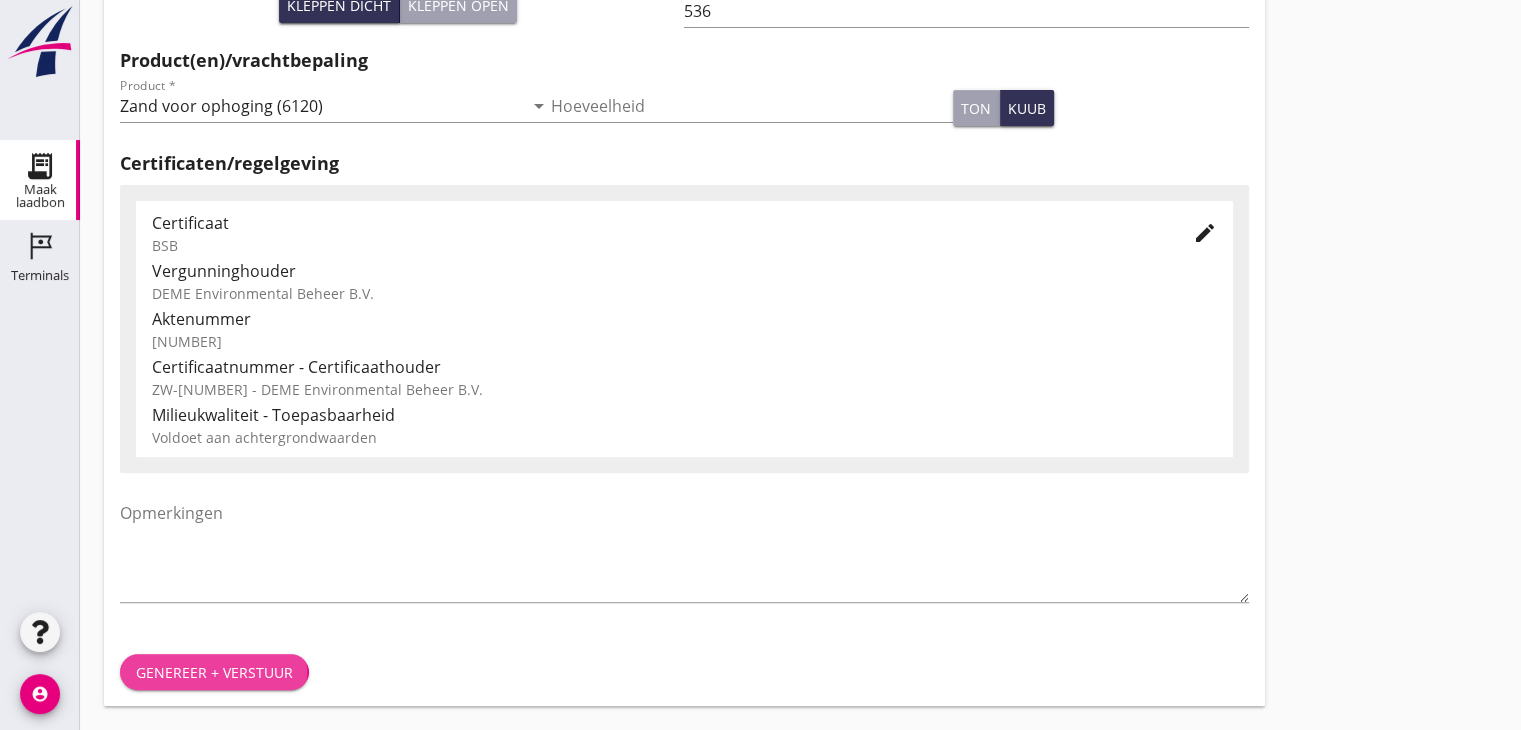 click on "Genereer + verstuur" at bounding box center (214, 672) 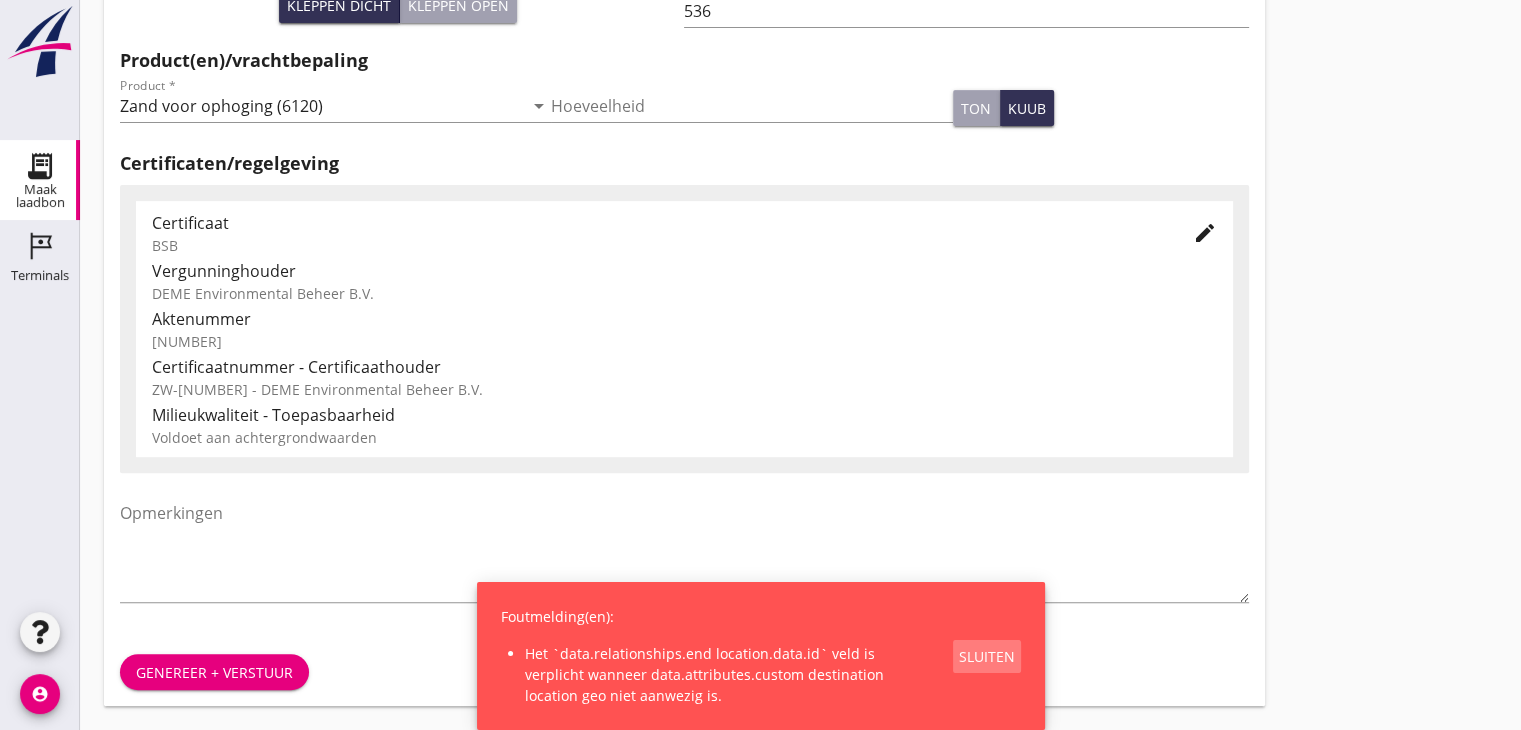 click on "Sluiten" at bounding box center [987, 656] 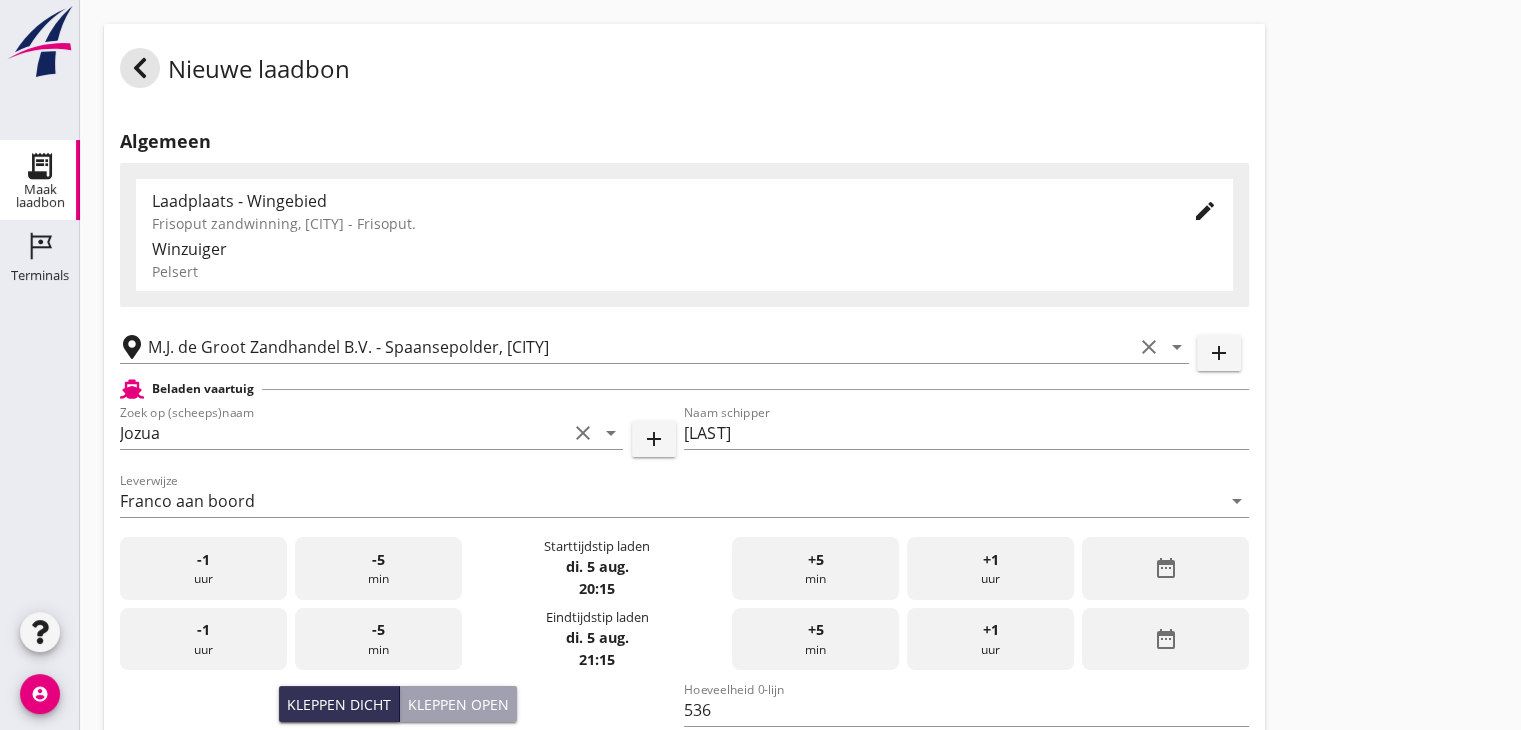 scroll, scrollTop: 3, scrollLeft: 0, axis: vertical 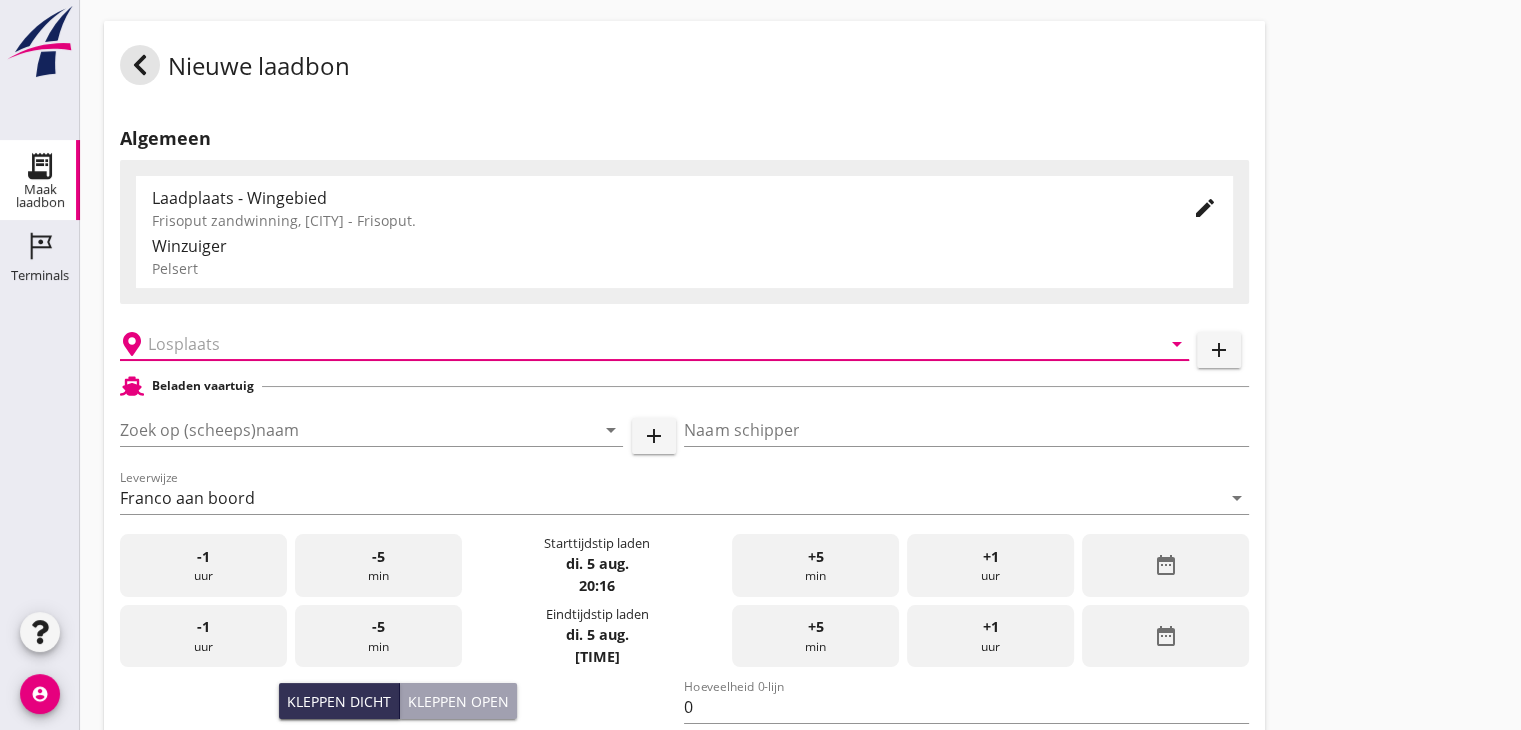 click at bounding box center (640, 344) 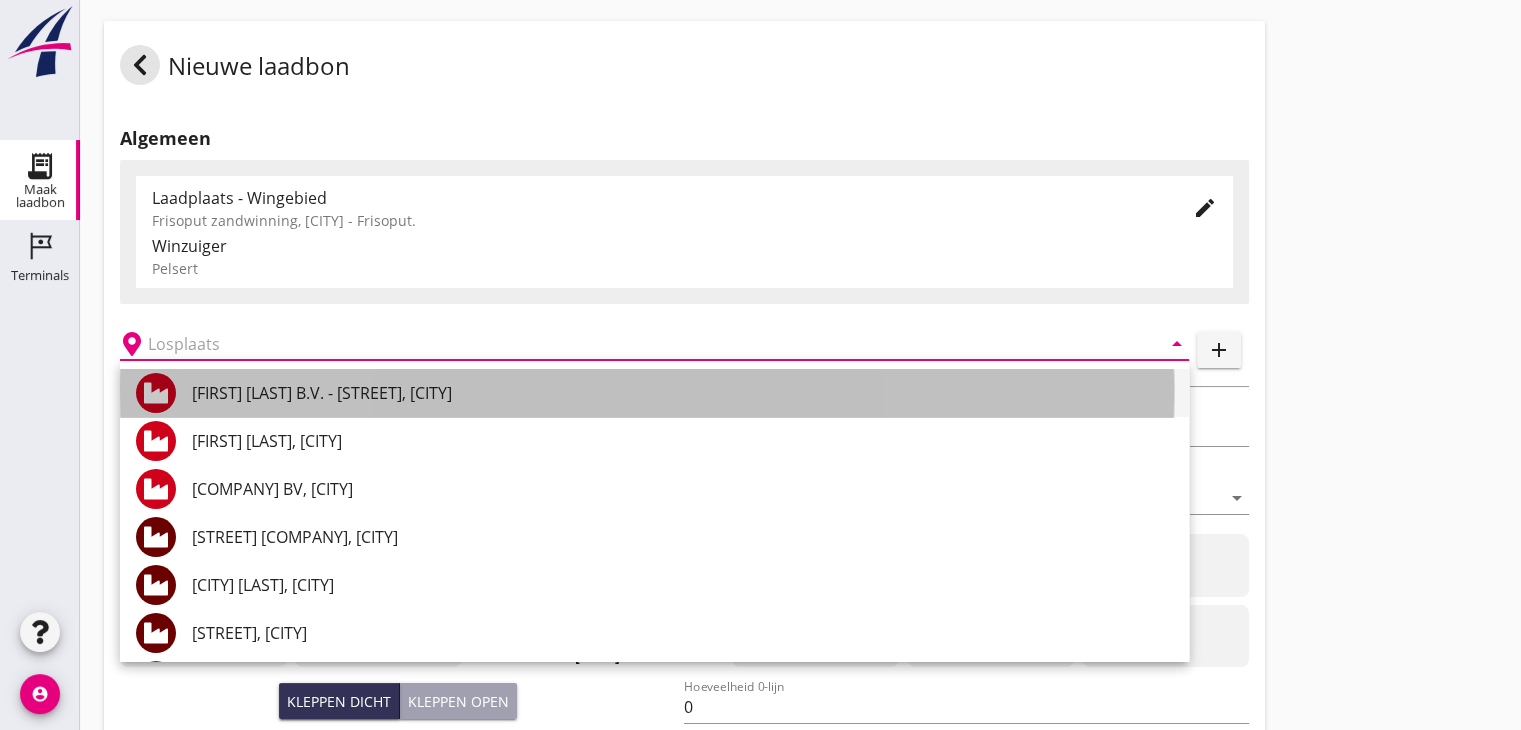 click on "[FIRST] [LAST] B.V. - [STREET], [CITY]" at bounding box center [682, 393] 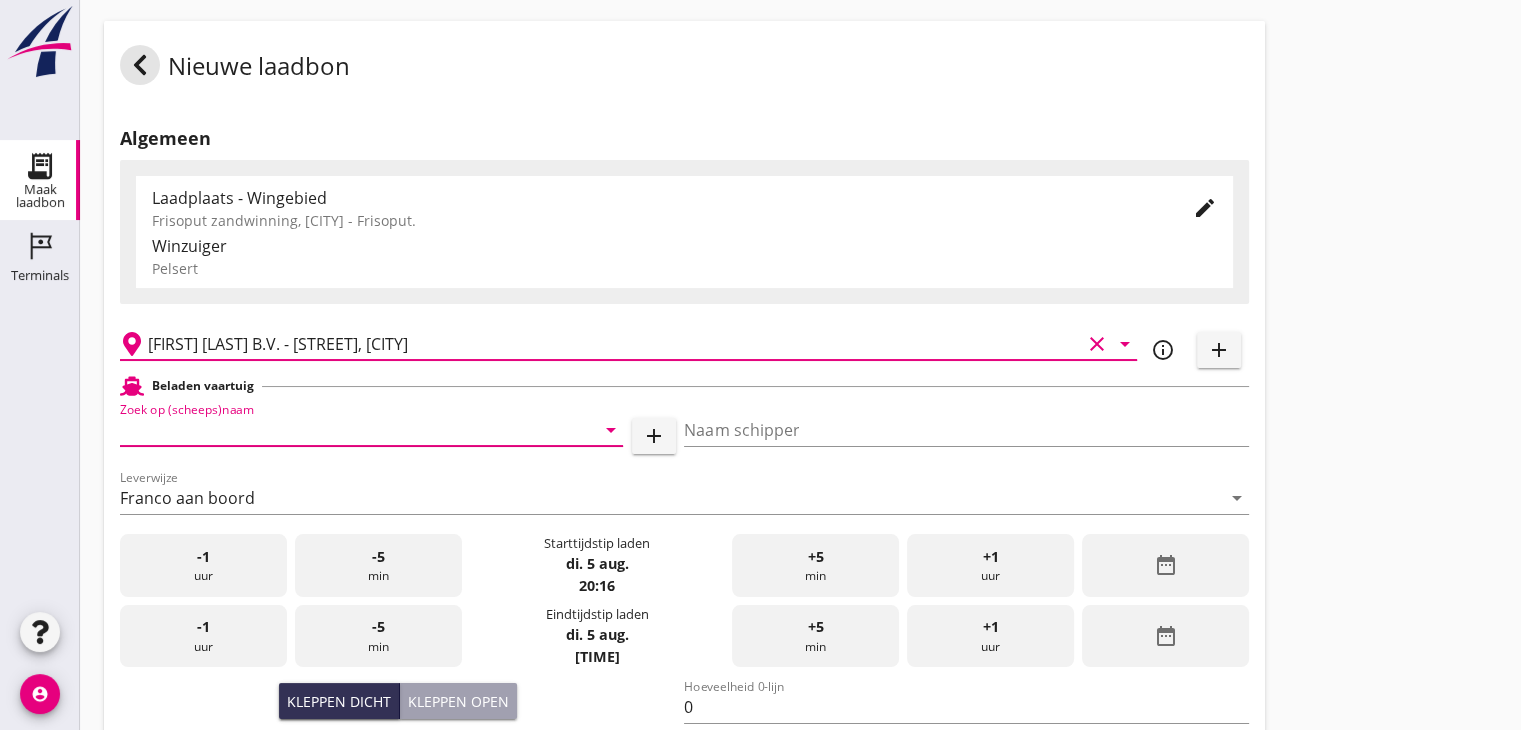 click at bounding box center (343, 430) 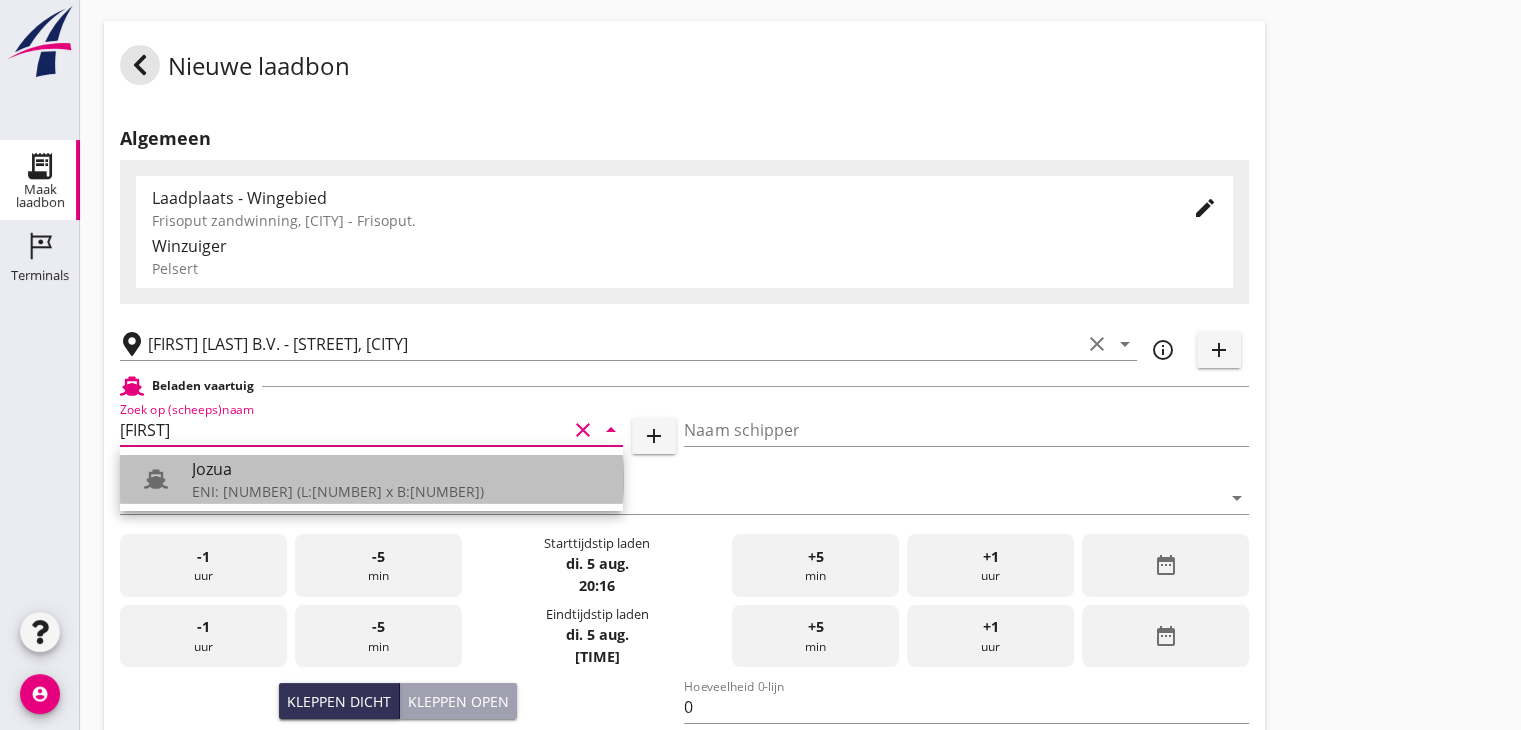 click on "ENI: [NUMBER] (L:[NUMBER] x B:[NUMBER])" at bounding box center (399, 491) 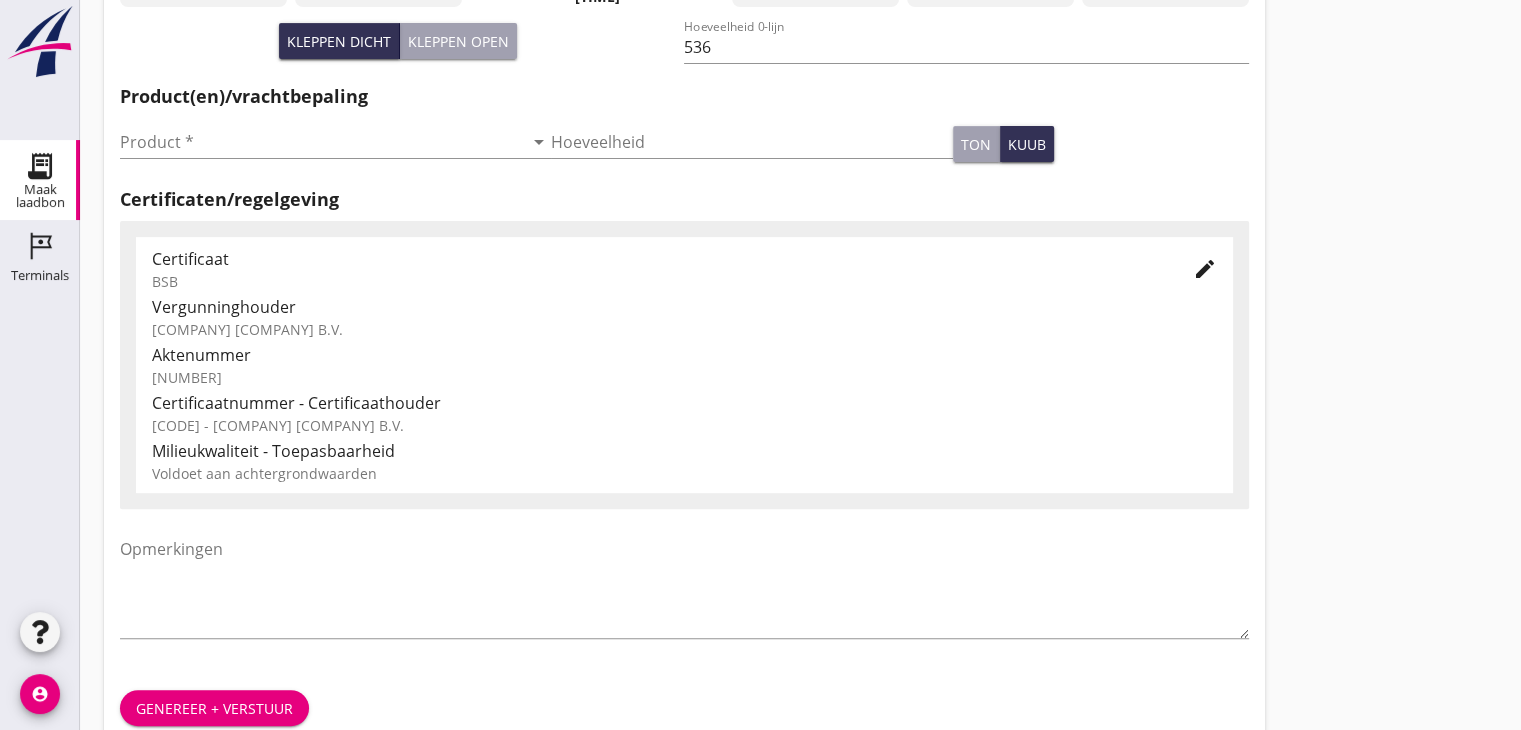 scroll, scrollTop: 660, scrollLeft: 0, axis: vertical 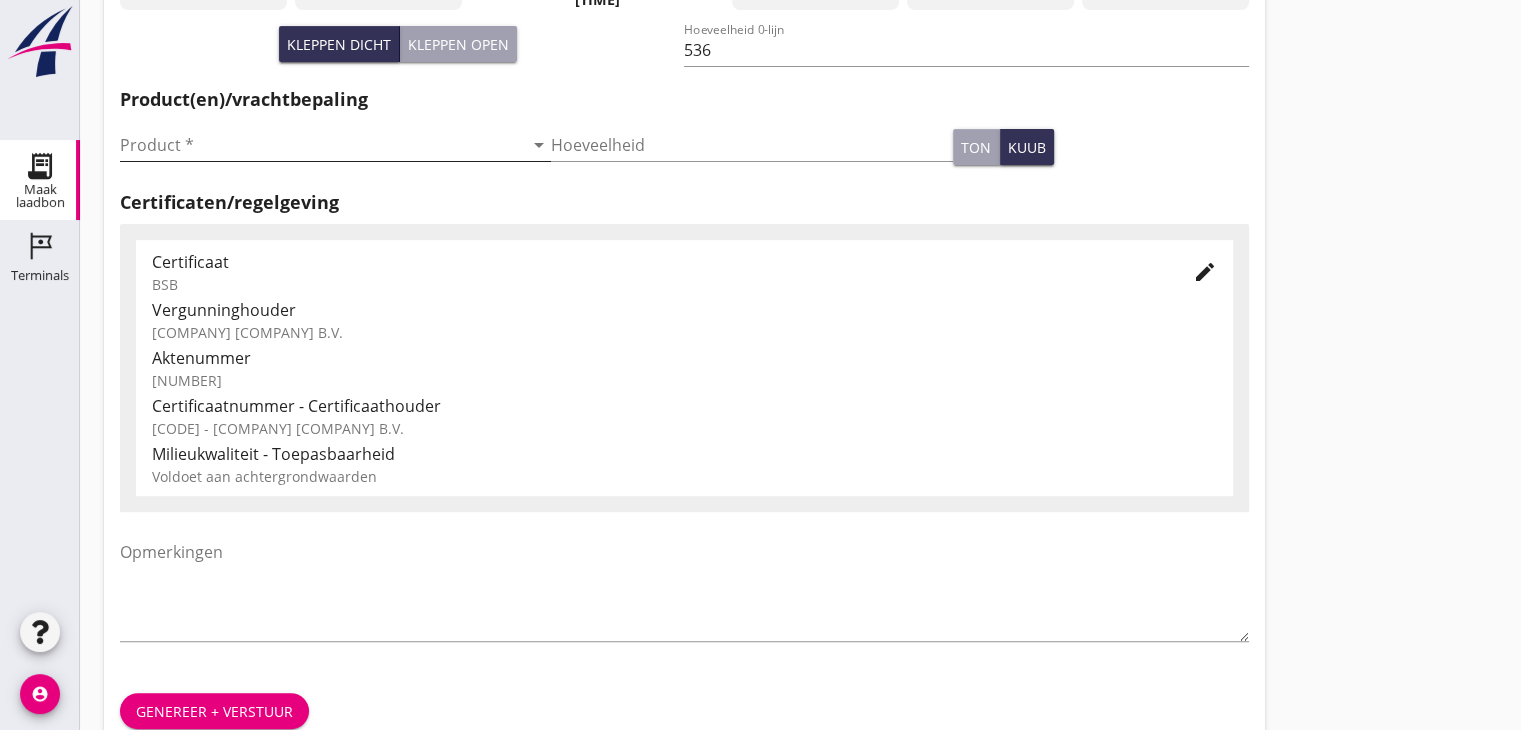 type on "Jozua" 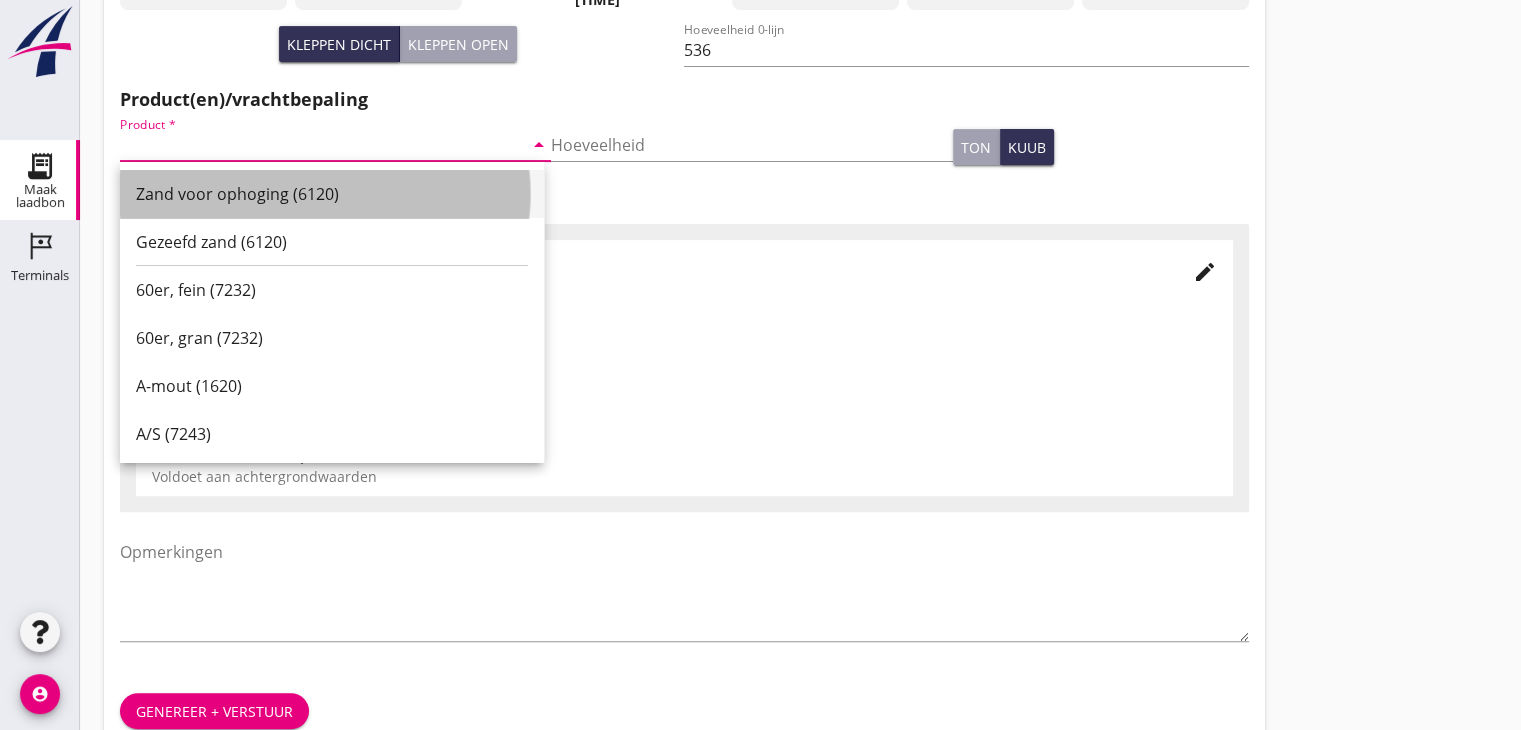 click on "Zand voor ophoging (6120)" at bounding box center [332, 194] 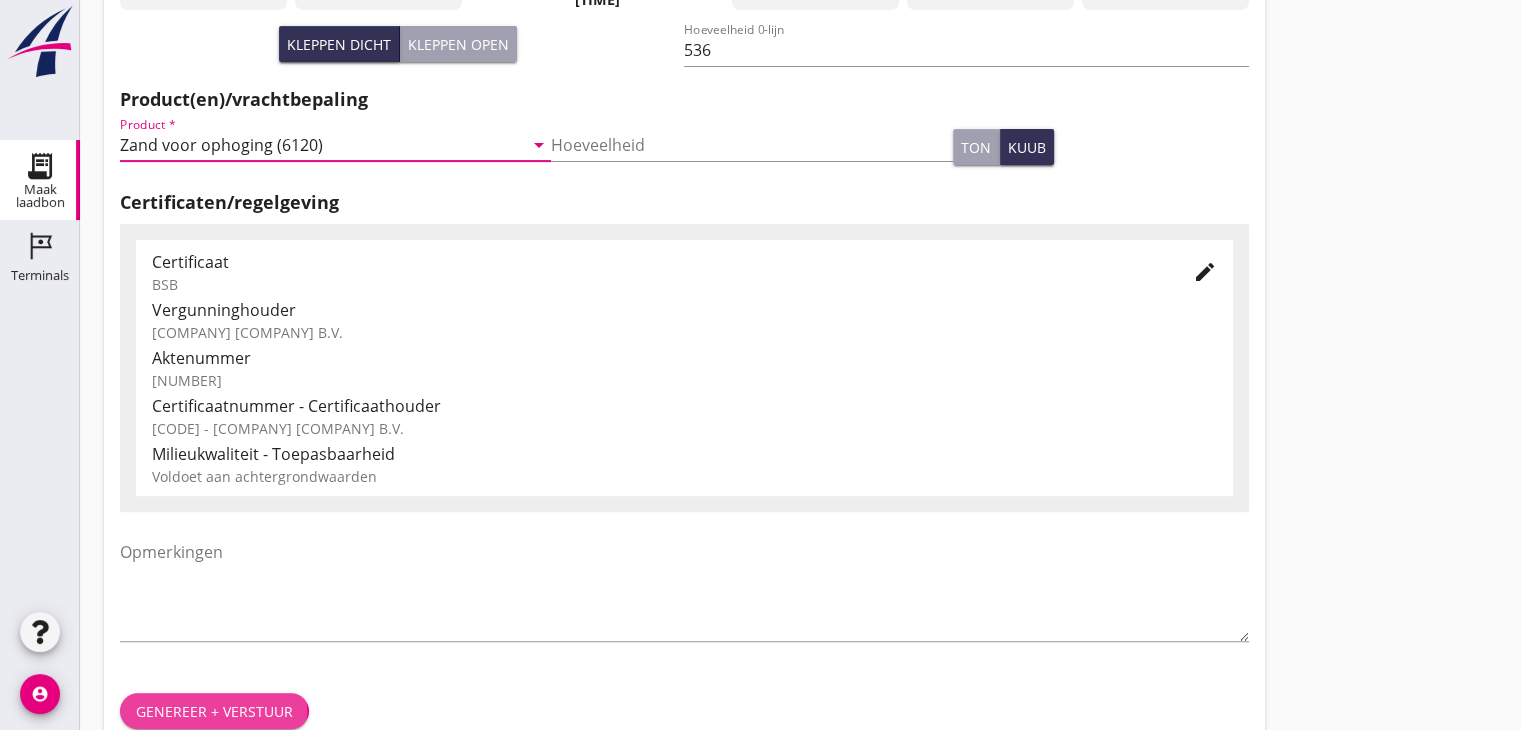 click on "Genereer + verstuur" at bounding box center [214, 711] 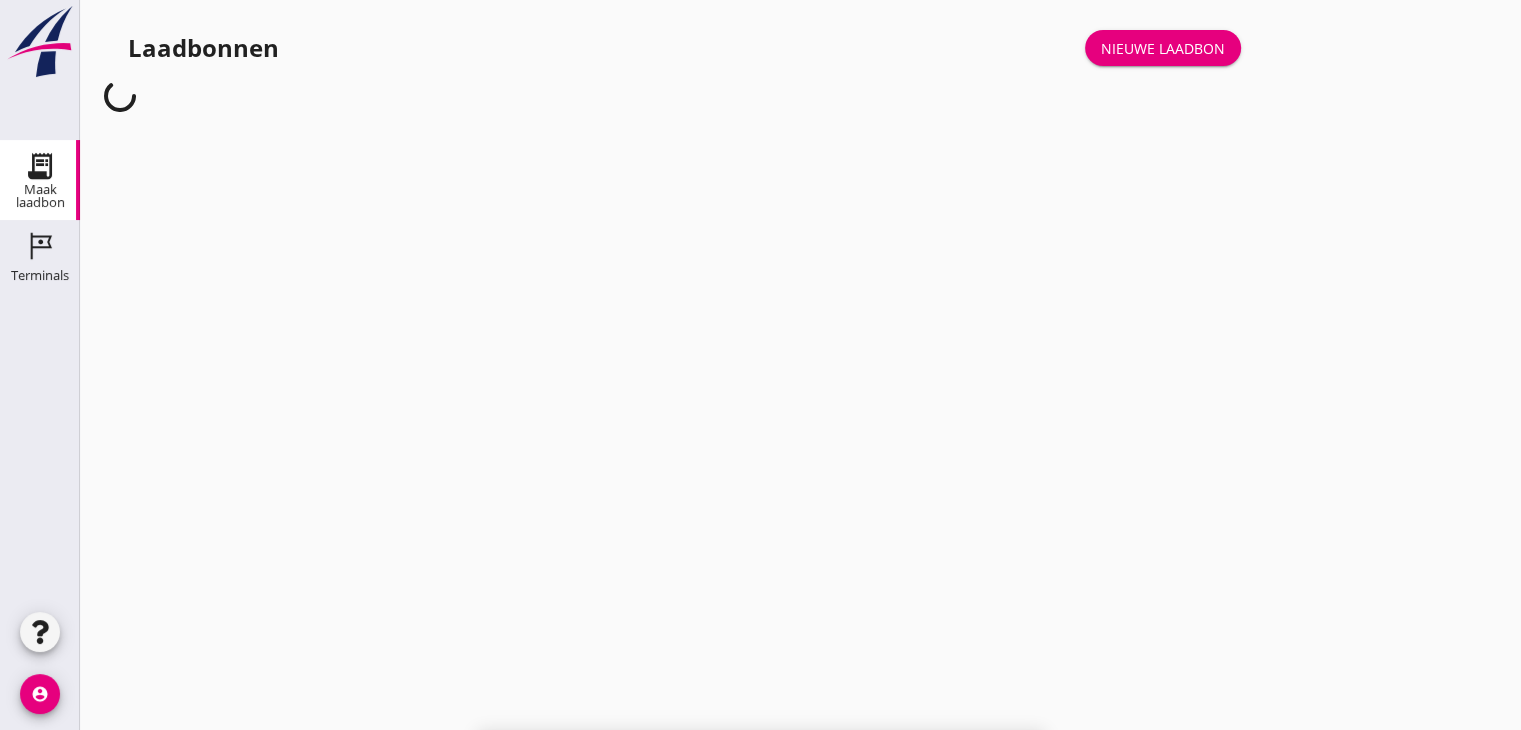 scroll, scrollTop: 0, scrollLeft: 0, axis: both 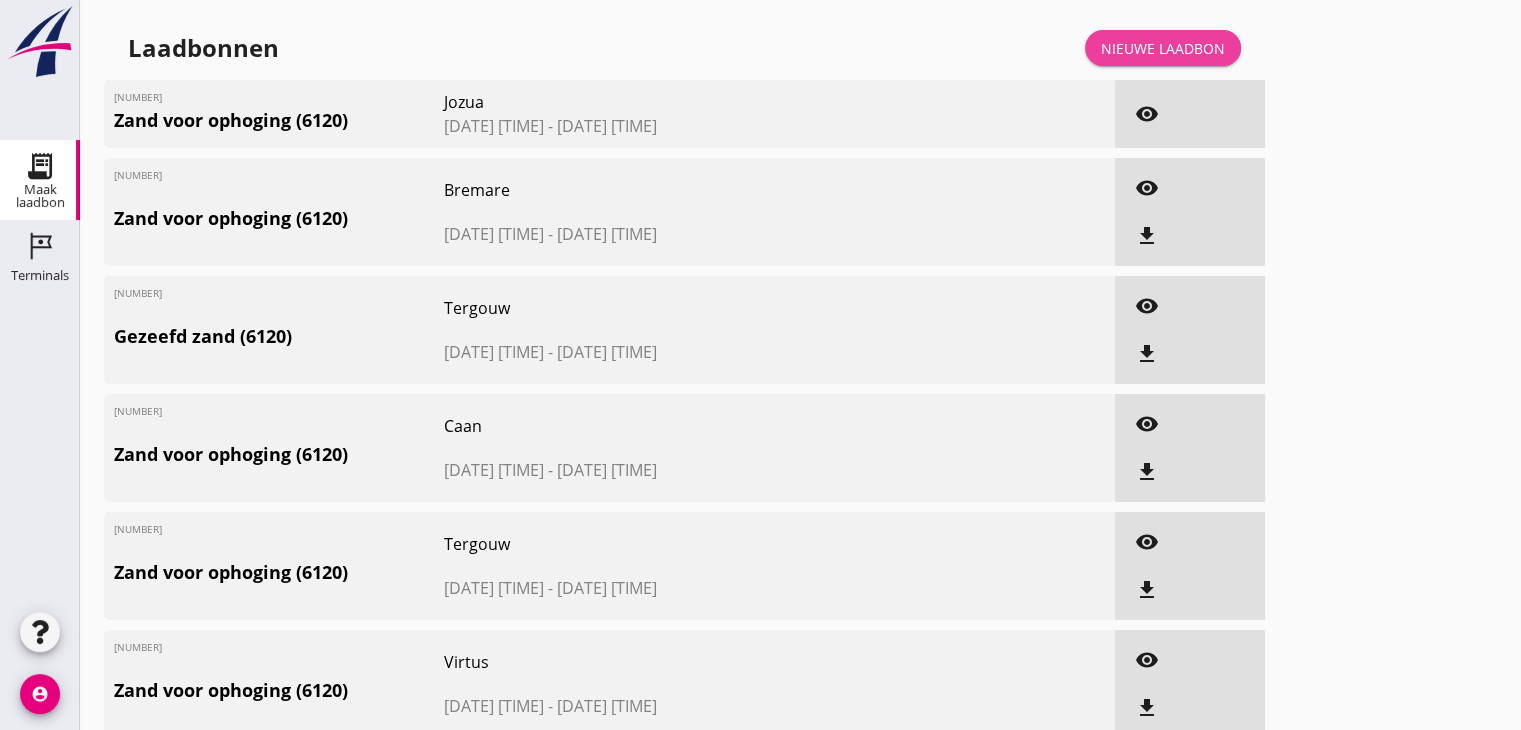 click on "Nieuwe laadbon" at bounding box center (1163, 48) 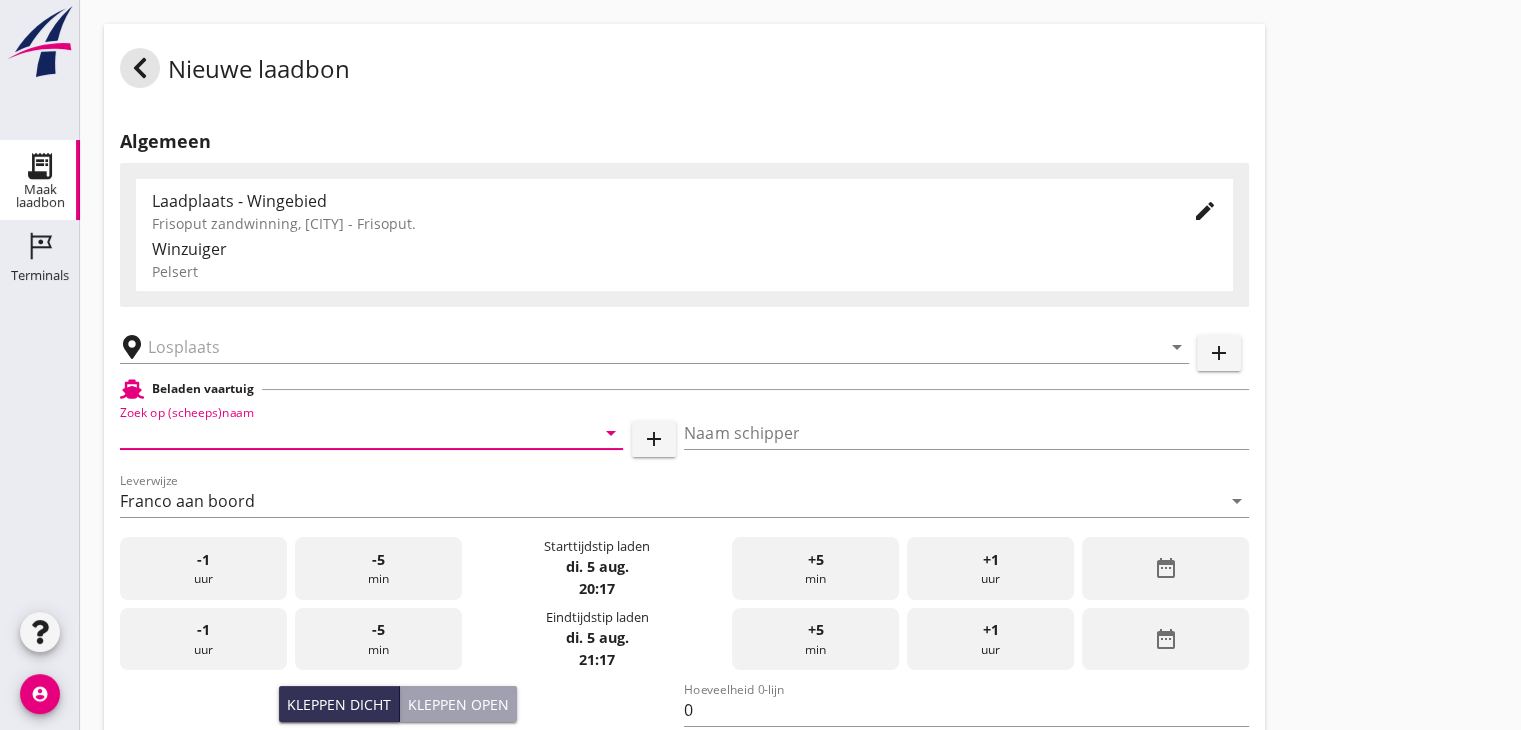click at bounding box center (343, 433) 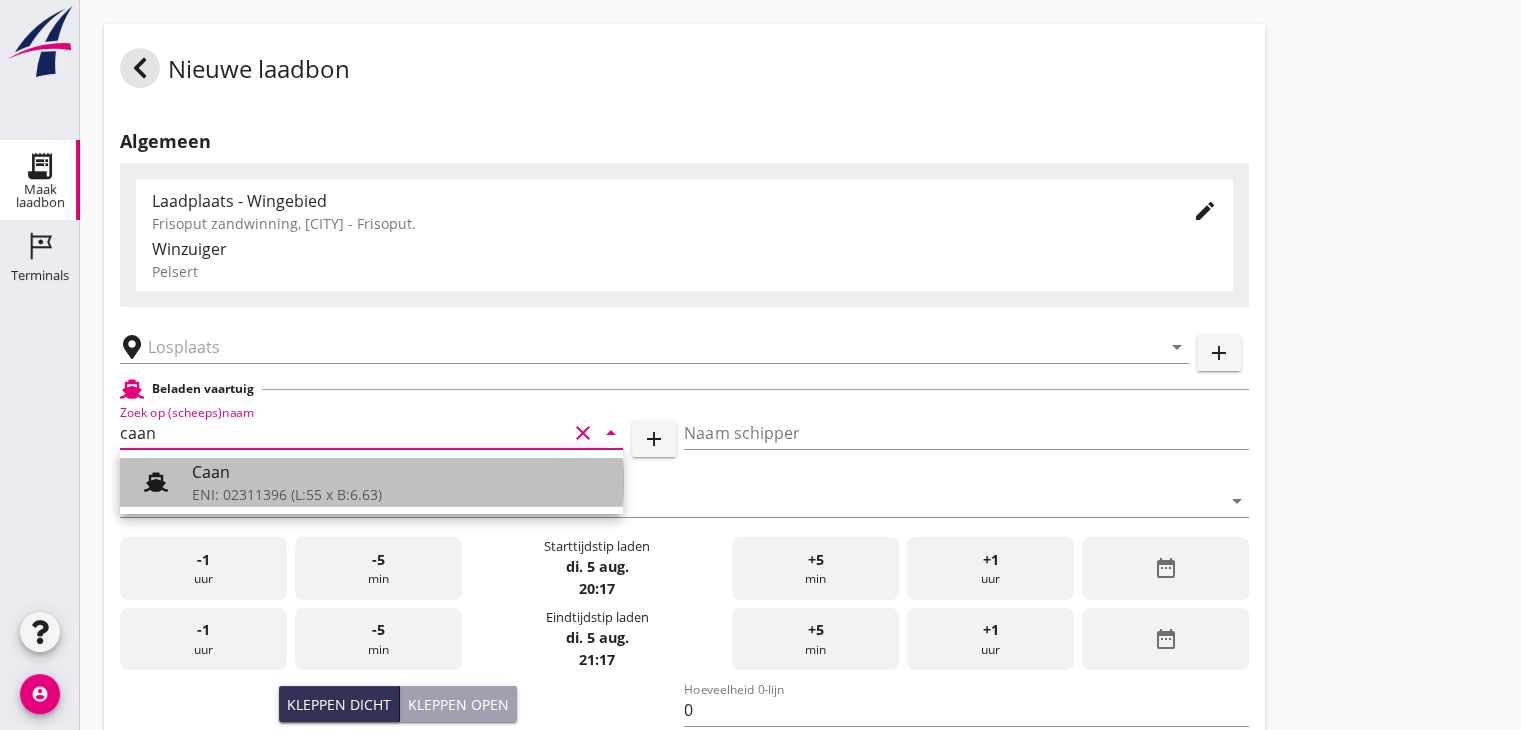 click on "ENI: 02311396 (L:55 x B:6.63)" at bounding box center (399, 494) 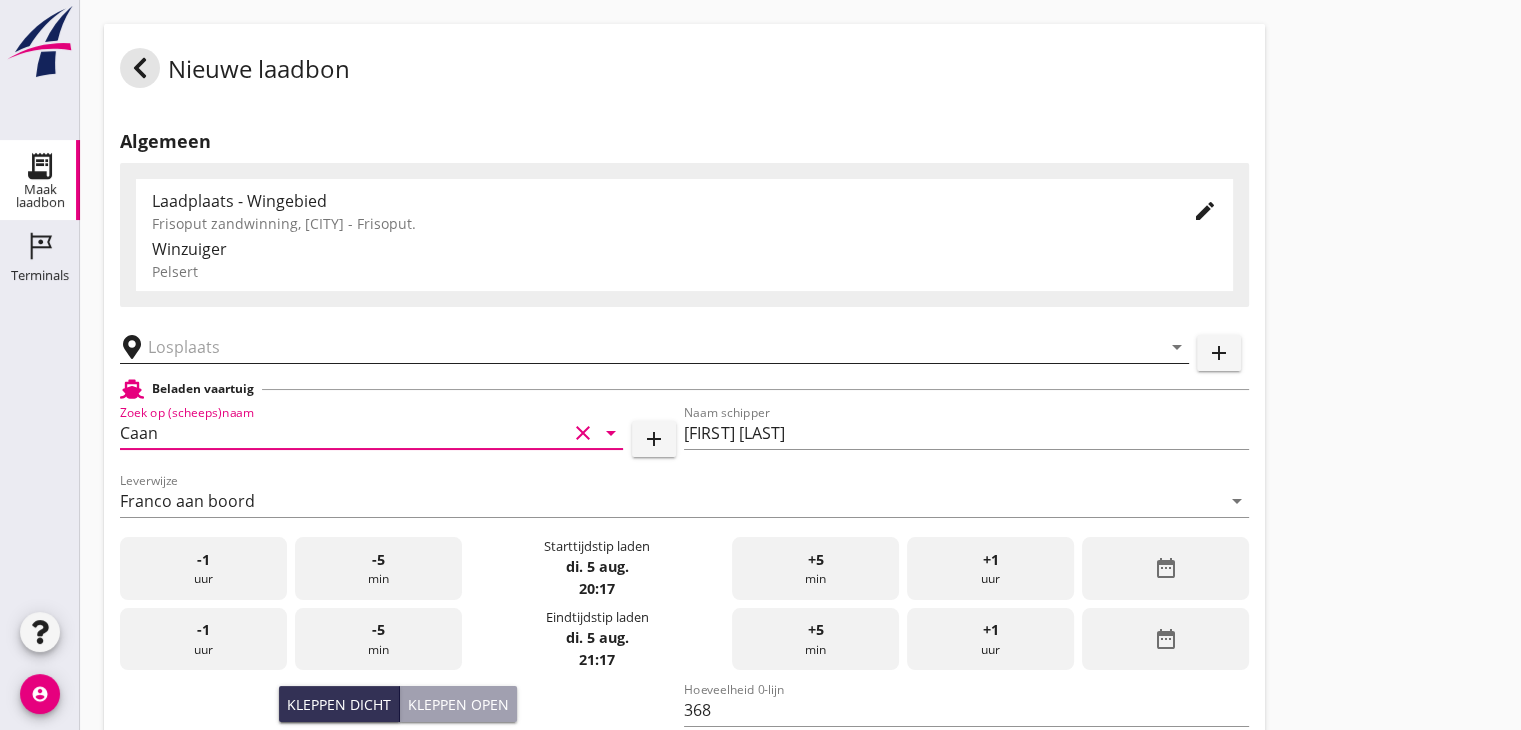type on "Caan" 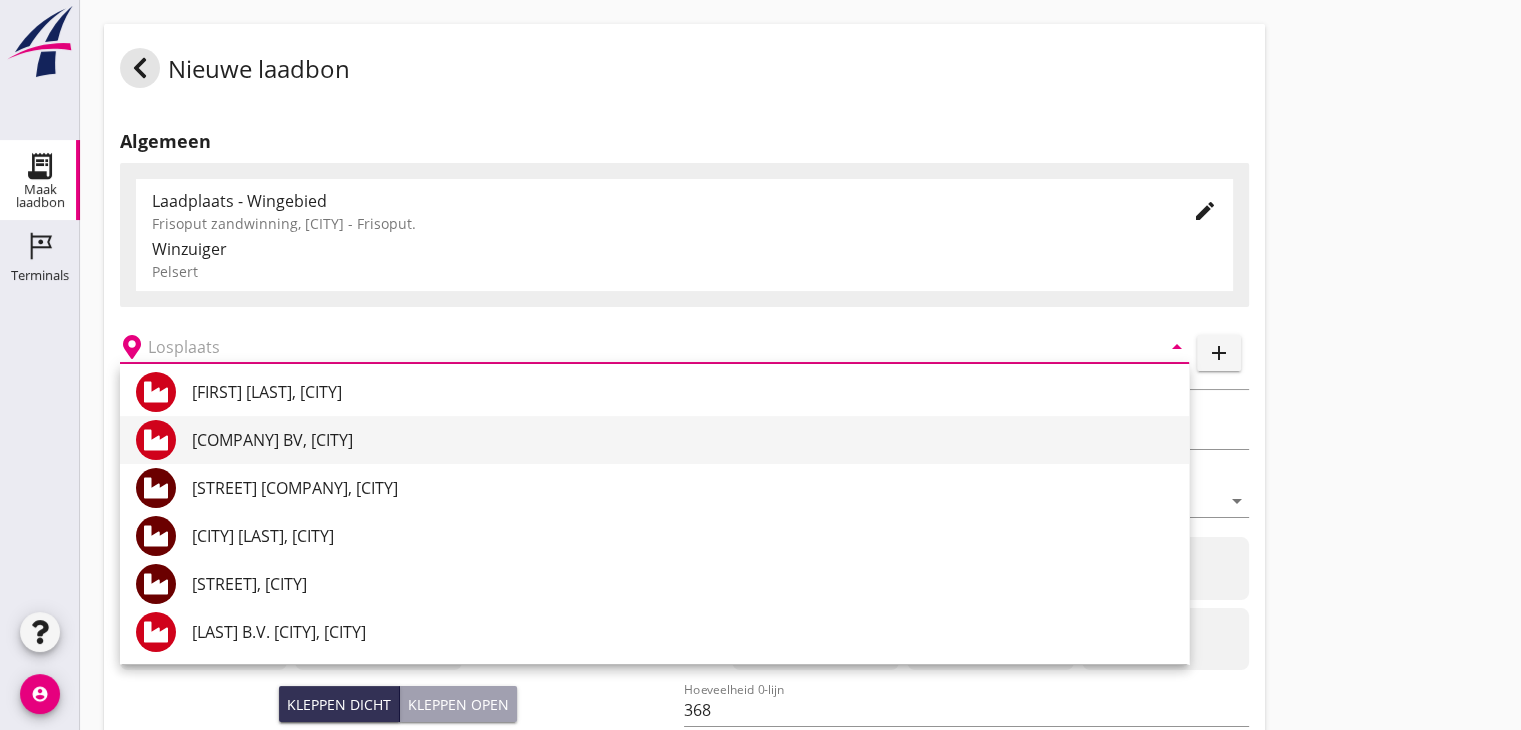 scroll, scrollTop: 47, scrollLeft: 0, axis: vertical 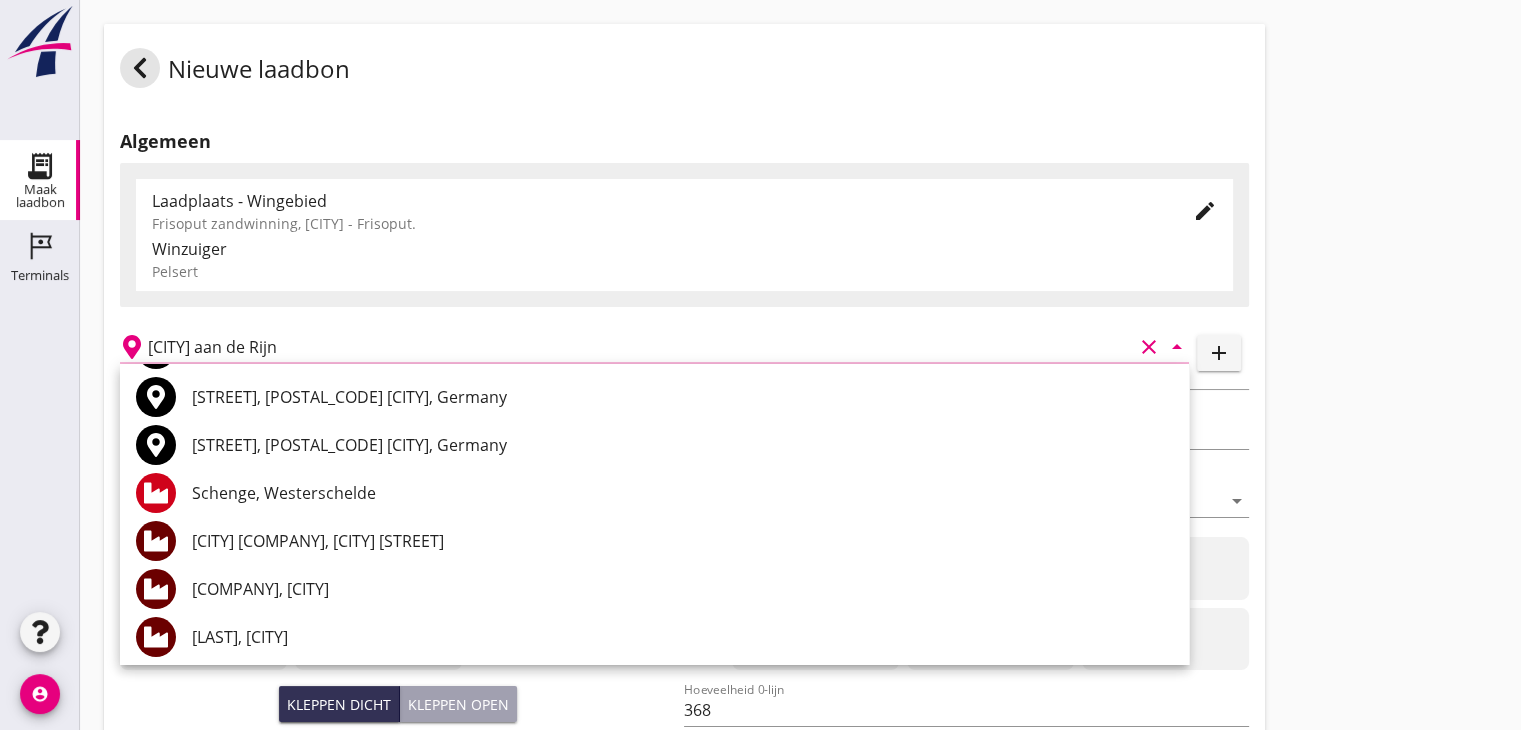click on "[CITY] aan de Rijn" at bounding box center (640, 347) 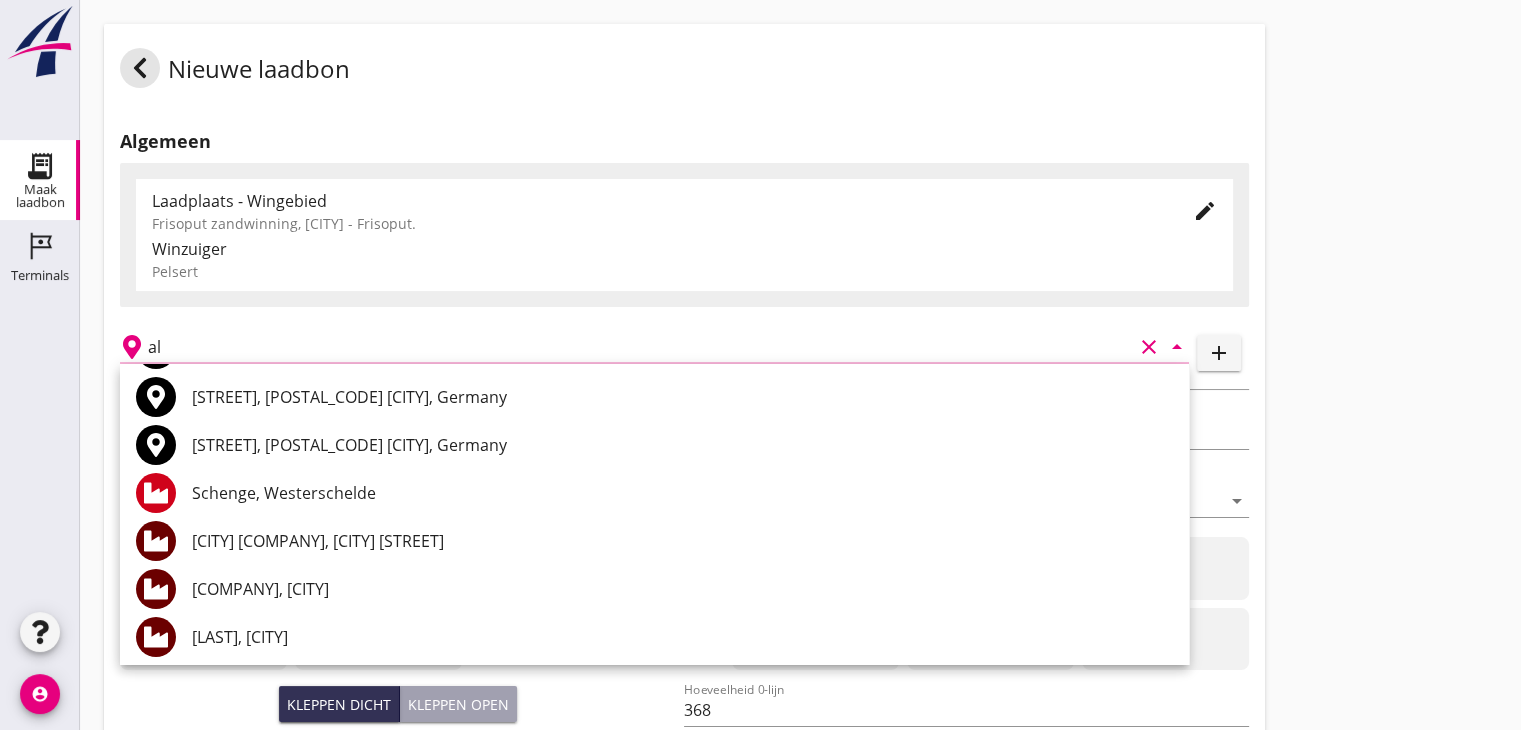 type on "a" 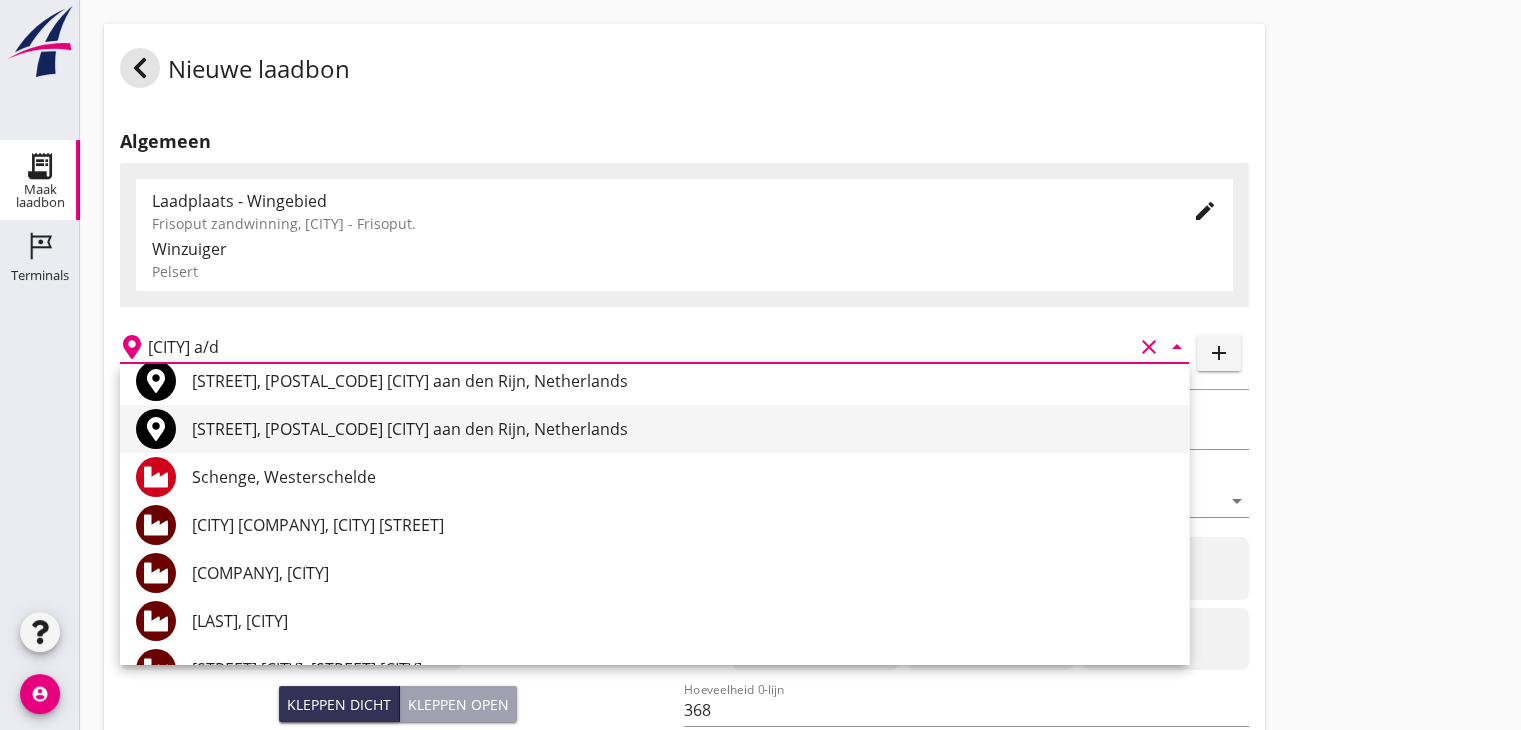 scroll, scrollTop: 0, scrollLeft: 0, axis: both 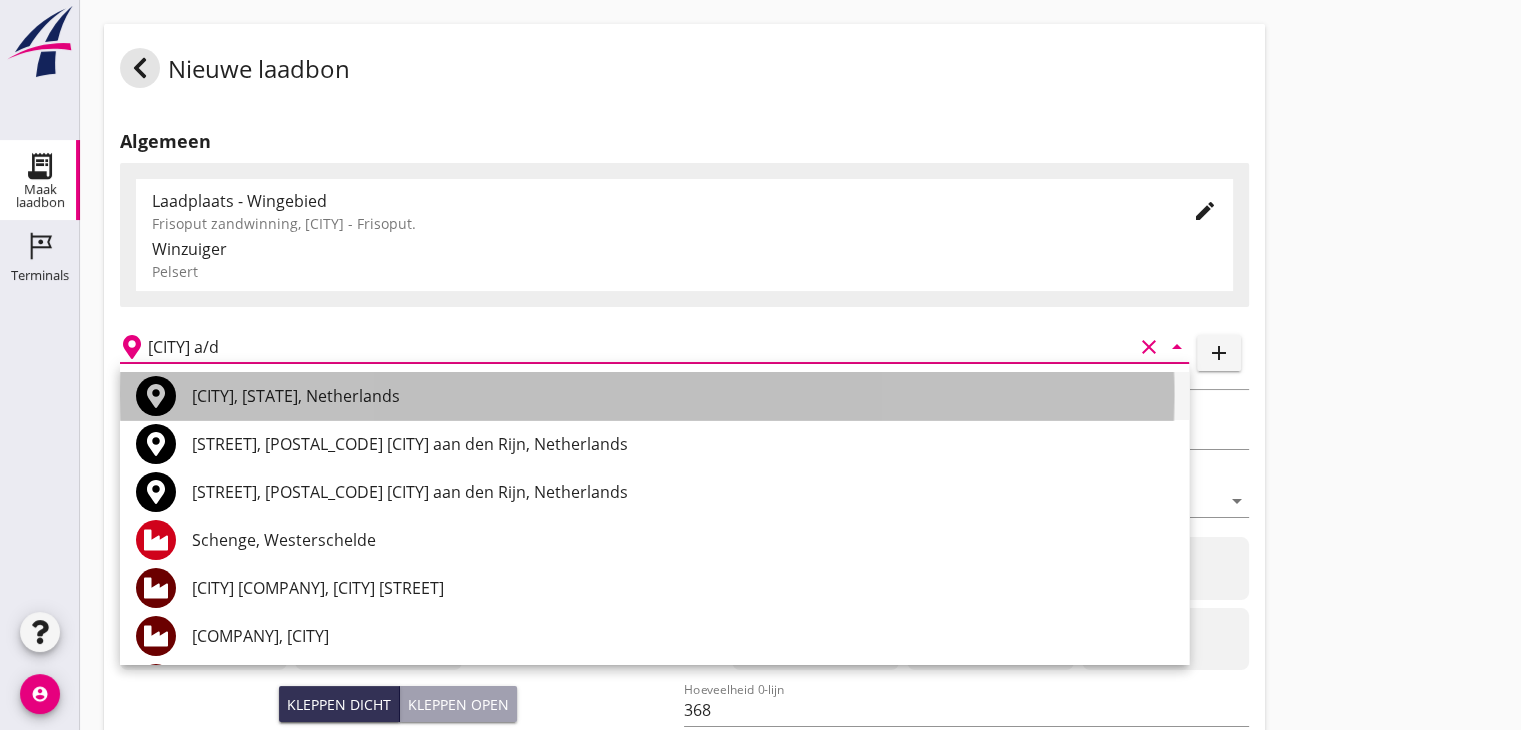 click on "[CITY], [STATE], Netherlands" at bounding box center [682, 396] 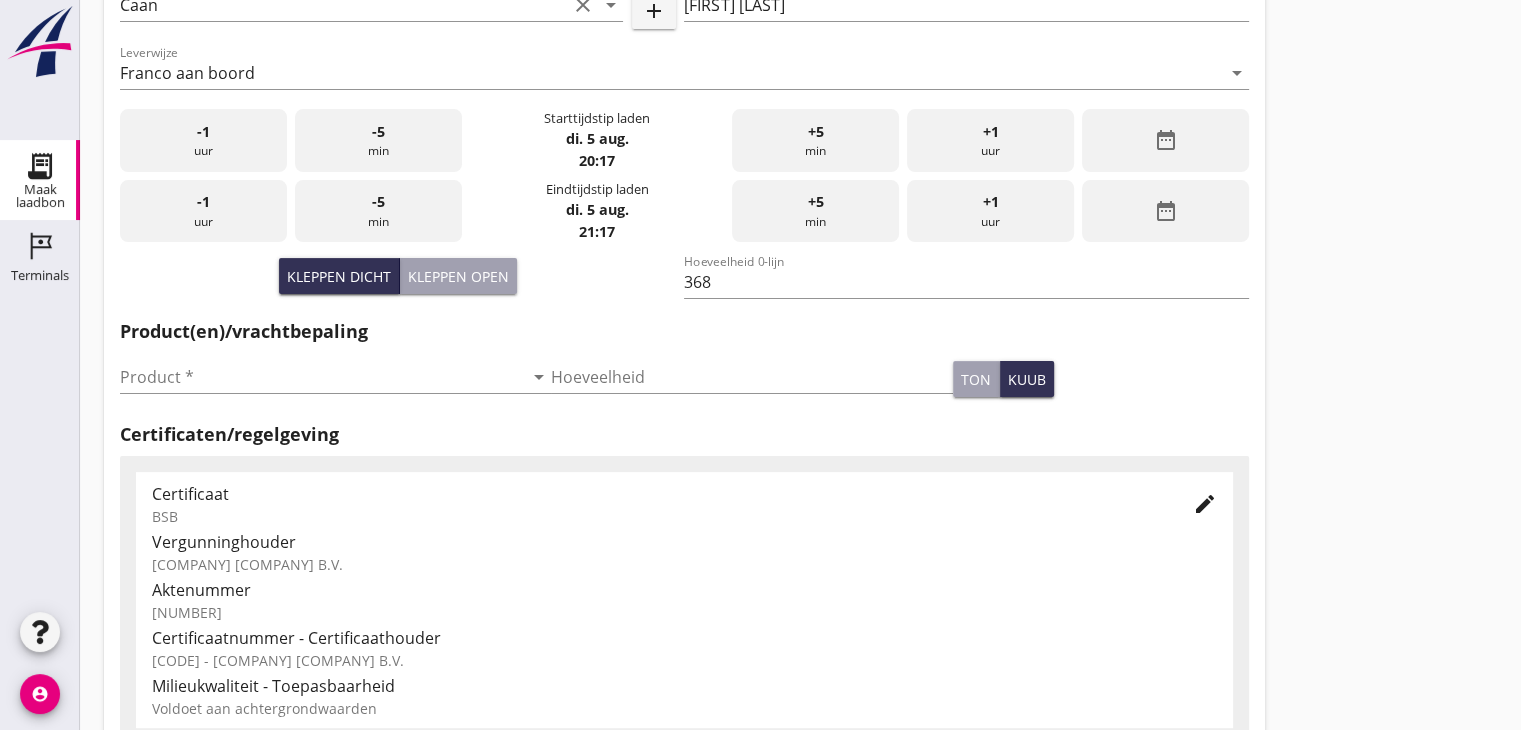 scroll, scrollTop: 427, scrollLeft: 0, axis: vertical 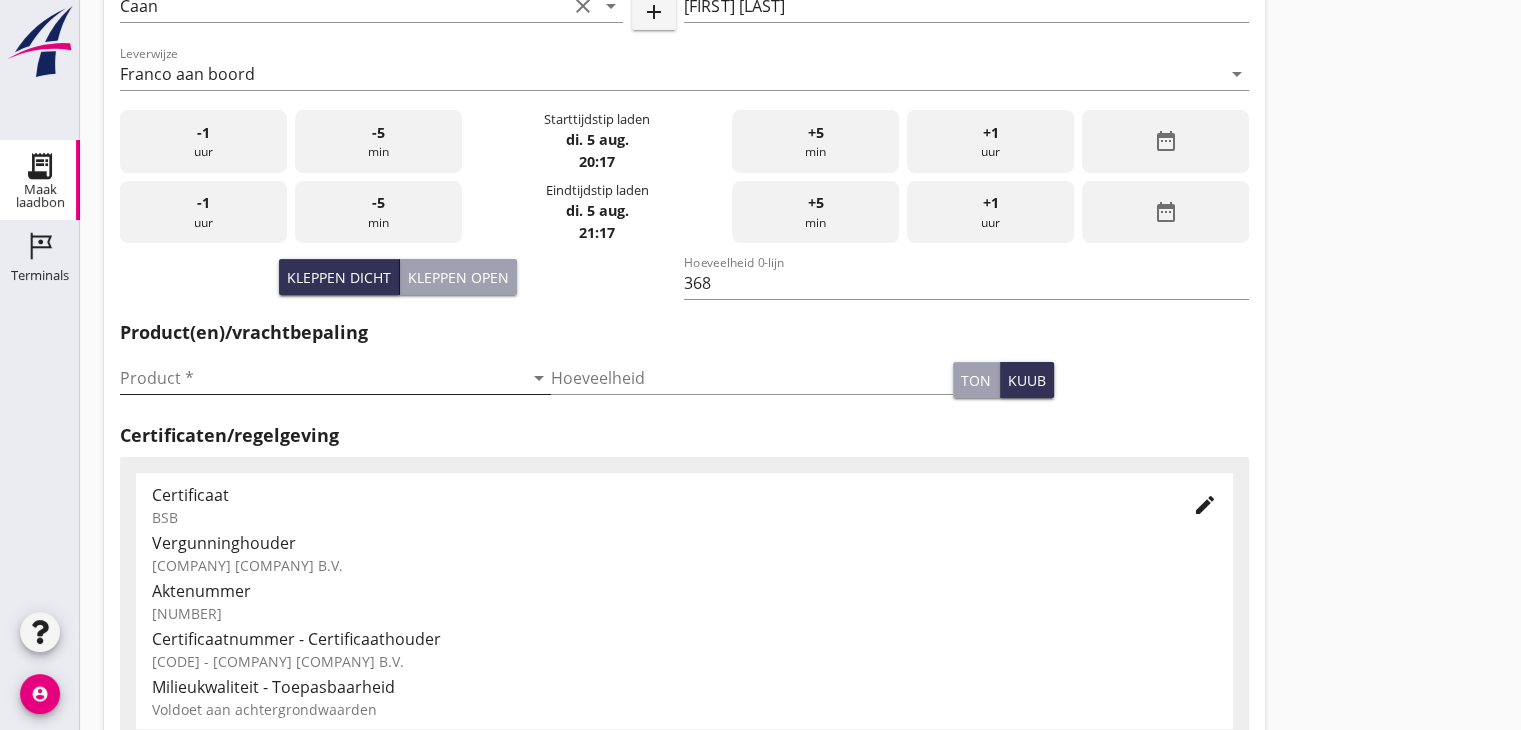 type on "[CITY], [STATE], Netherlands" 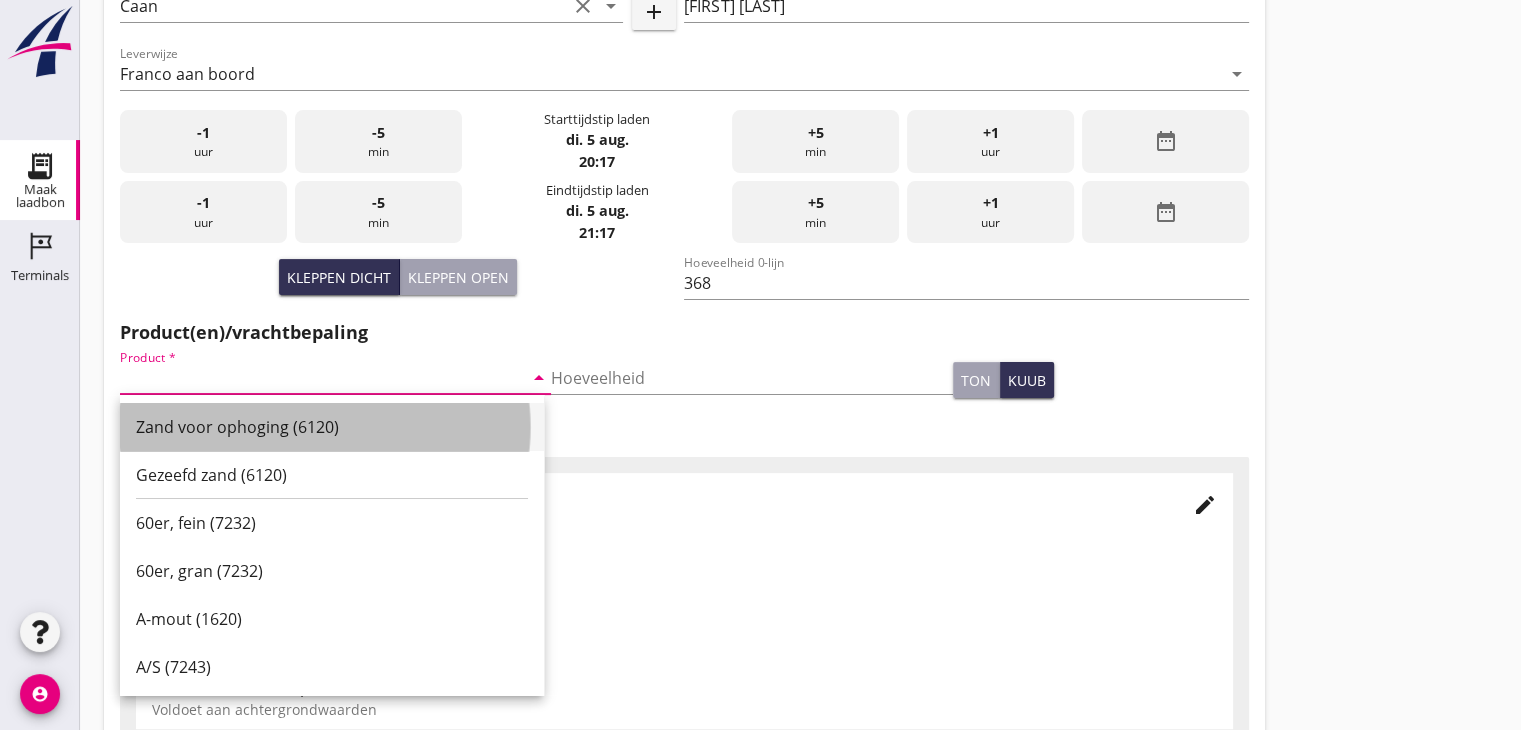 click on "Zand voor ophoging (6120)" at bounding box center [332, 427] 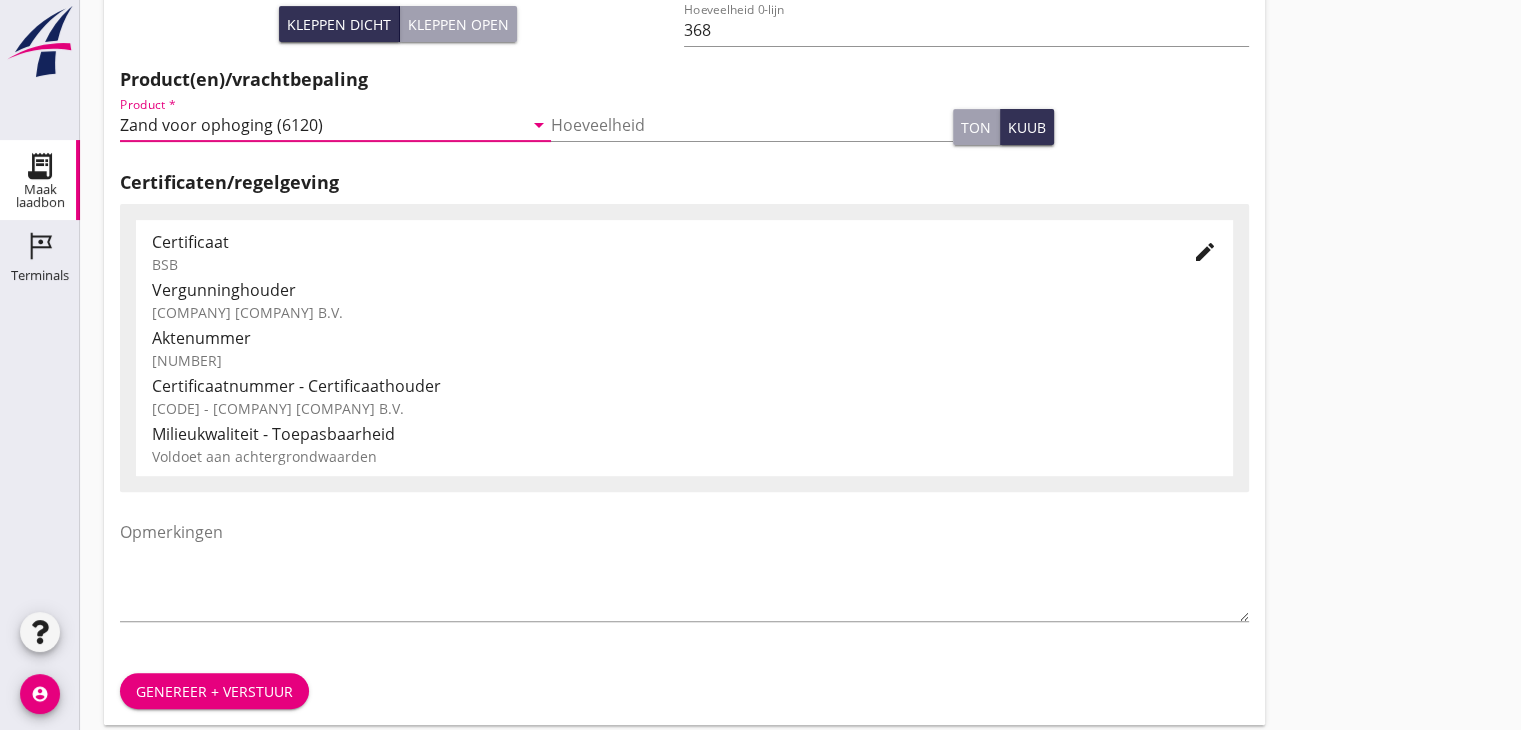 scroll, scrollTop: 700, scrollLeft: 0, axis: vertical 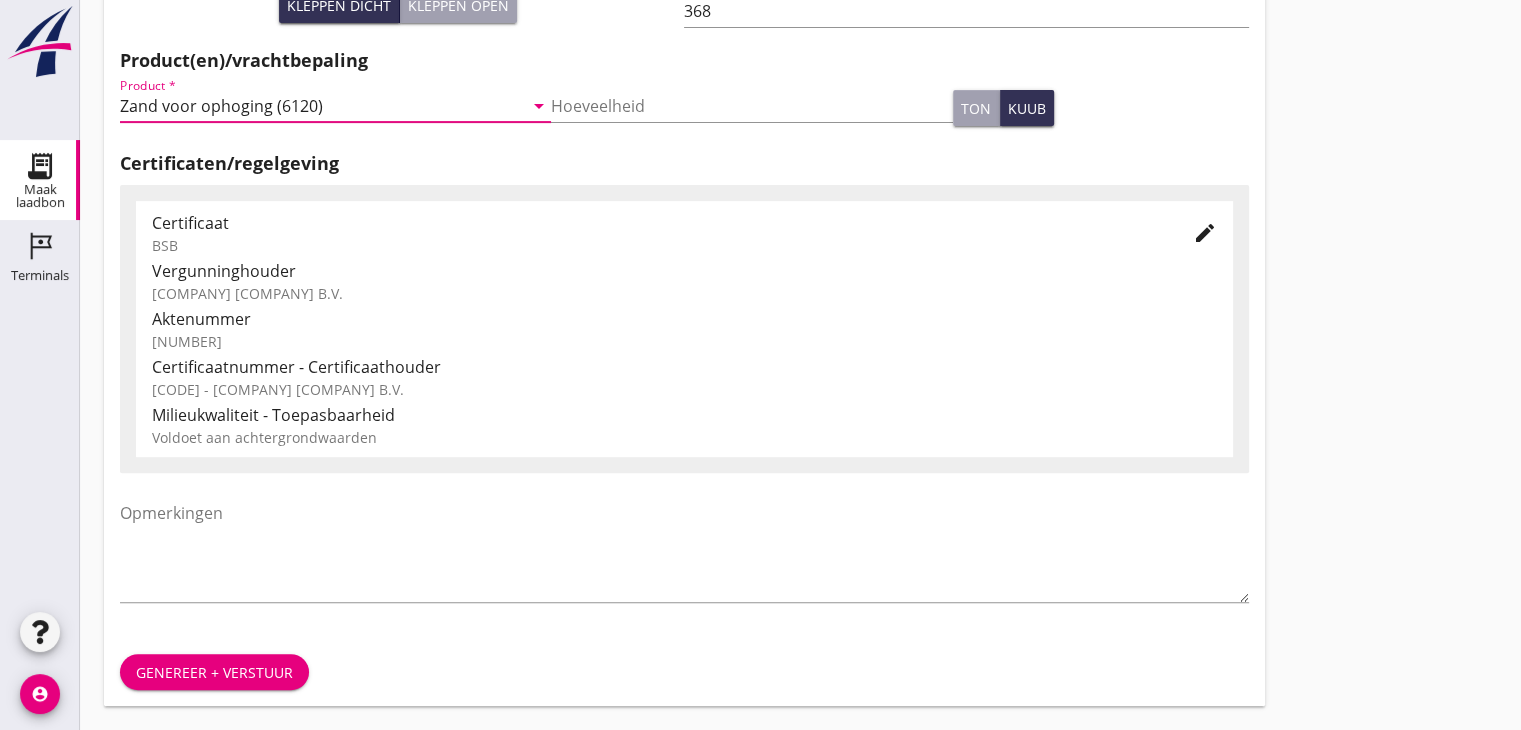 click on "Genereer + verstuur" at bounding box center [214, 672] 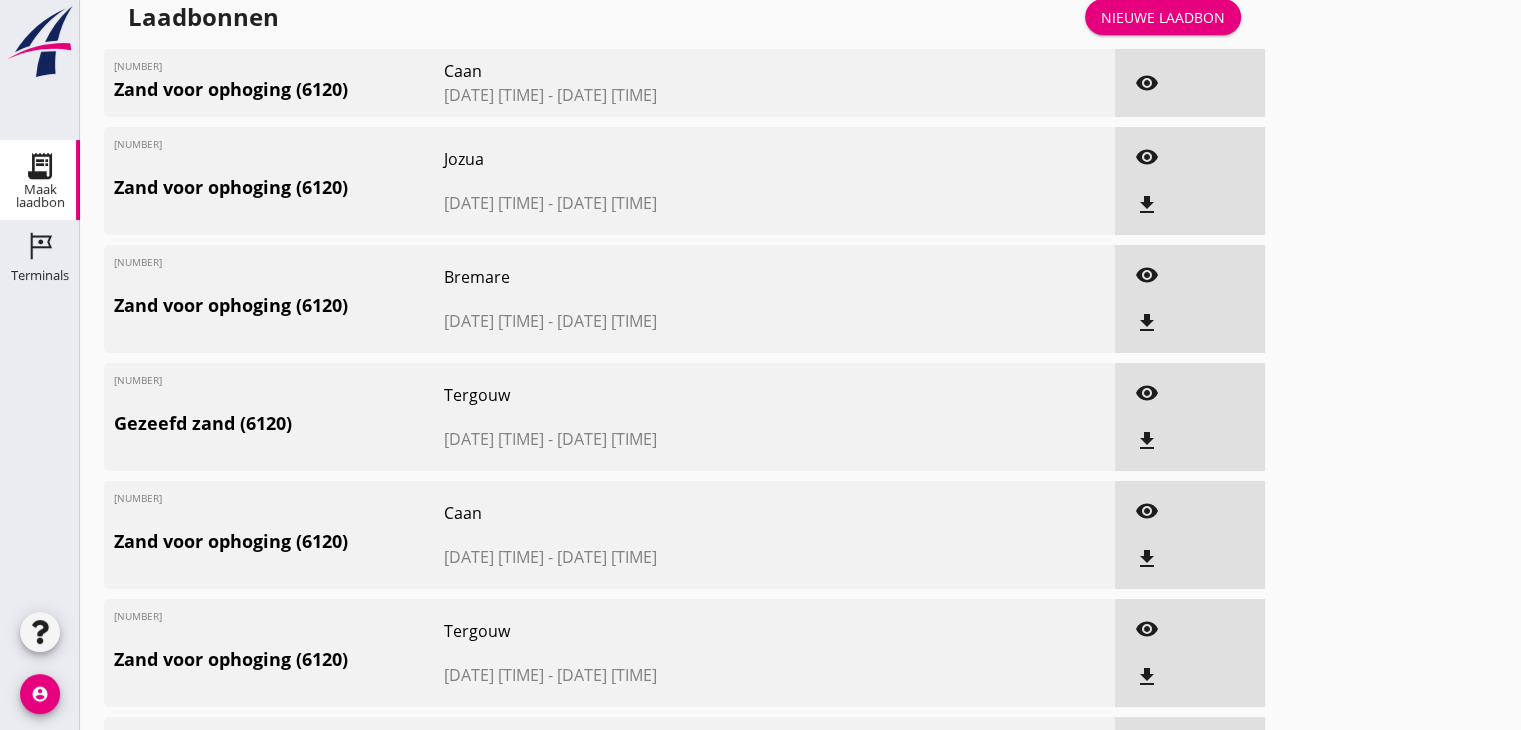 scroll, scrollTop: 0, scrollLeft: 0, axis: both 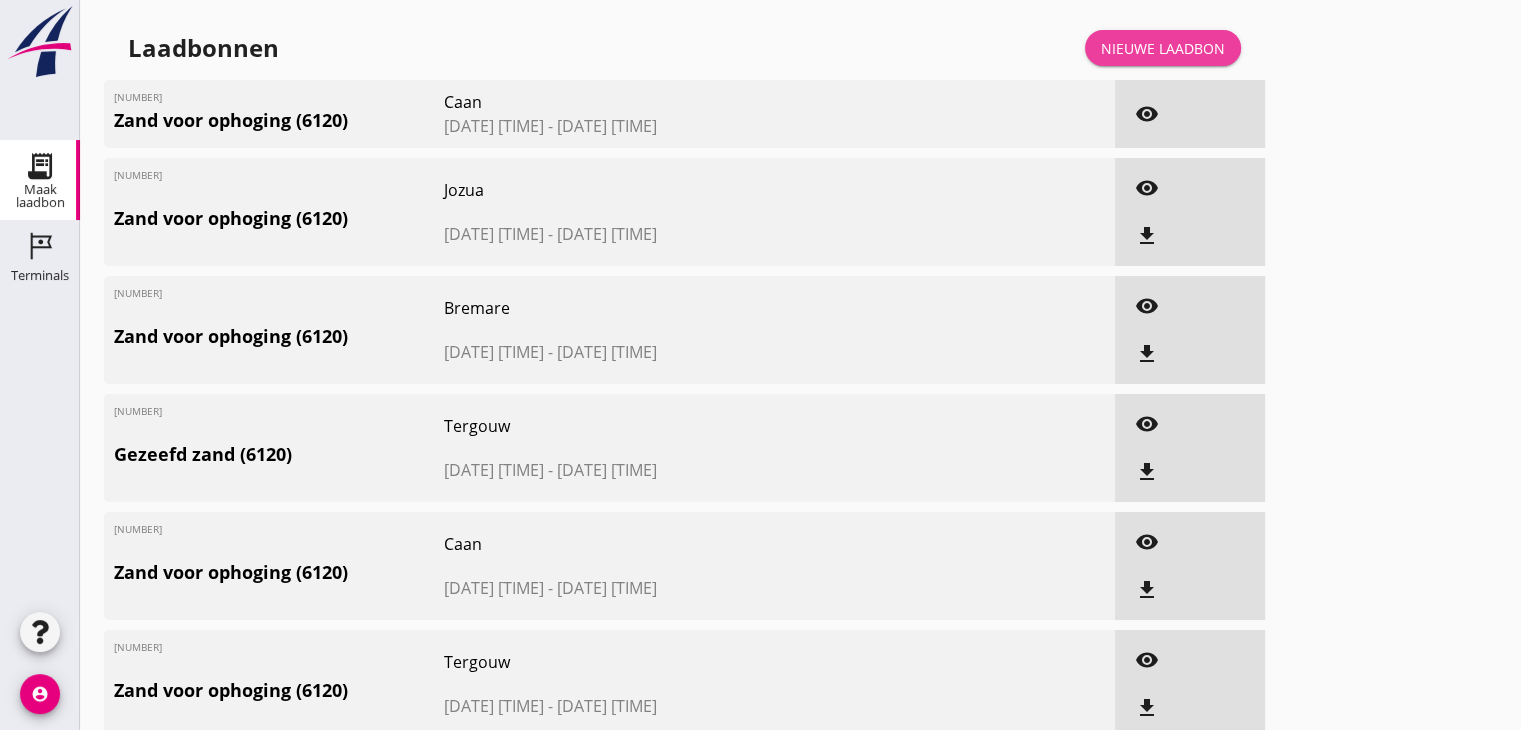click on "Nieuwe laadbon" at bounding box center (1163, 48) 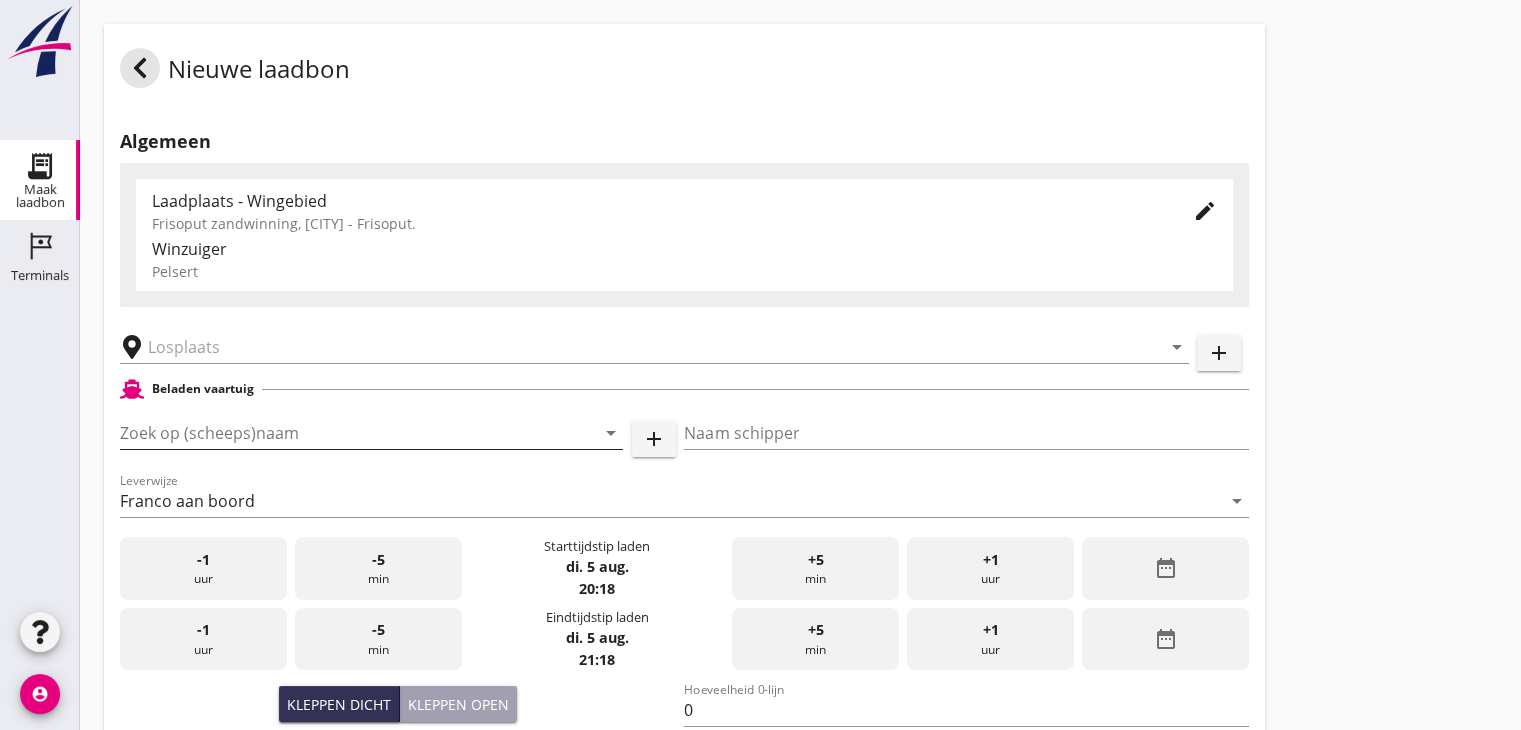click at bounding box center [343, 433] 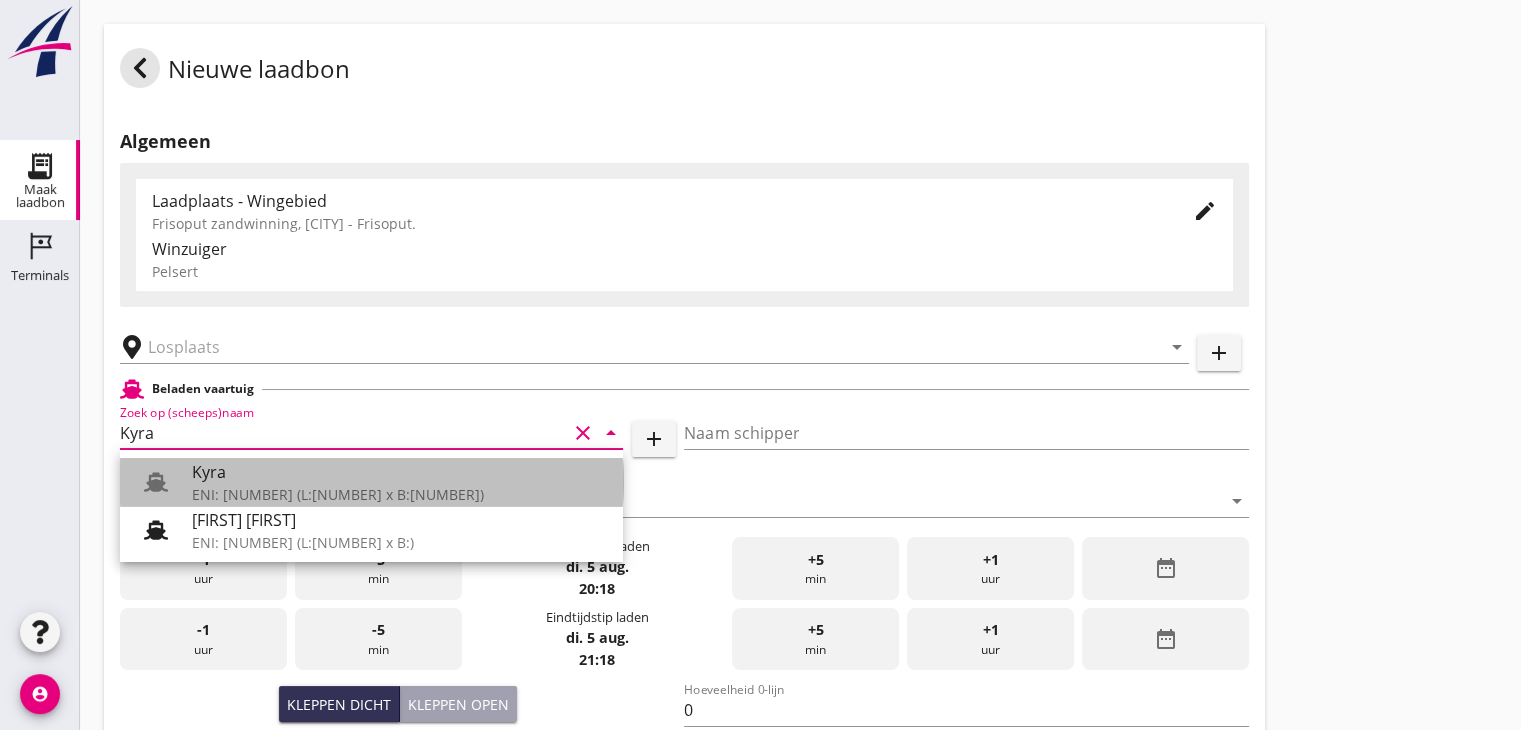 click on "ENI: [NUMBER] (L:[NUMBER] x B:[NUMBER])" at bounding box center (399, 494) 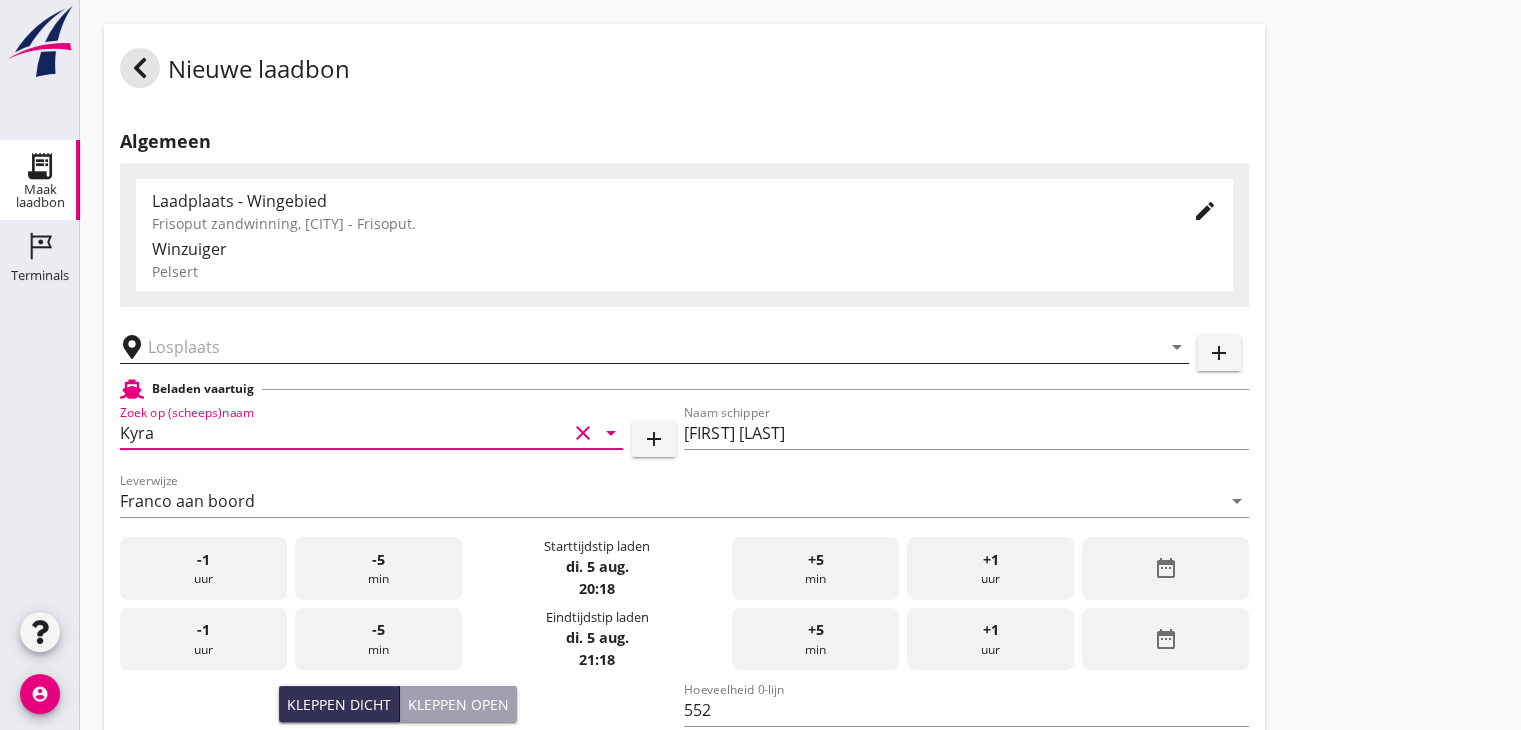 type on "Kyra" 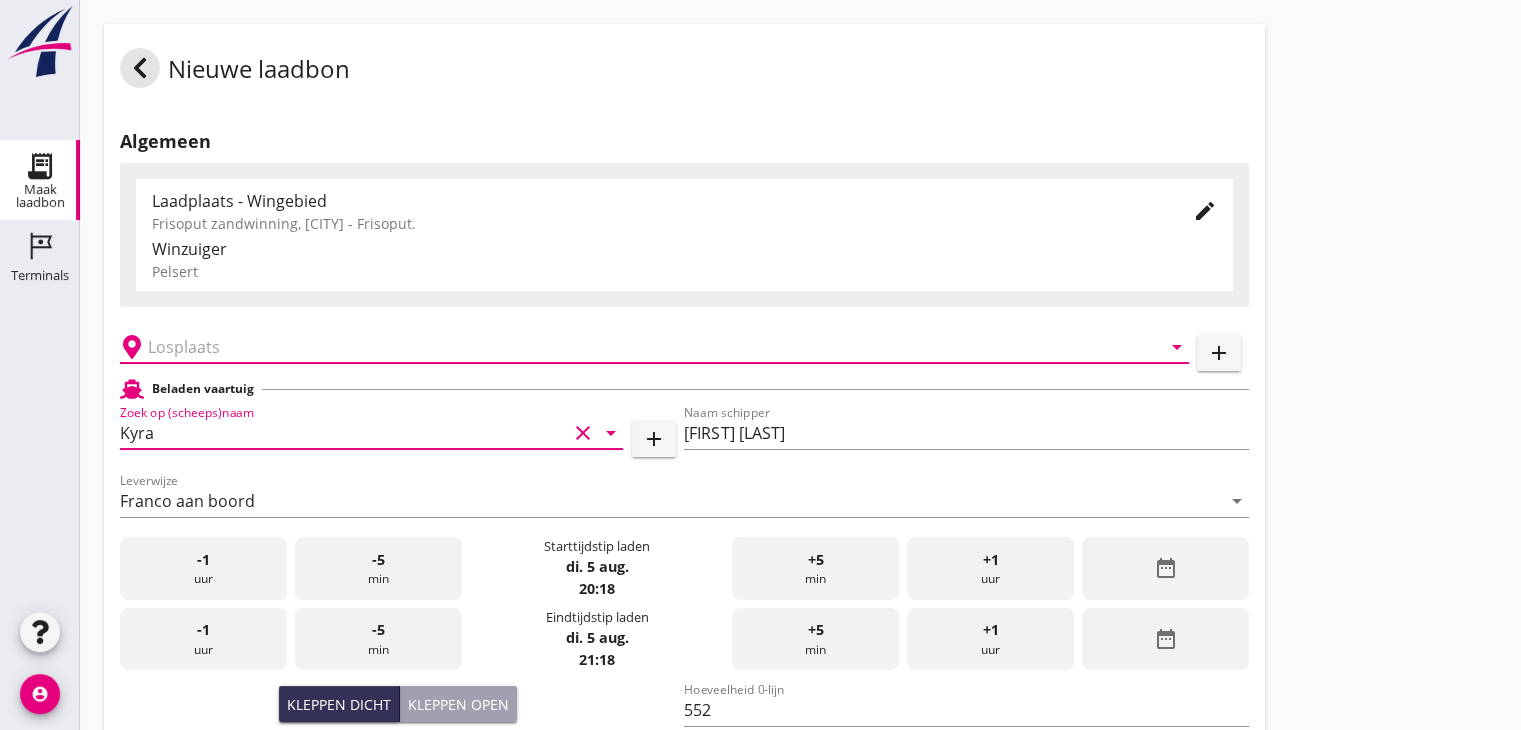 click at bounding box center [640, 347] 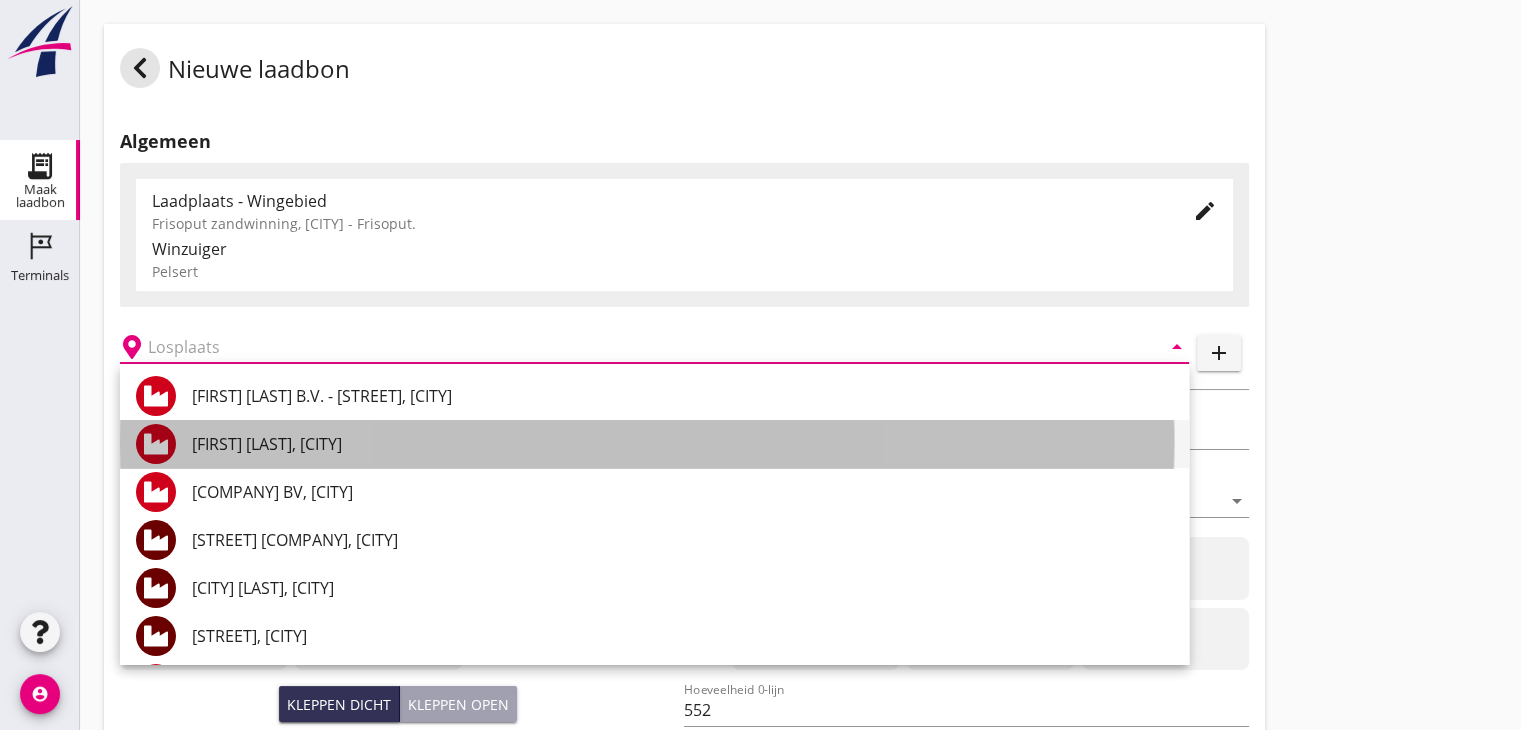 click on "[FIRST] [LAST], [CITY]" at bounding box center (682, 444) 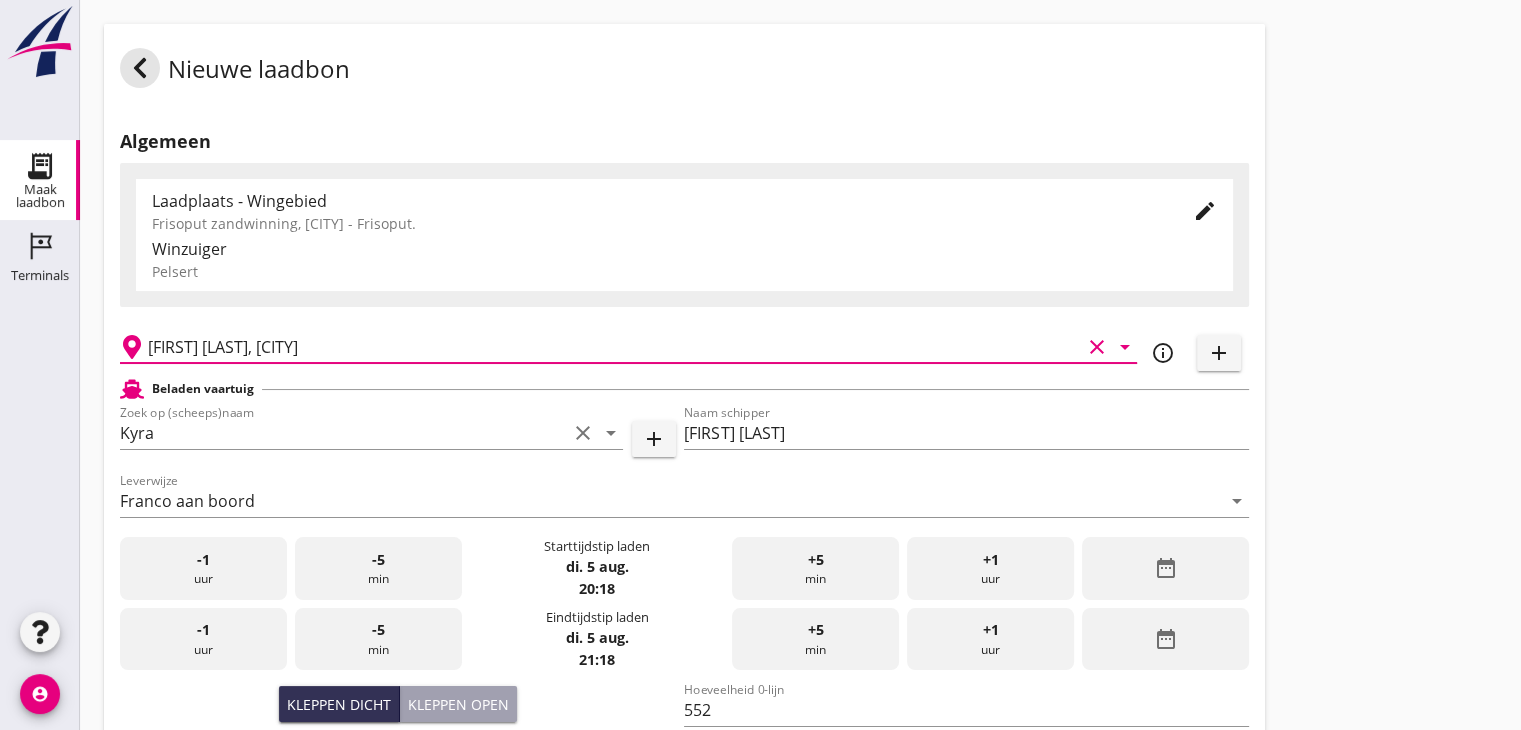 scroll, scrollTop: 0, scrollLeft: 0, axis: both 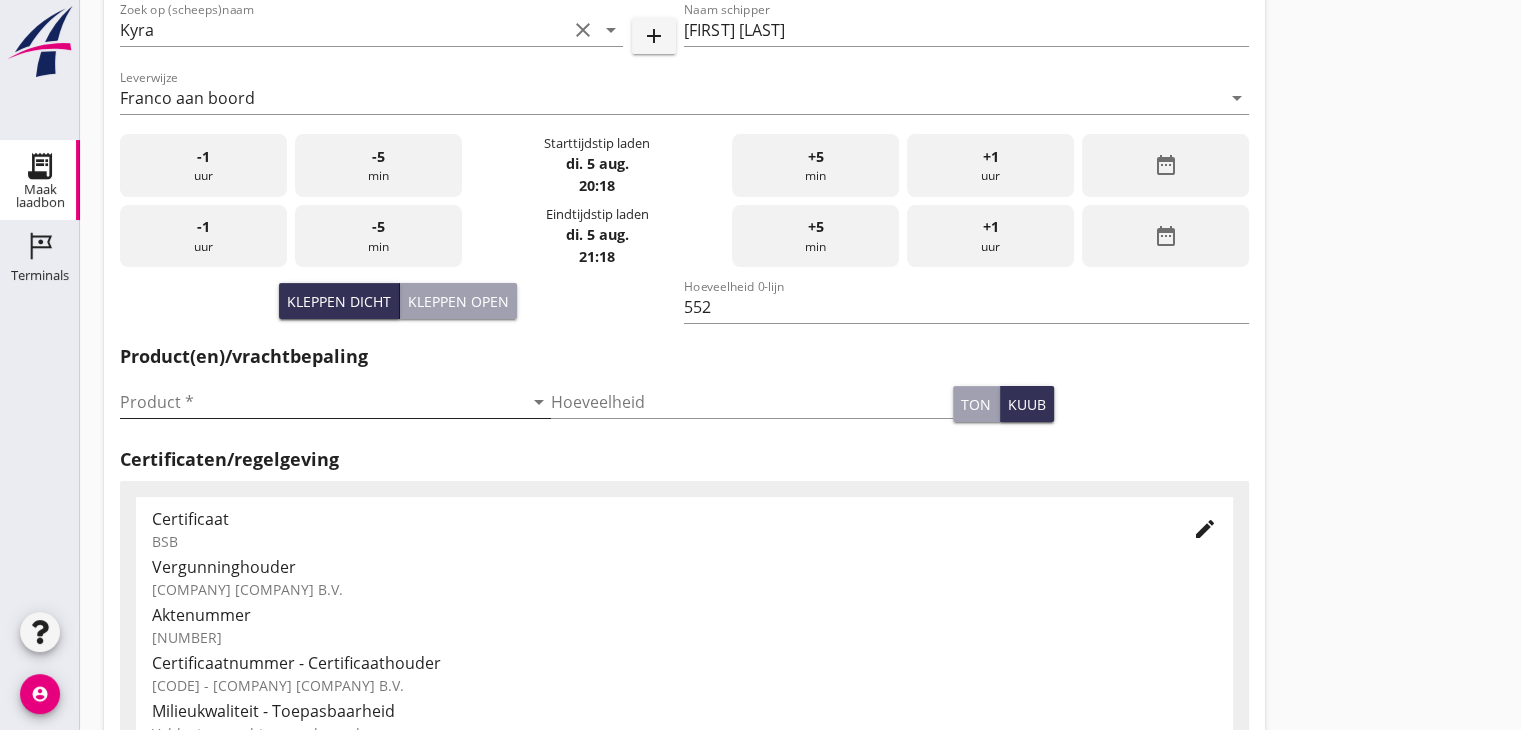 click on "arrow_drop_down" at bounding box center (539, 402) 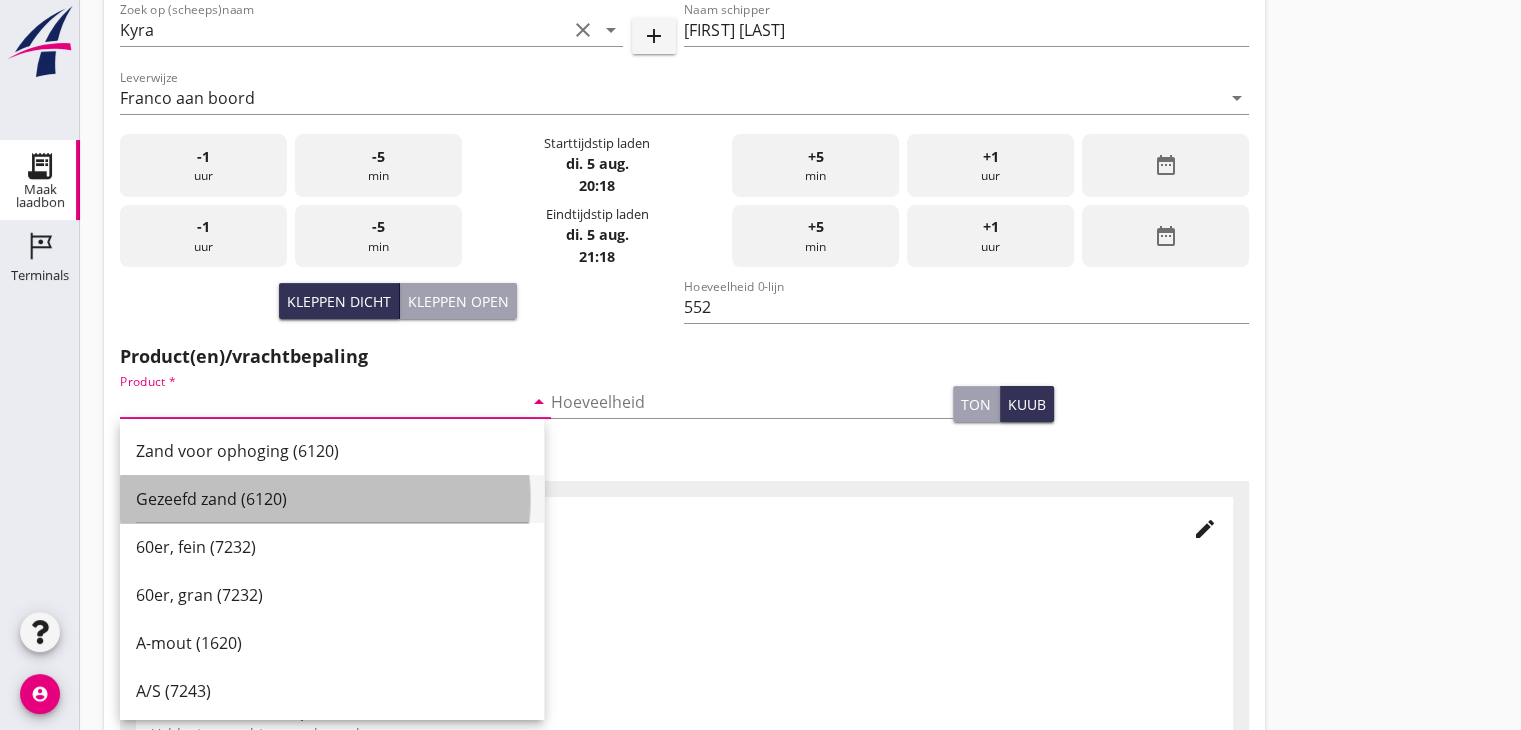 click on "Gezeefd zand (6120)" at bounding box center (332, 499) 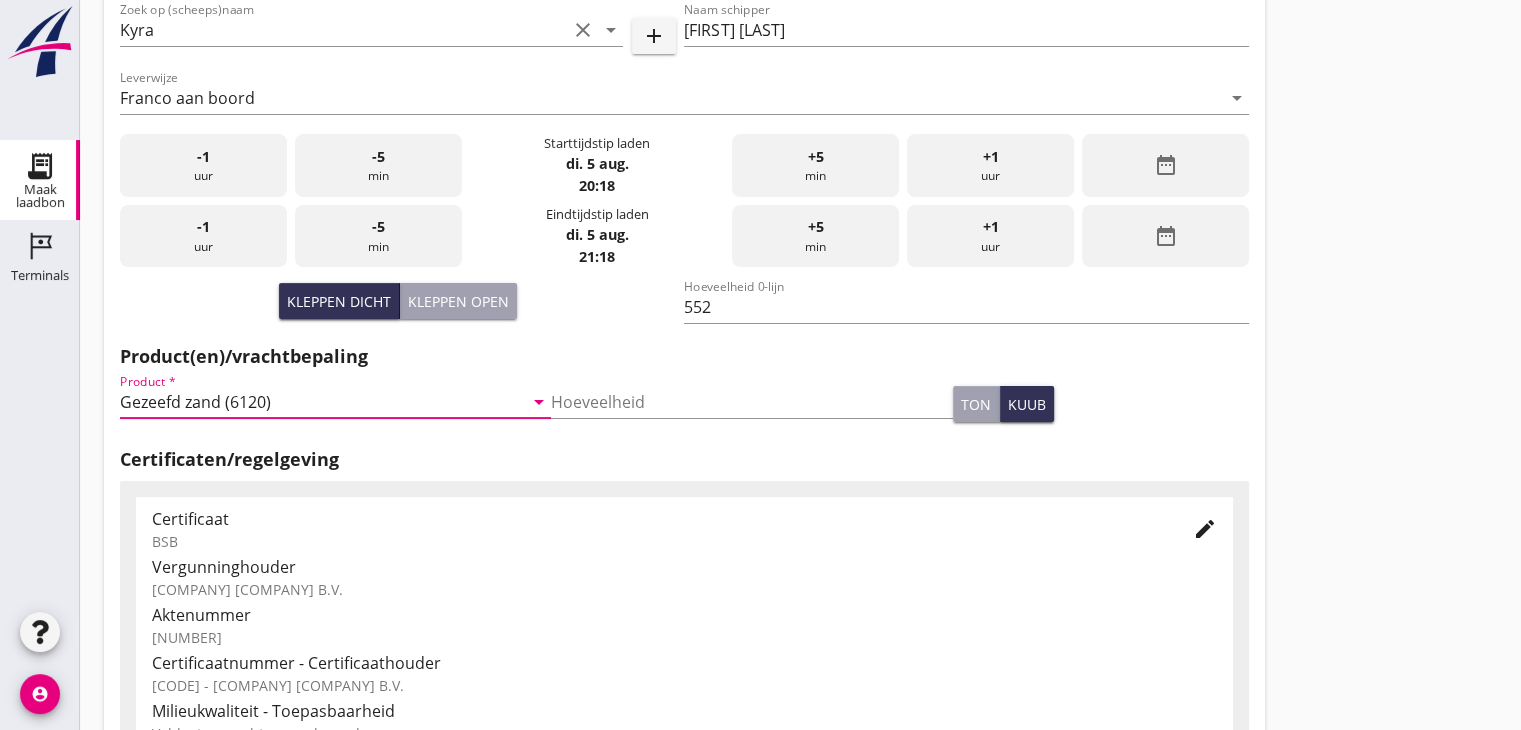 scroll, scrollTop: 700, scrollLeft: 0, axis: vertical 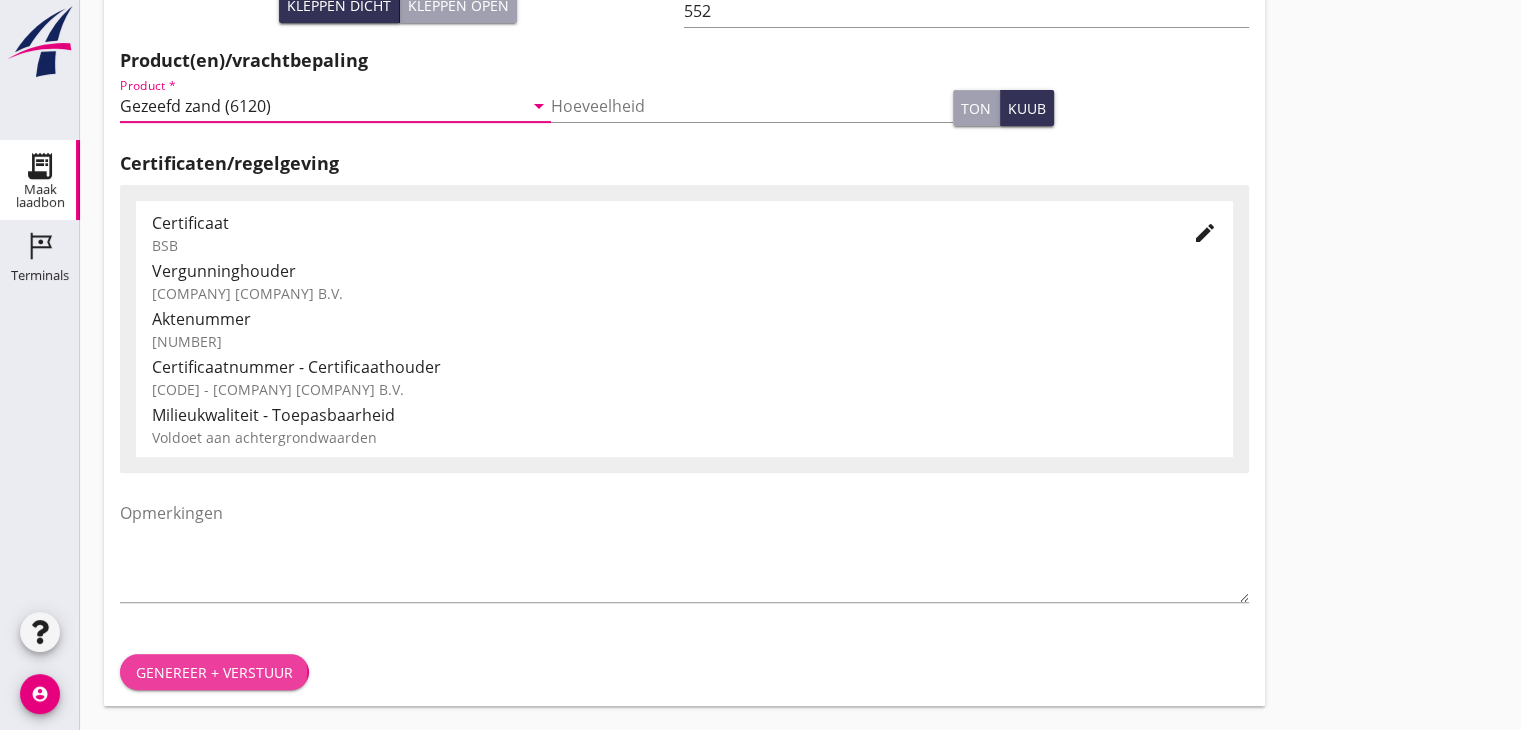 click on "Genereer + verstuur" at bounding box center [214, 672] 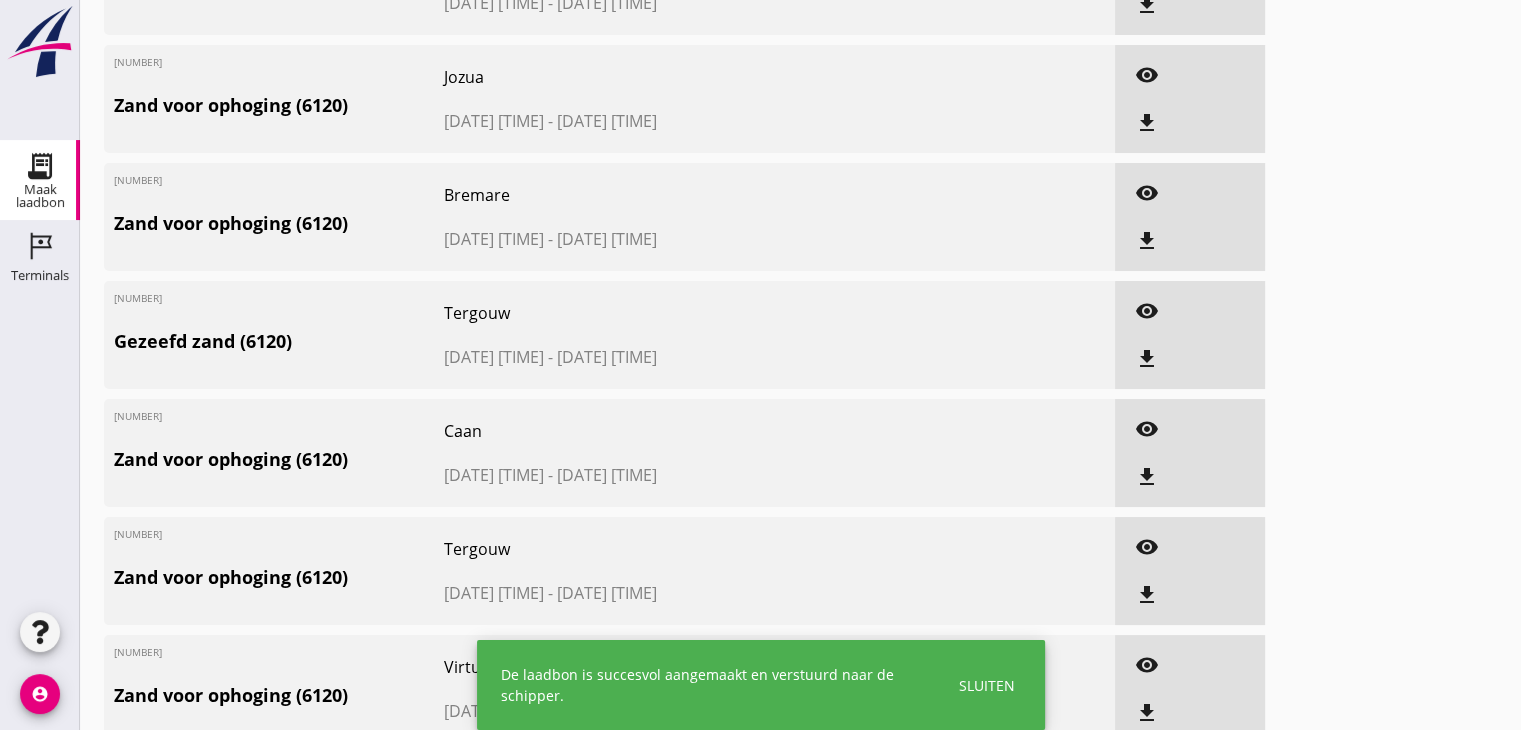 scroll, scrollTop: 0, scrollLeft: 0, axis: both 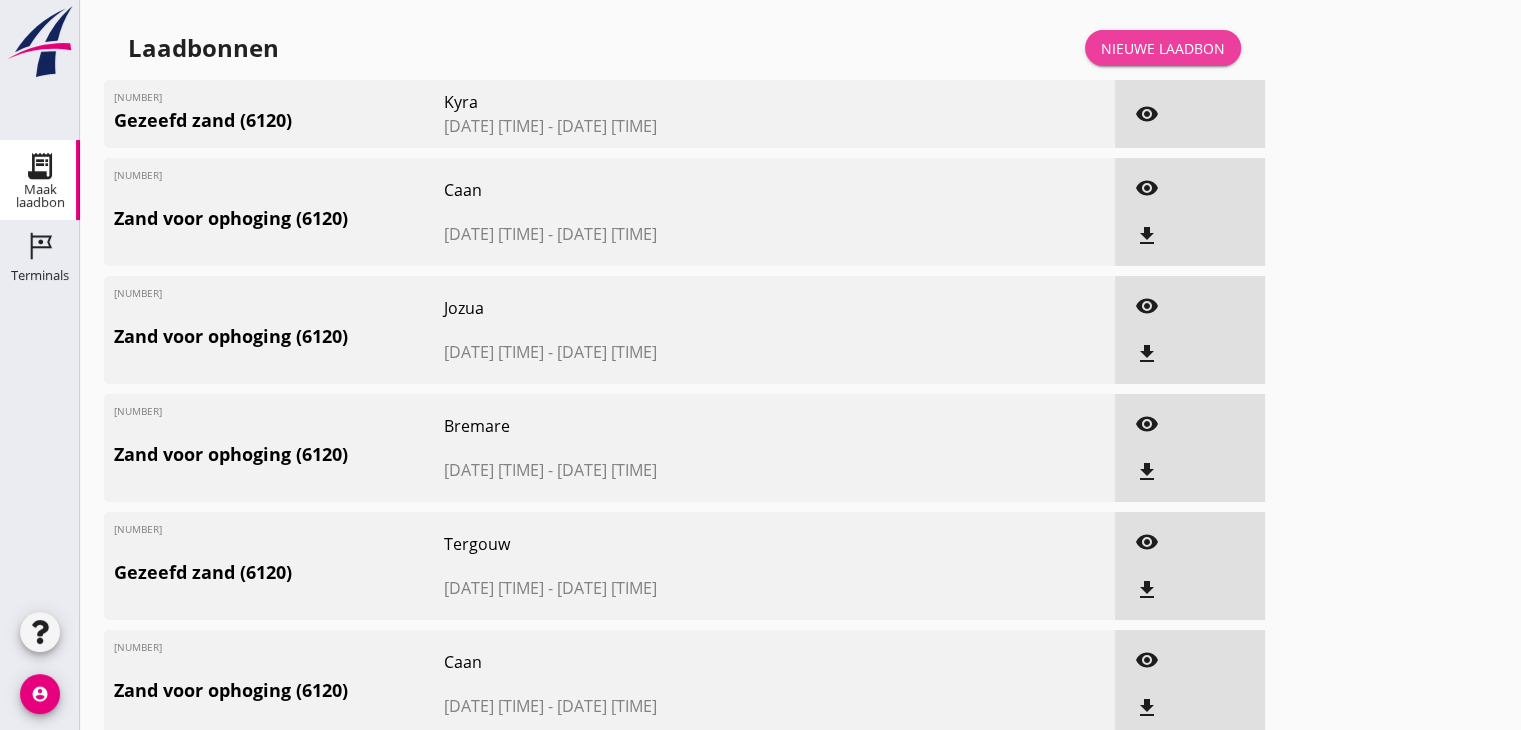 click on "Nieuwe laadbon" at bounding box center (1163, 48) 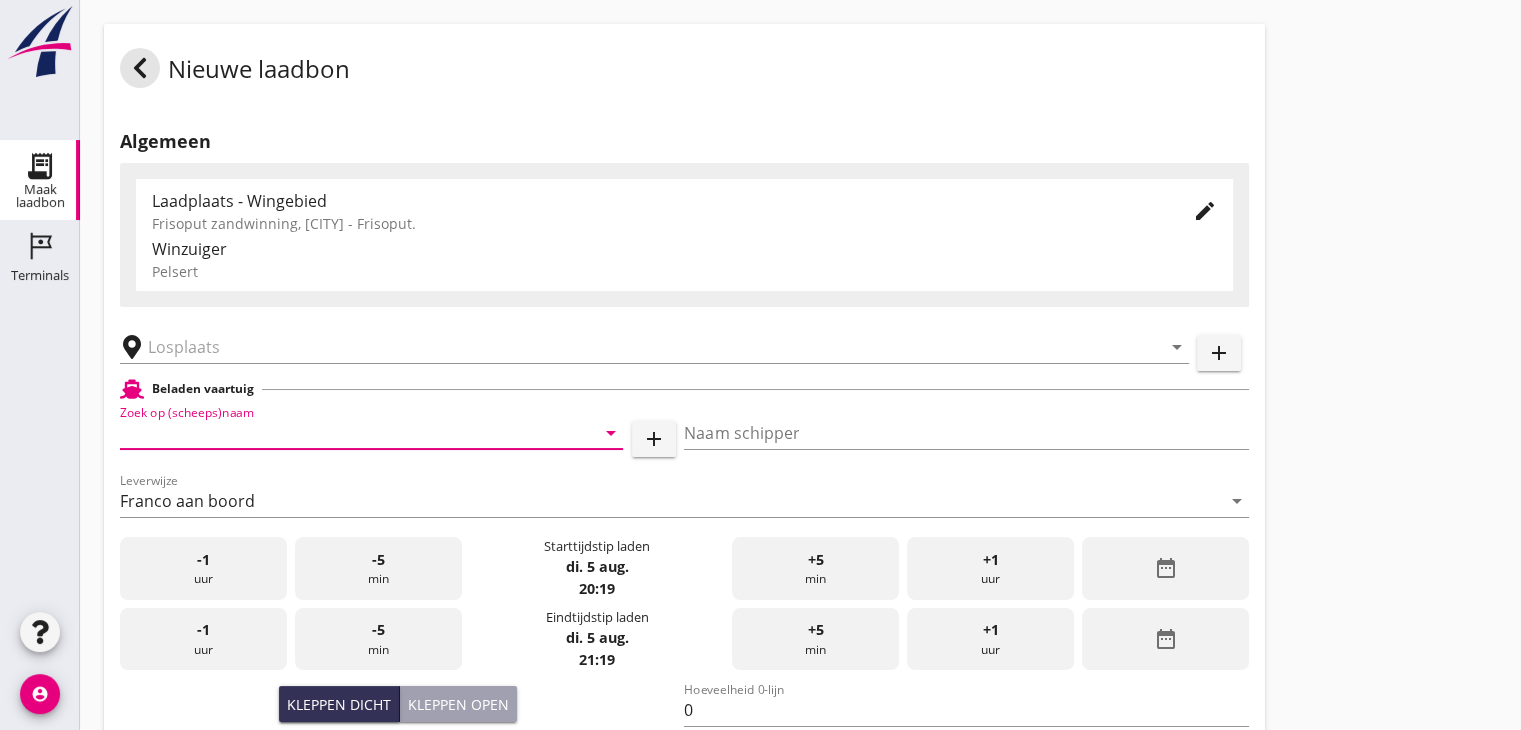 click at bounding box center (343, 433) 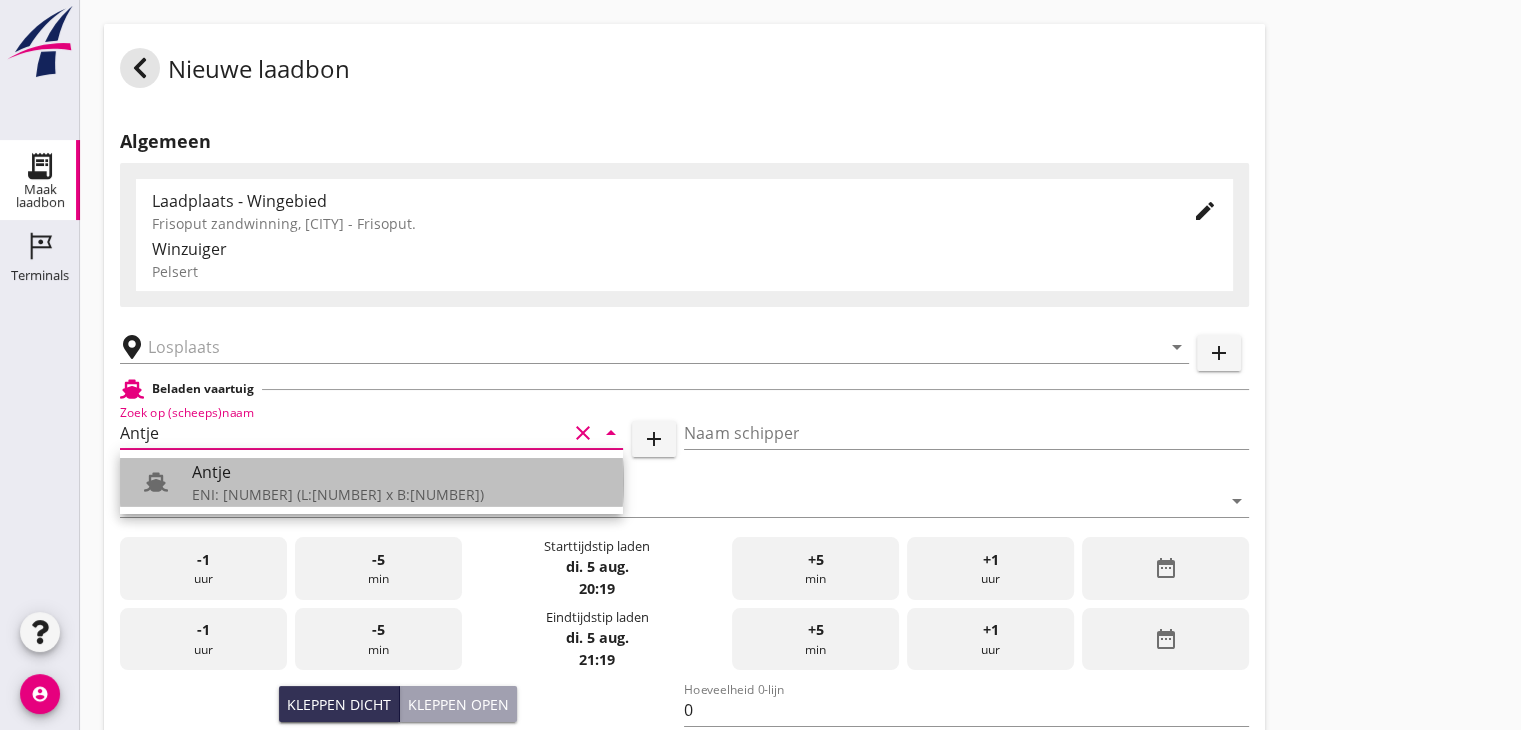 click on "ENI: [NUMBER] (L:[NUMBER] x B:[NUMBER])" at bounding box center [399, 494] 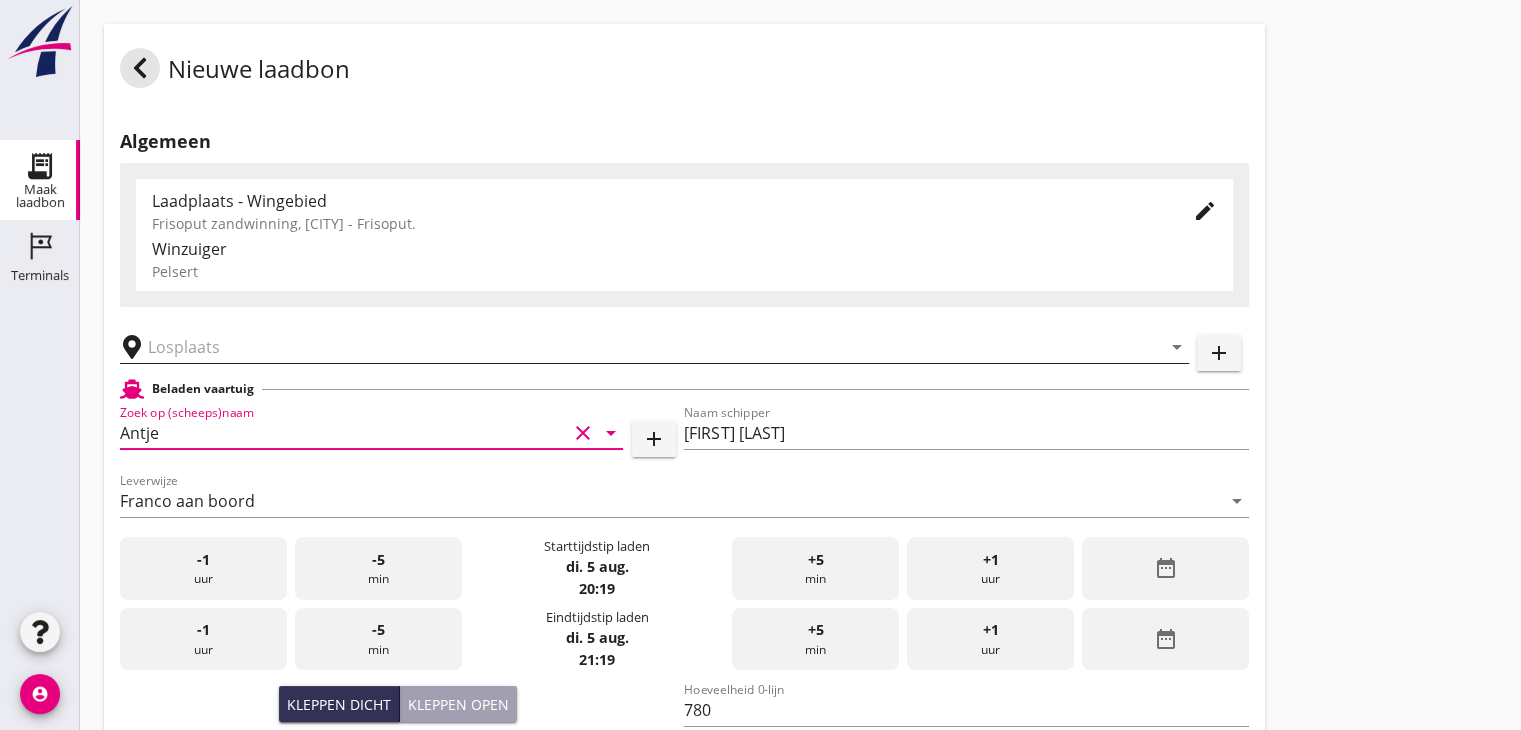 type on "Antje" 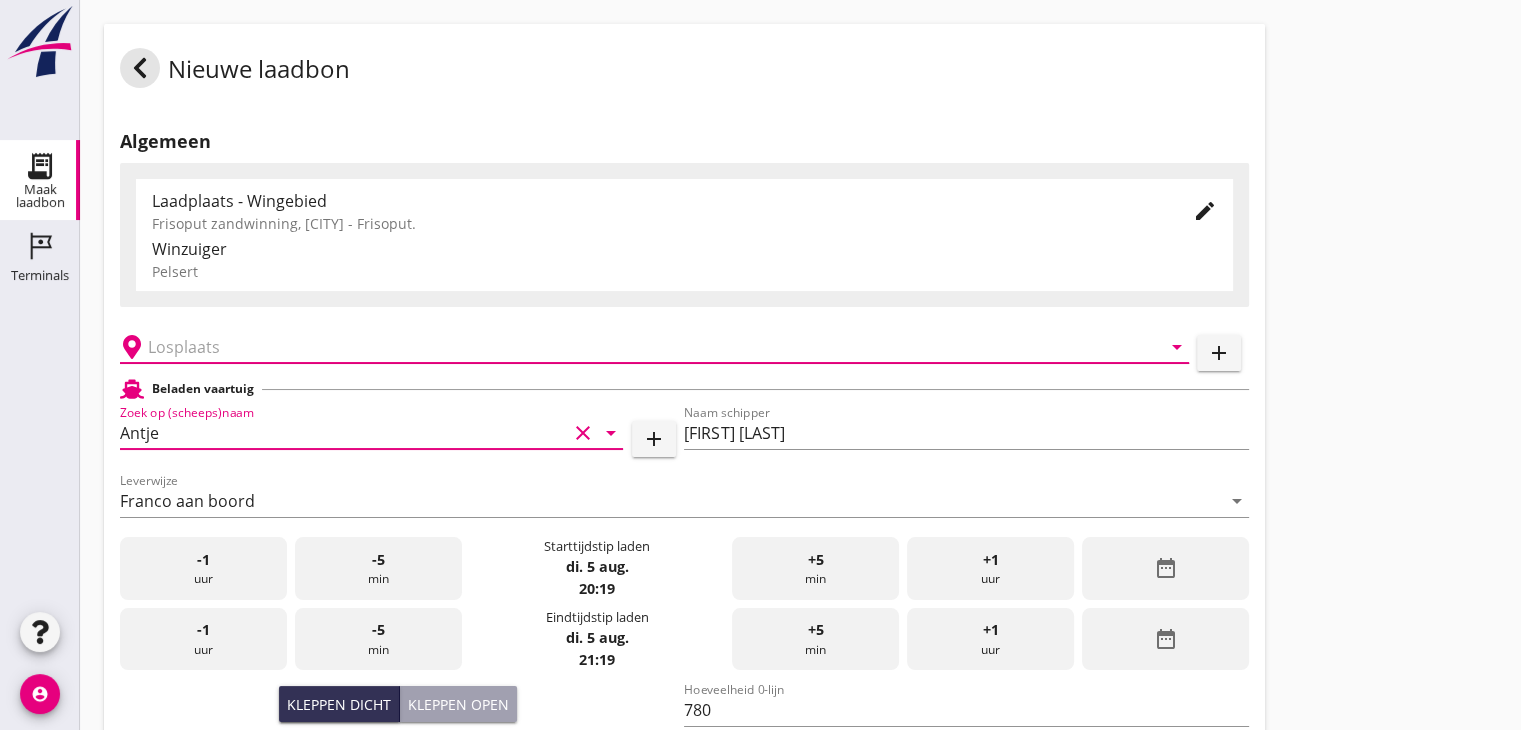 click at bounding box center (640, 347) 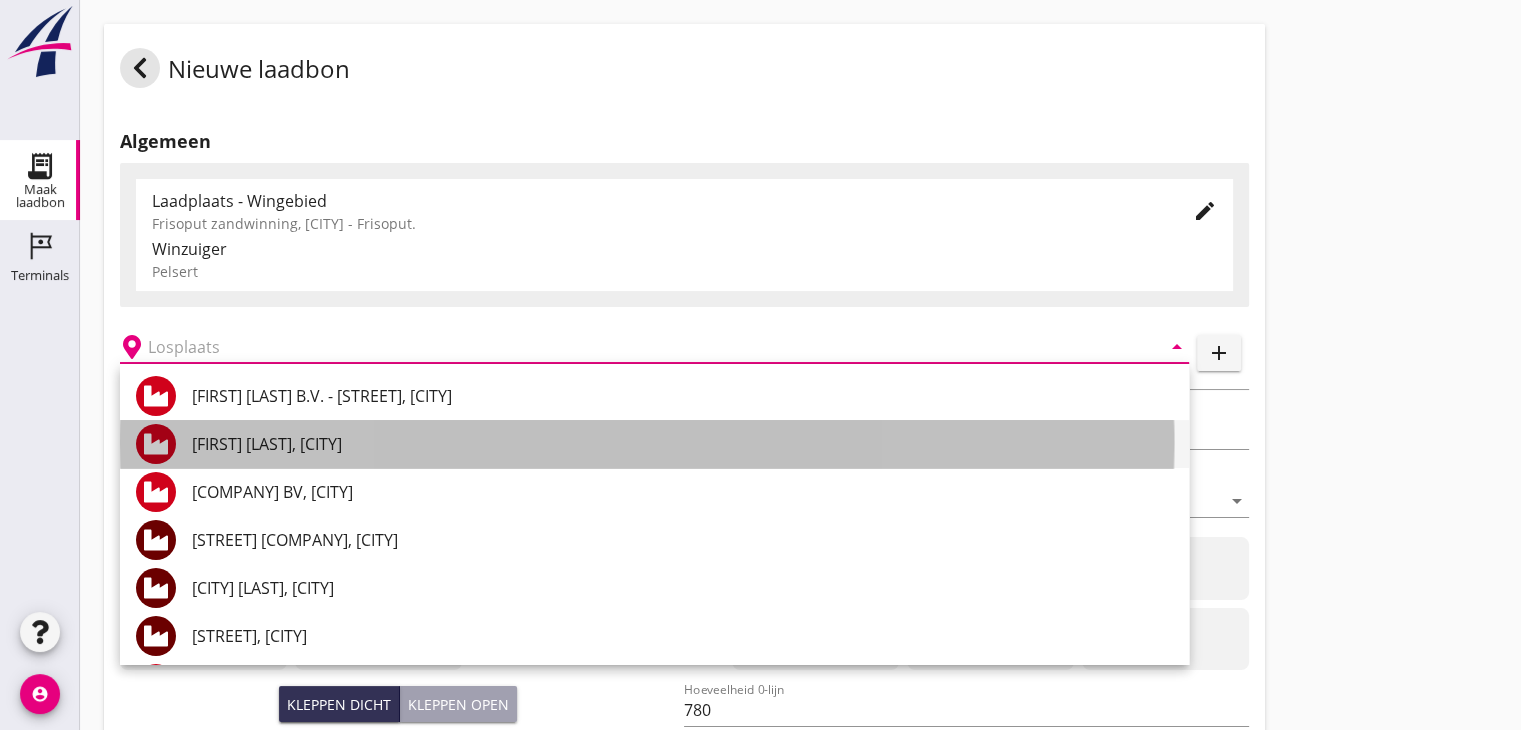 click on "[FIRST] [LAST], [CITY]" at bounding box center (682, 444) 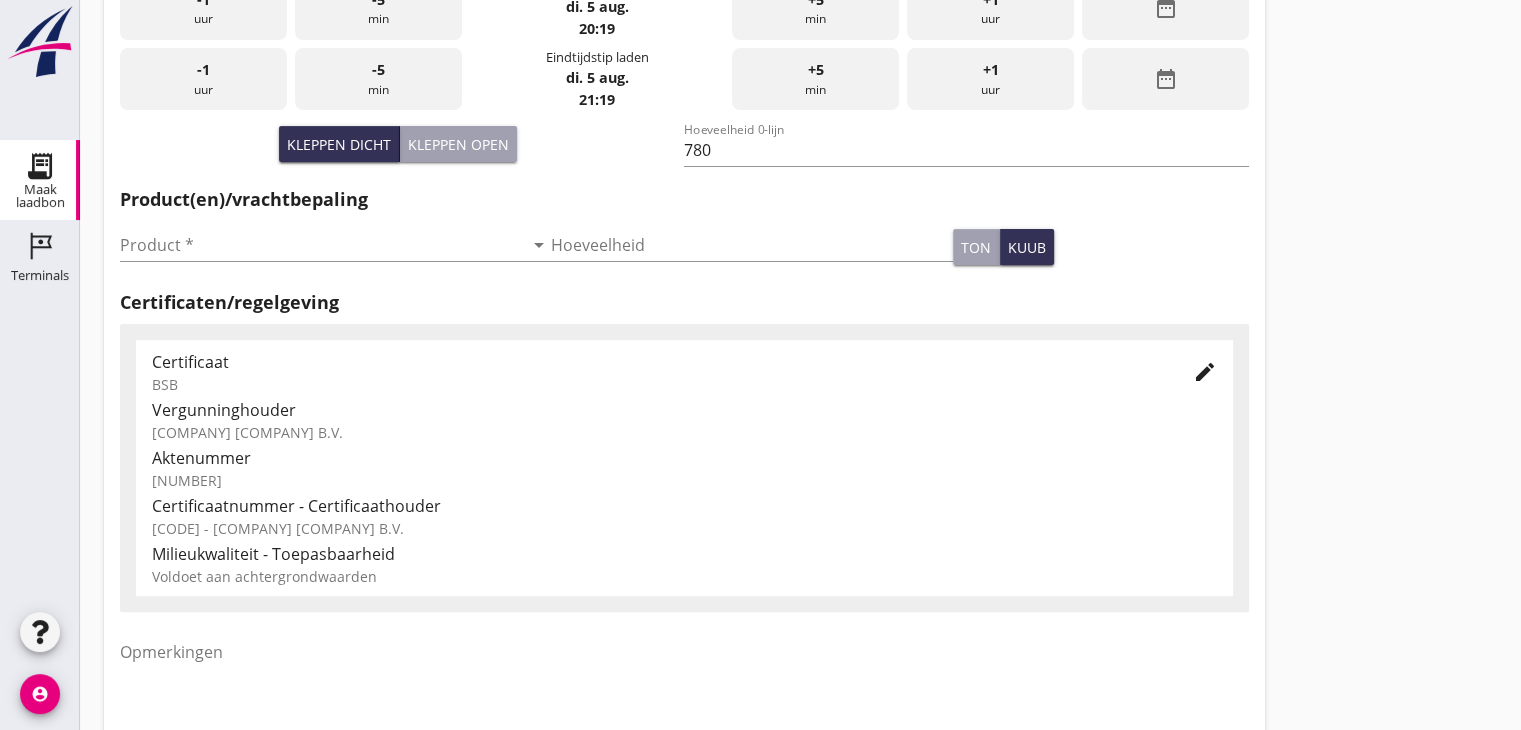 scroll, scrollTop: 558, scrollLeft: 0, axis: vertical 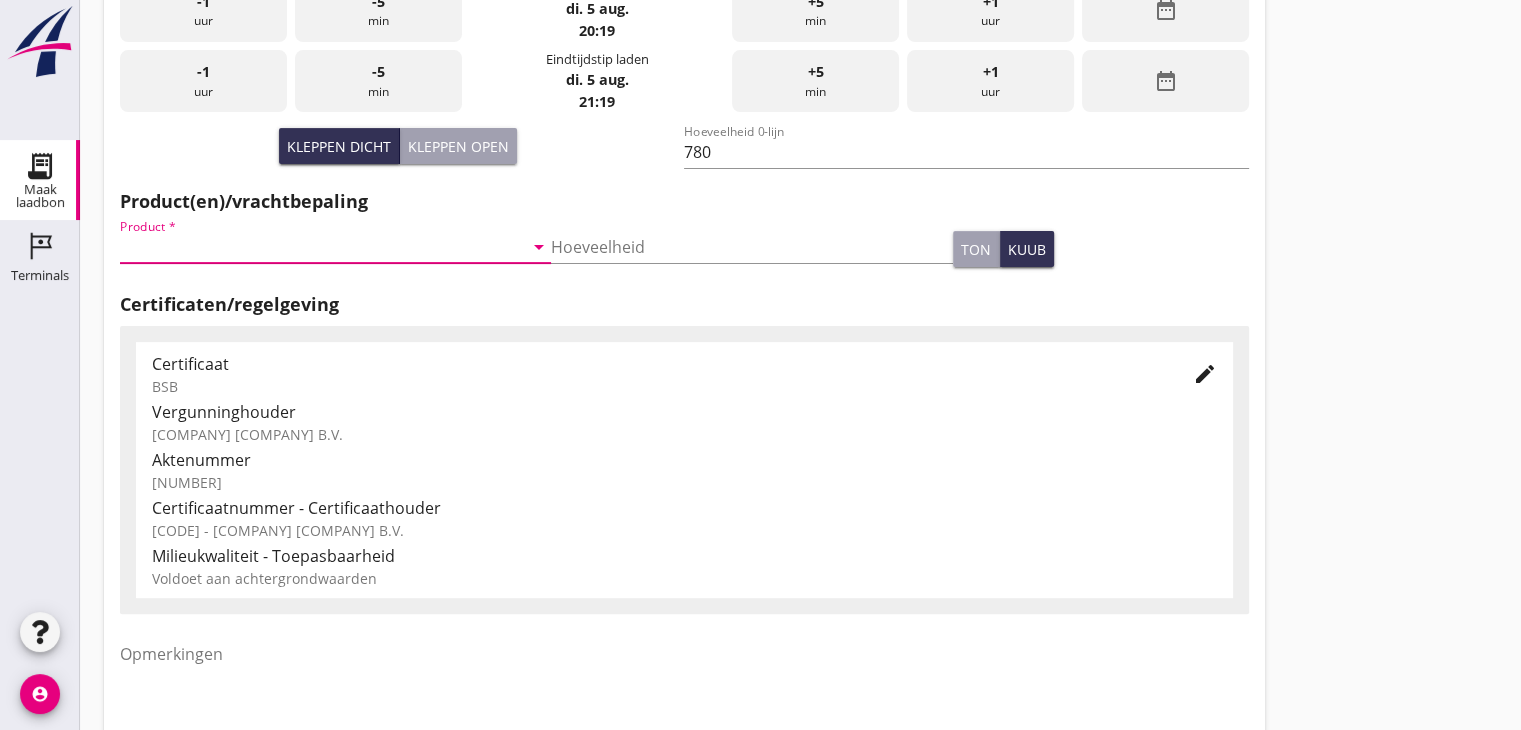 click at bounding box center [321, 247] 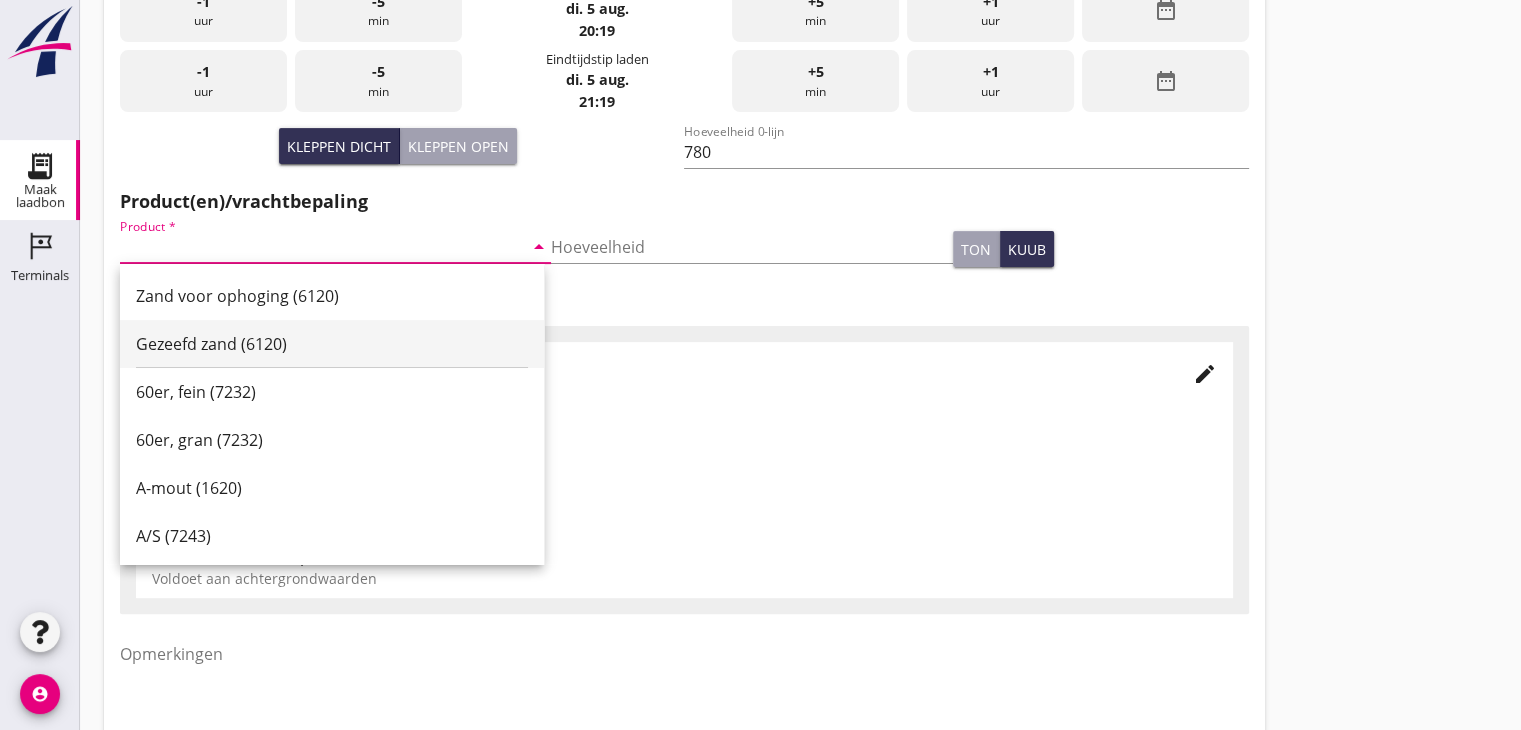 click on "Gezeefd zand (6120)" at bounding box center (332, 344) 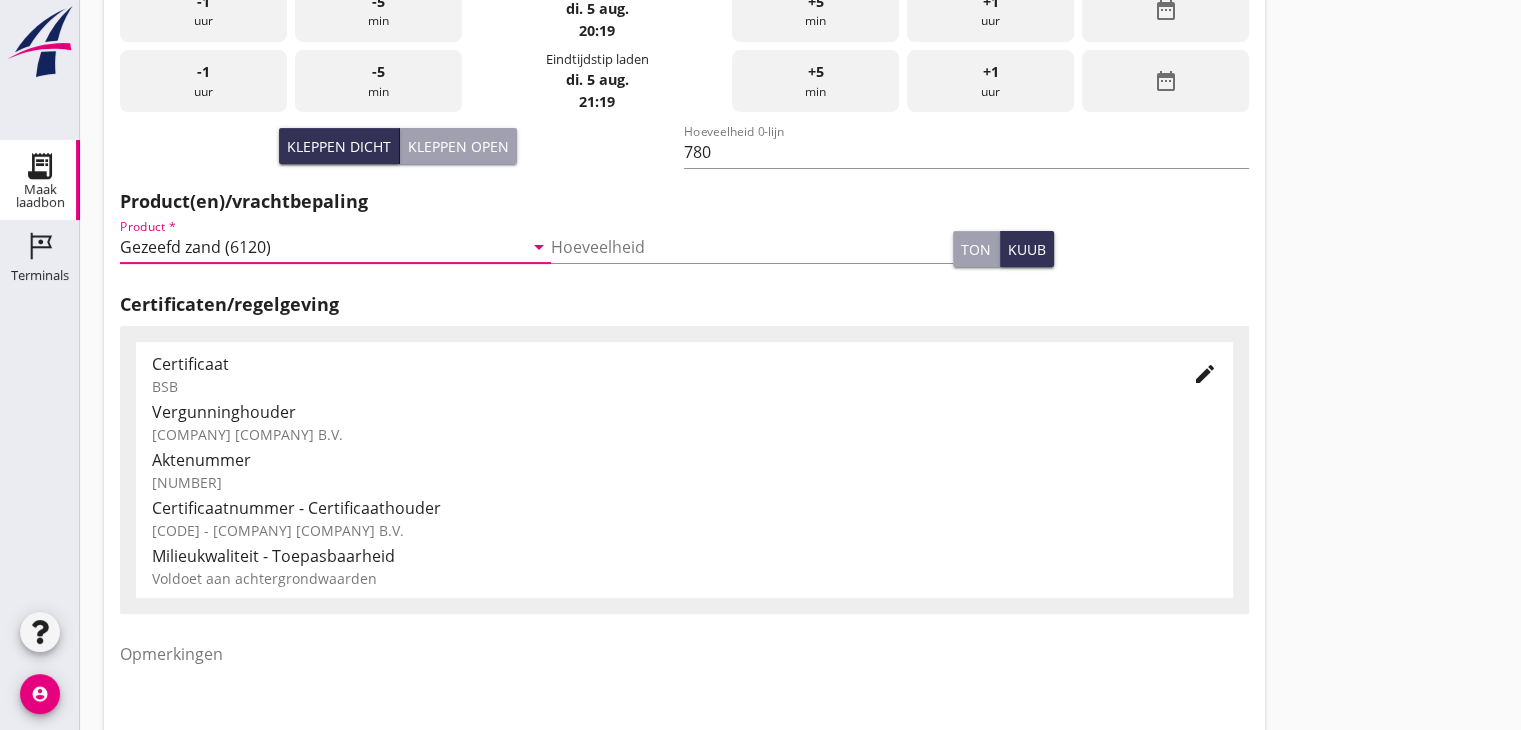 scroll, scrollTop: 700, scrollLeft: 0, axis: vertical 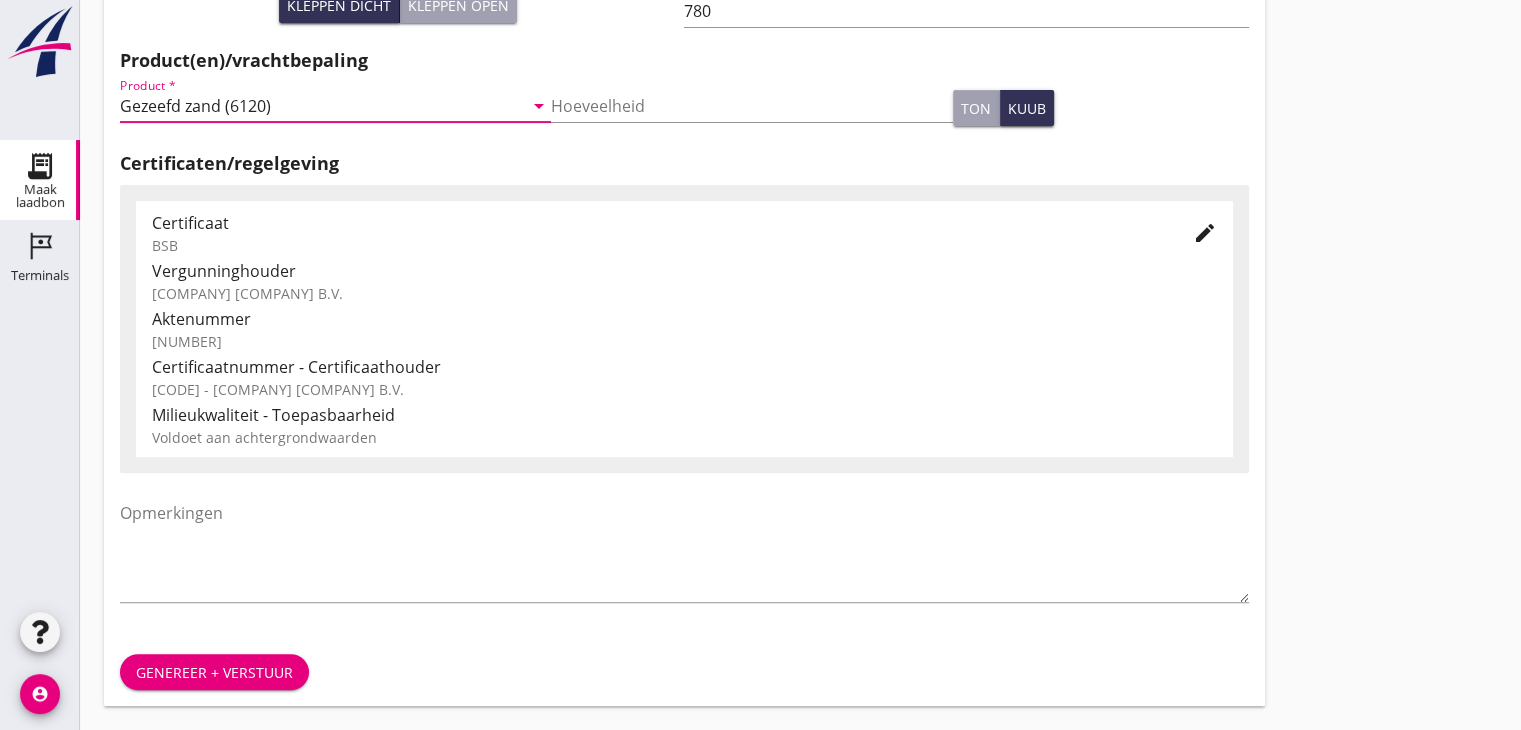 click on "Genereer + verstuur" at bounding box center [214, 672] 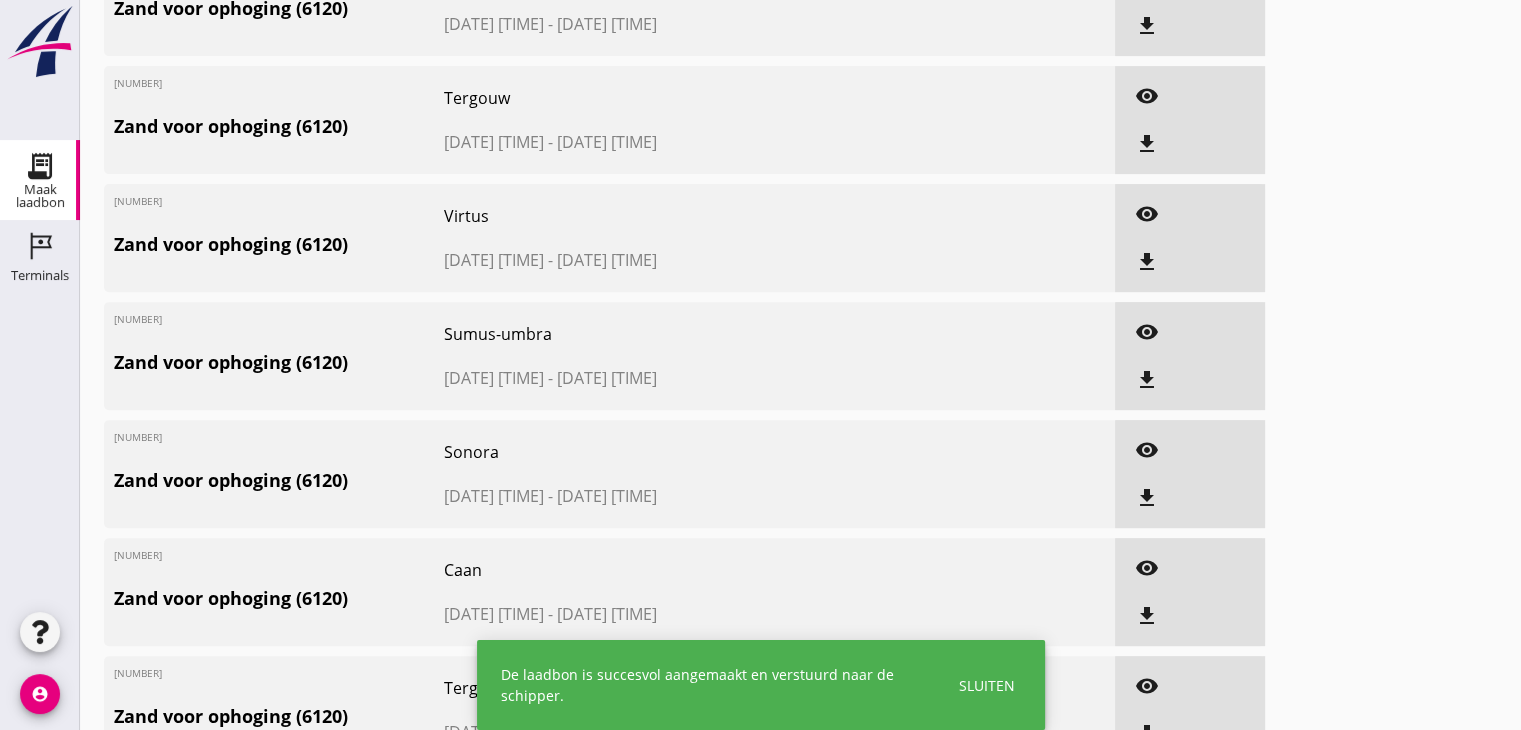 scroll, scrollTop: 0, scrollLeft: 0, axis: both 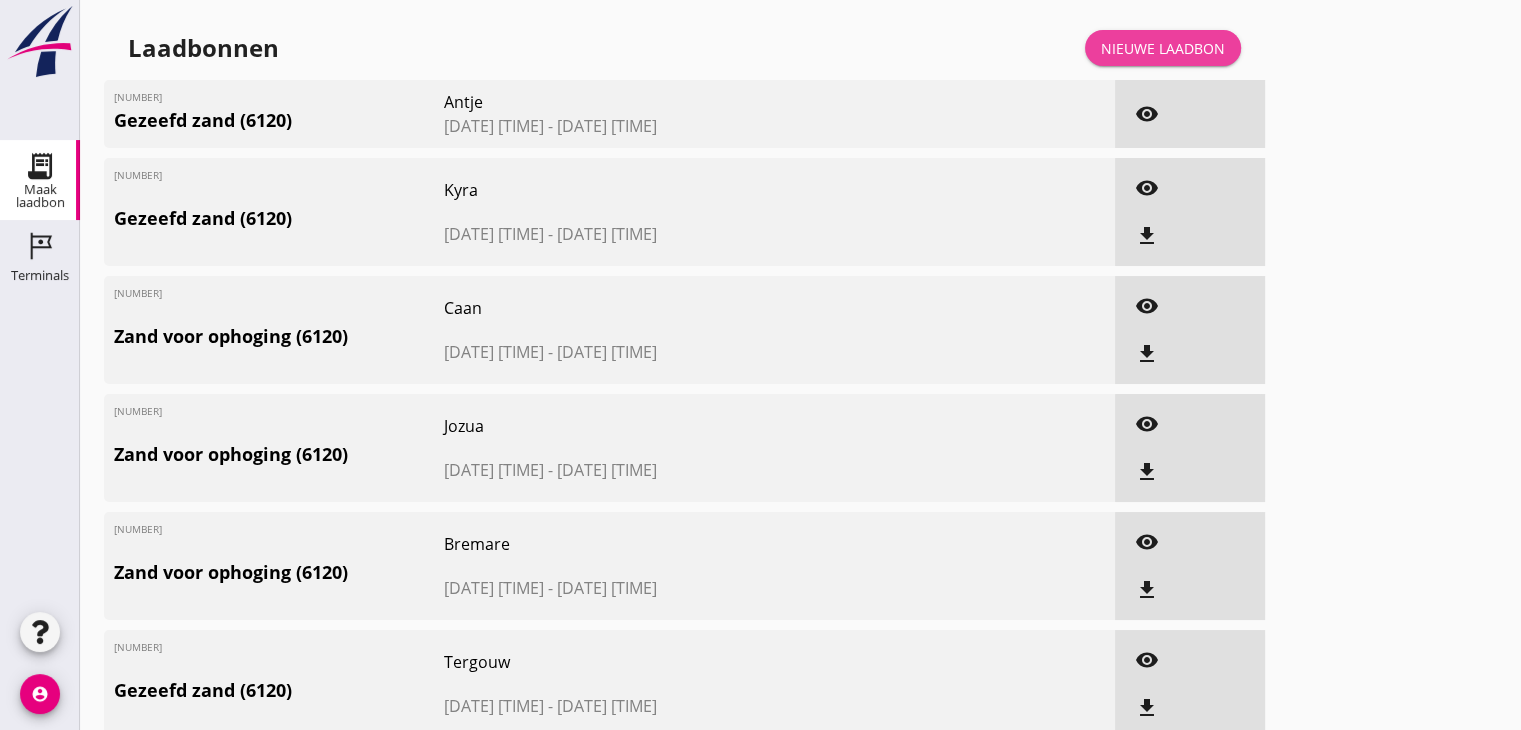 click on "Nieuwe laadbon" at bounding box center [1163, 48] 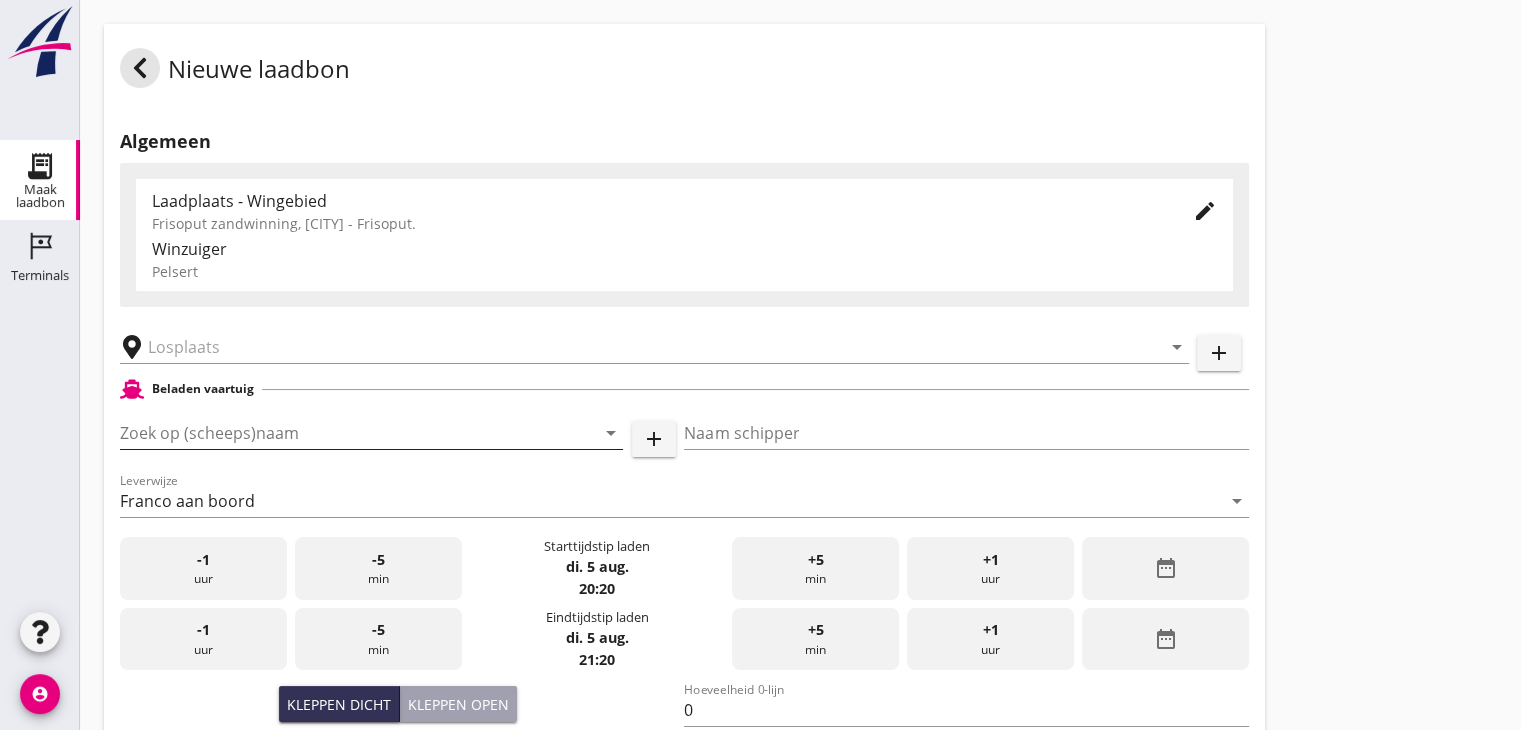 click at bounding box center [343, 433] 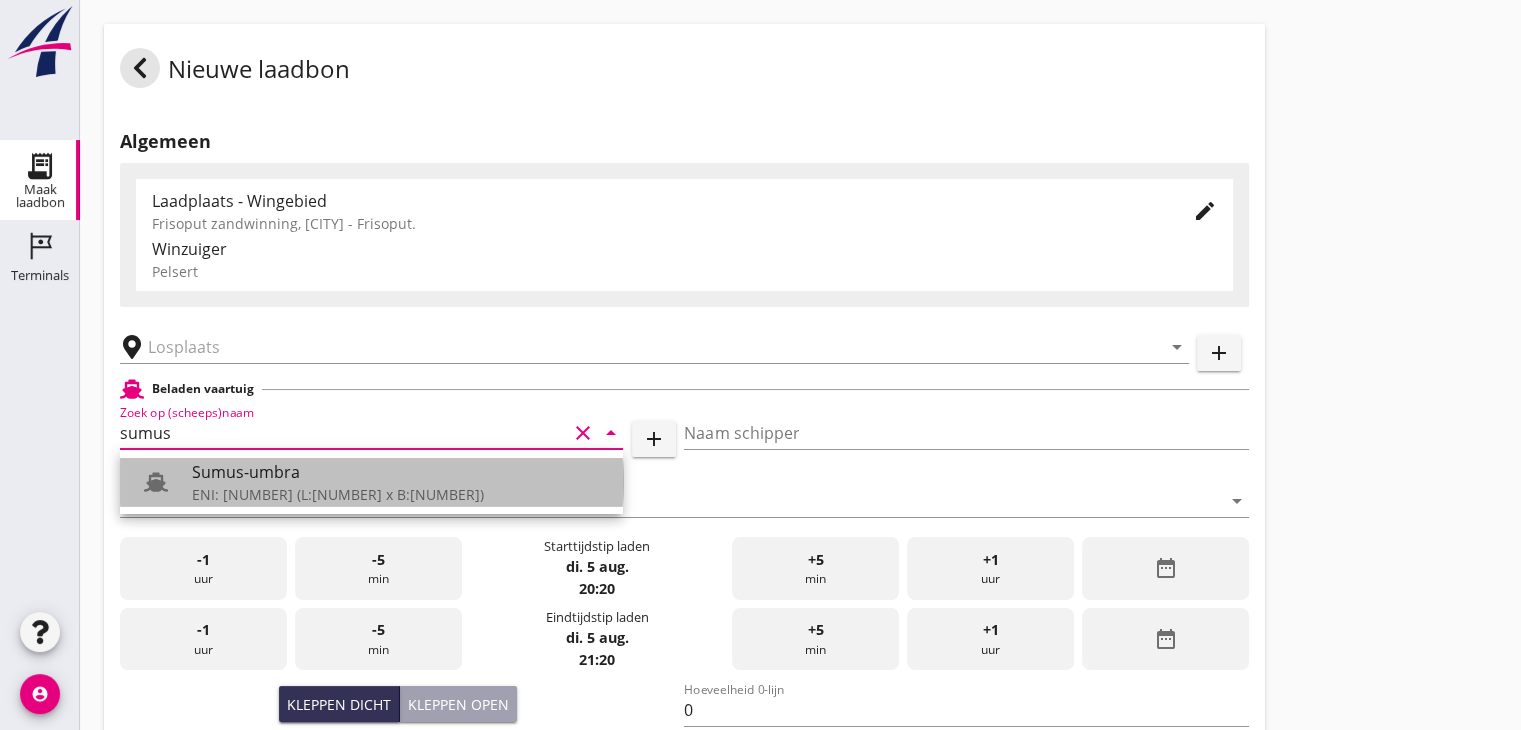 click on "ENI: [NUMBER] (L:[NUMBER] x B:[NUMBER])" at bounding box center [399, 494] 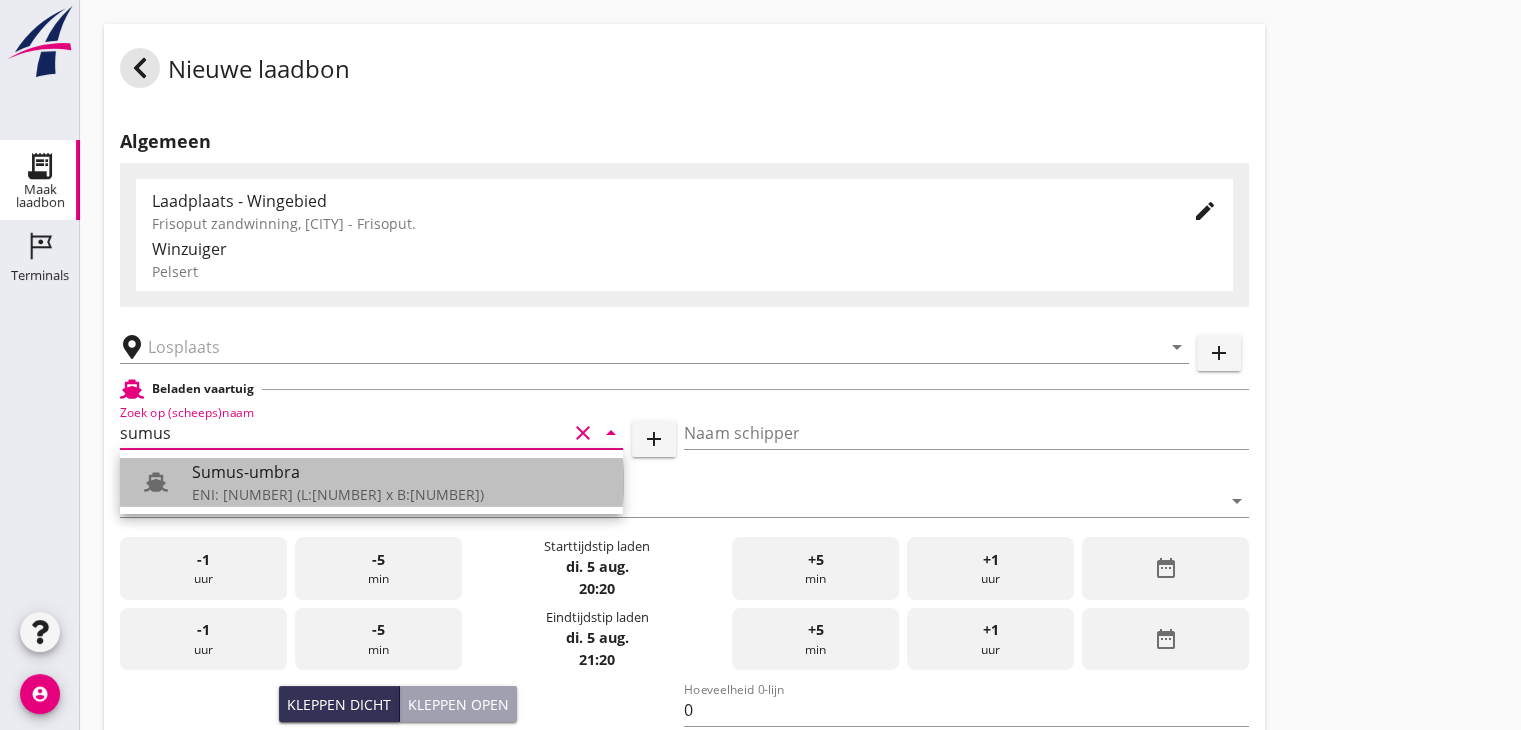 type on "Sumus-umbra" 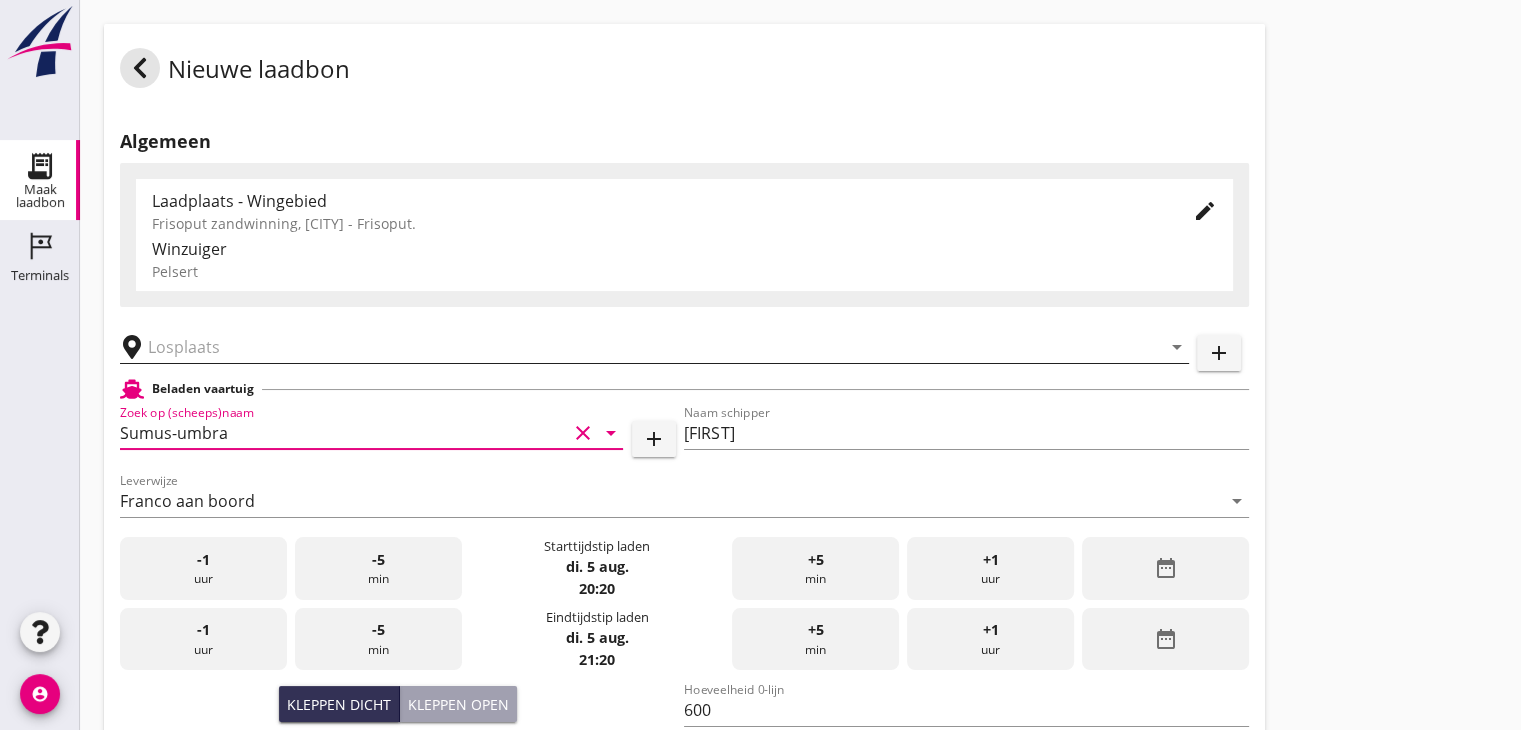 type on "Sumus-umbra" 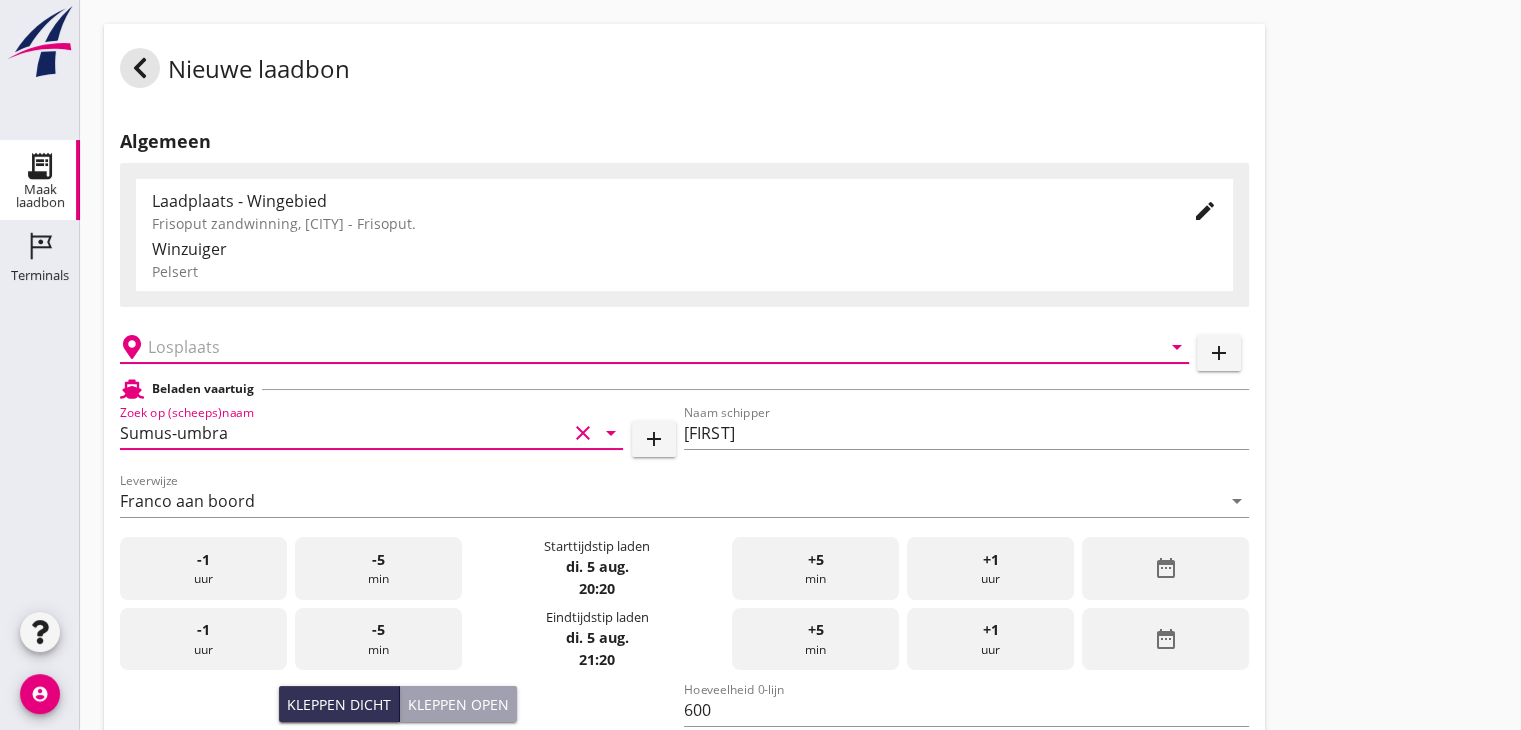 click at bounding box center [640, 347] 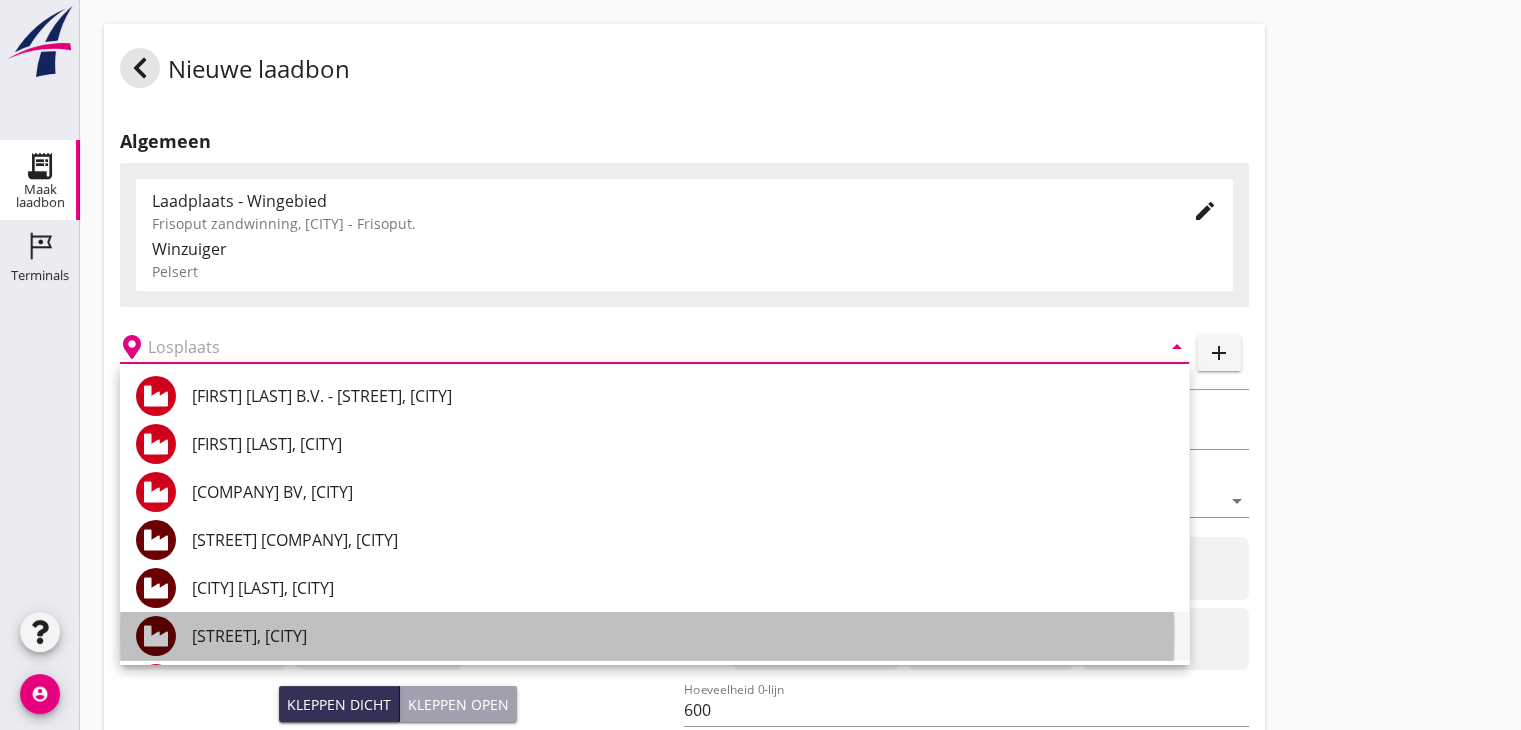 click on "[STREET], [CITY]" at bounding box center (682, 636) 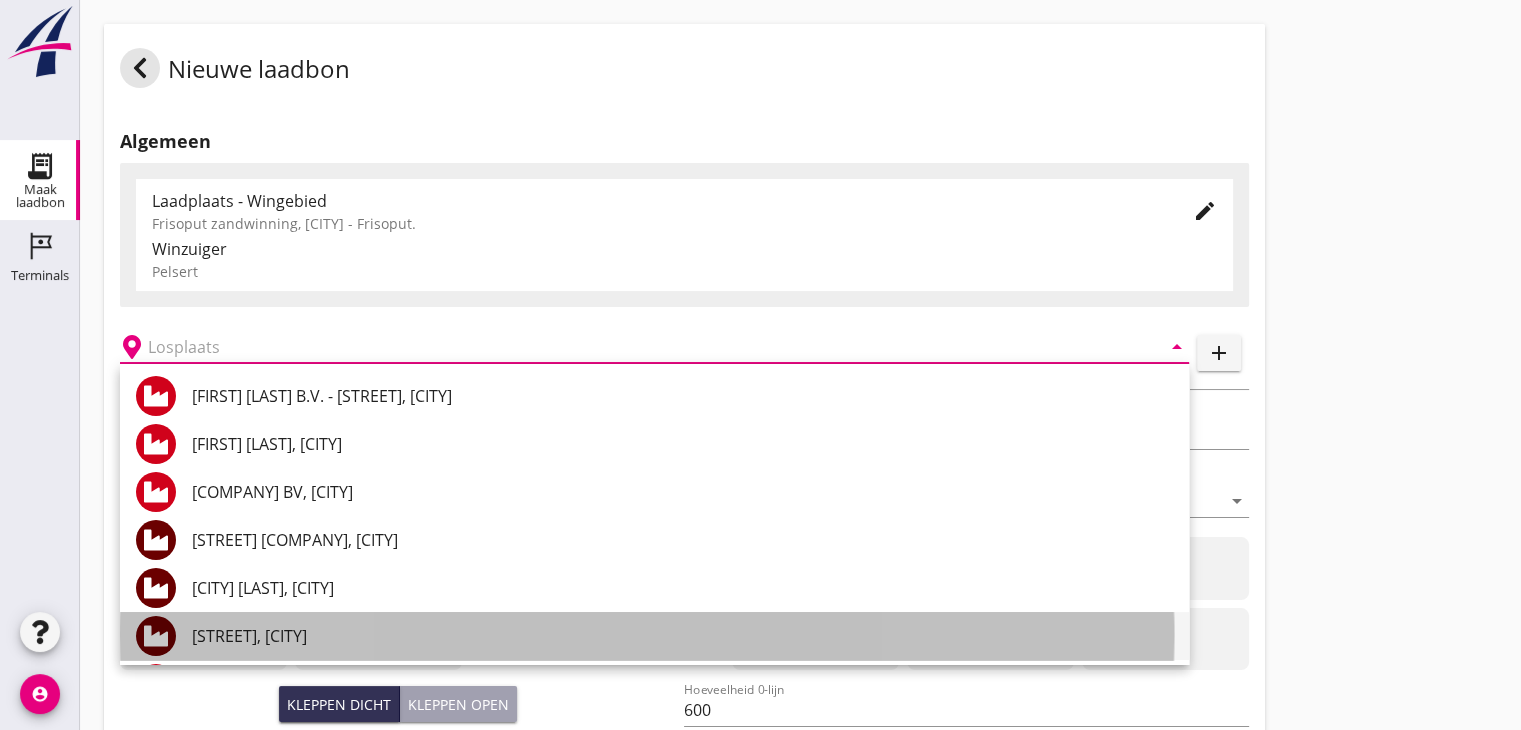 type on "[STREET], [CITY]" 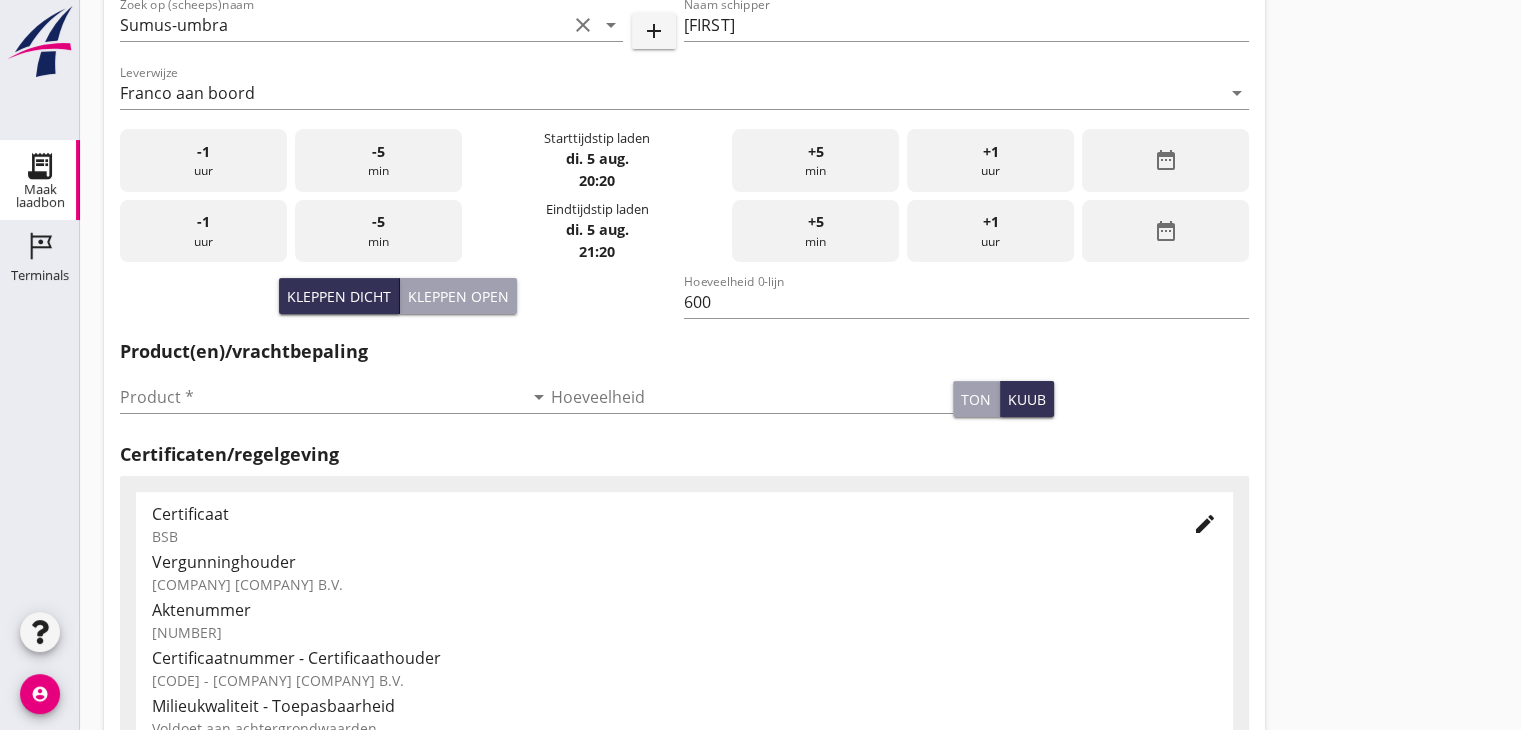 scroll, scrollTop: 700, scrollLeft: 0, axis: vertical 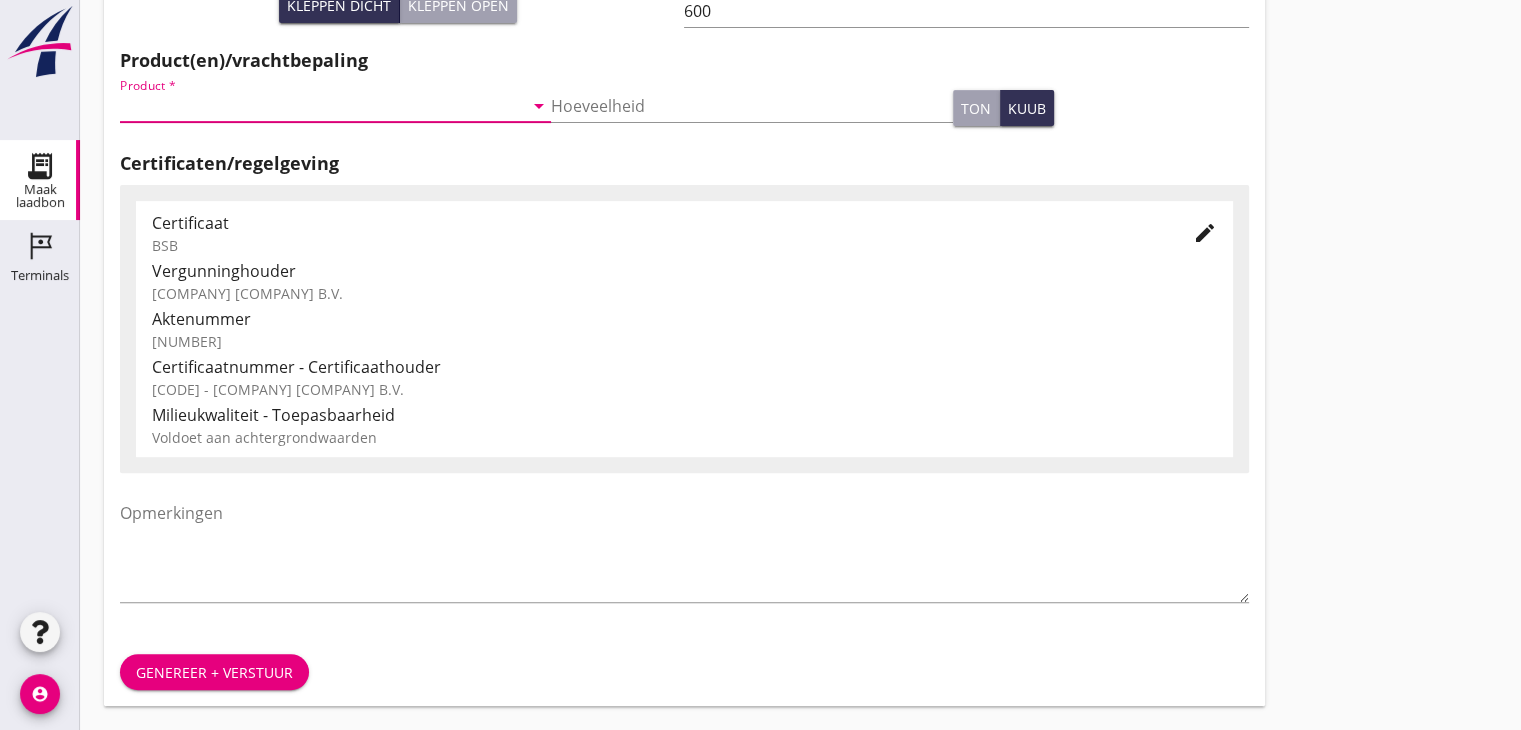 click at bounding box center [321, 106] 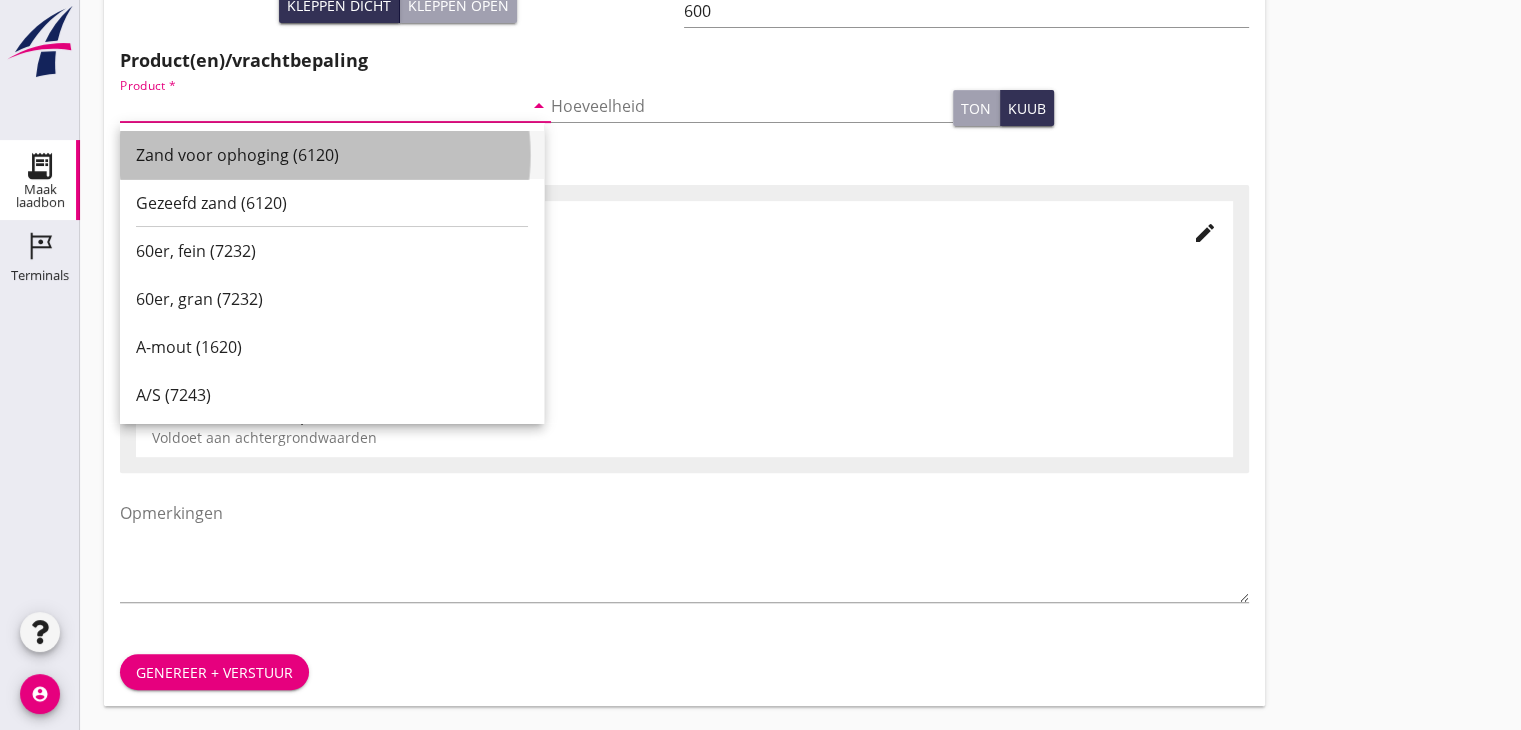 click on "Zand voor ophoging (6120)" at bounding box center [332, 155] 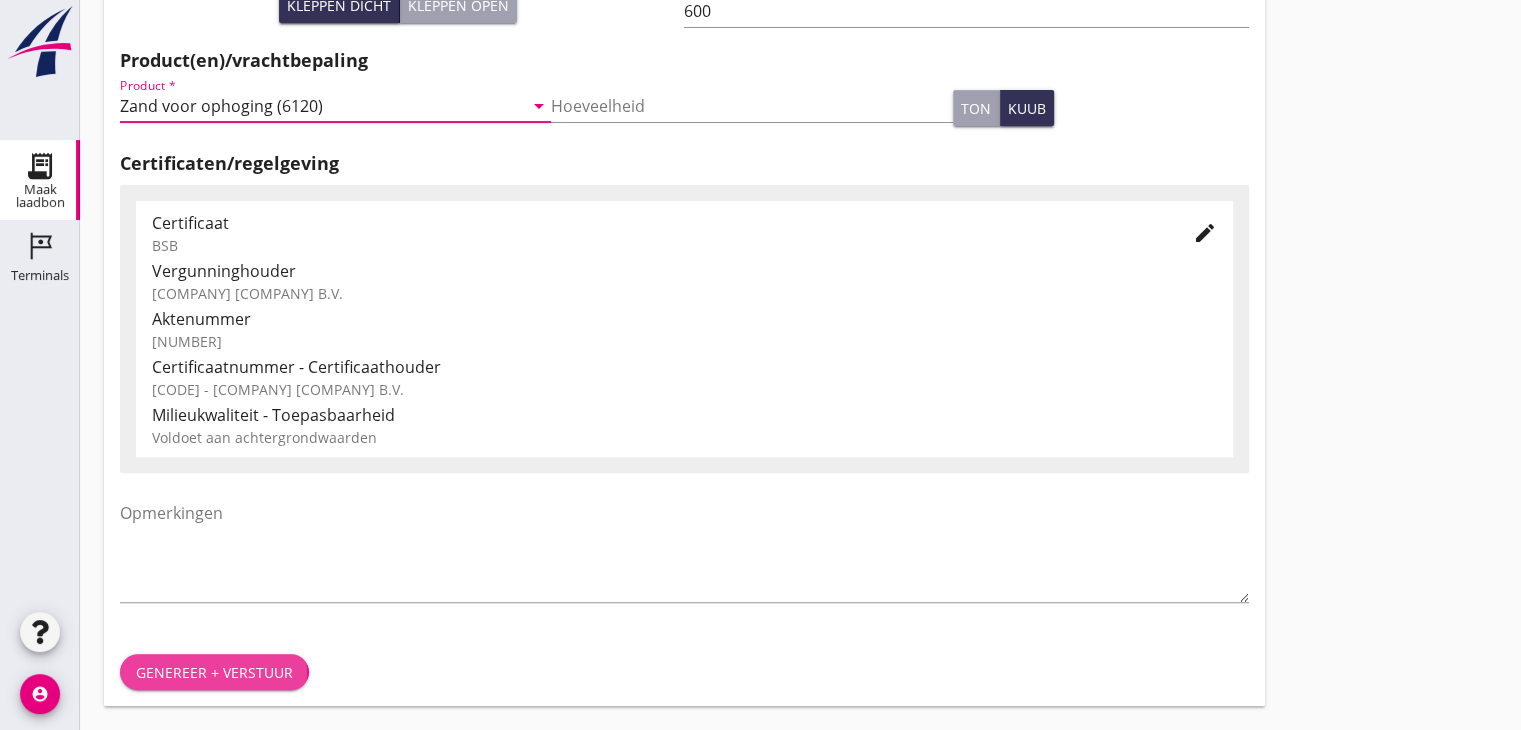 click on "Genereer + verstuur" at bounding box center (214, 672) 